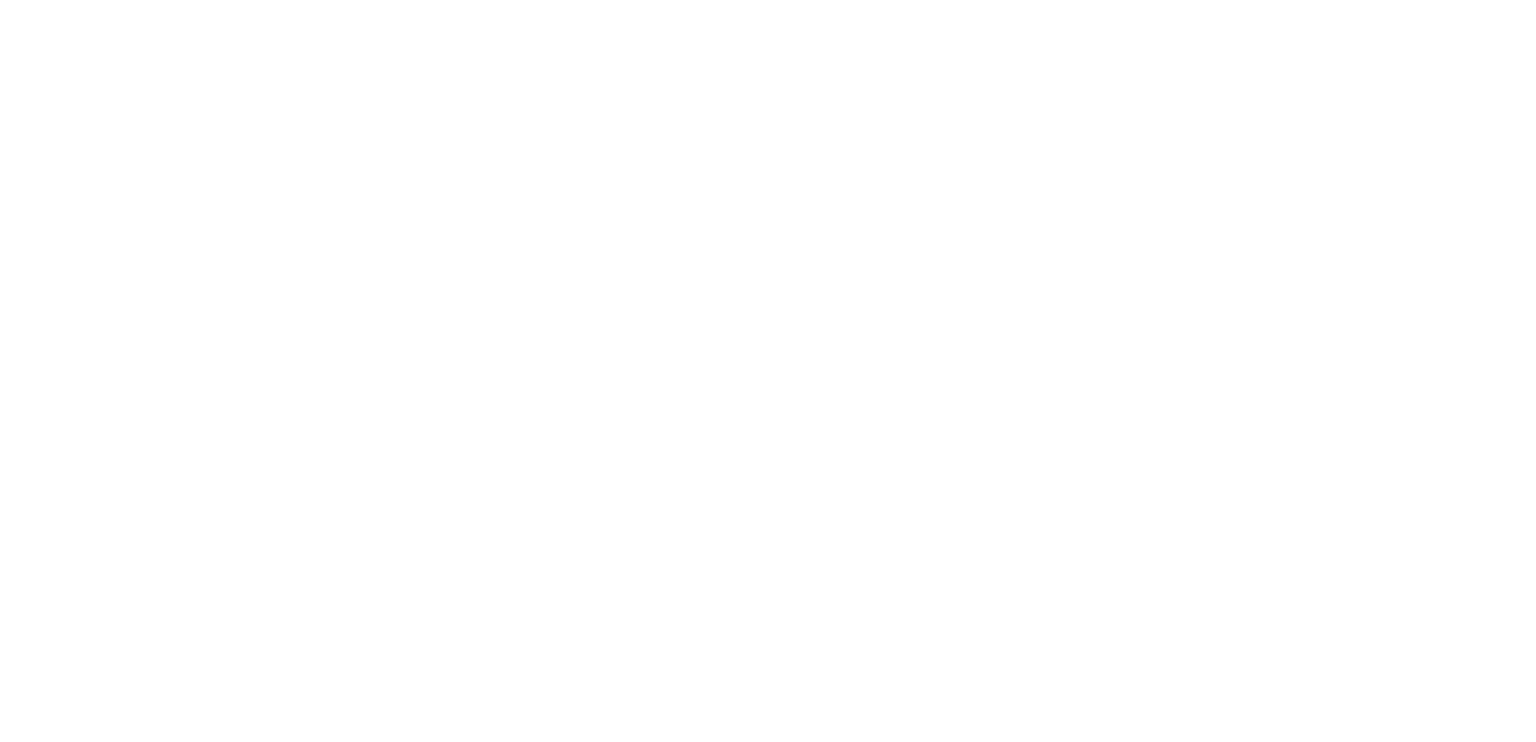 scroll, scrollTop: 0, scrollLeft: 0, axis: both 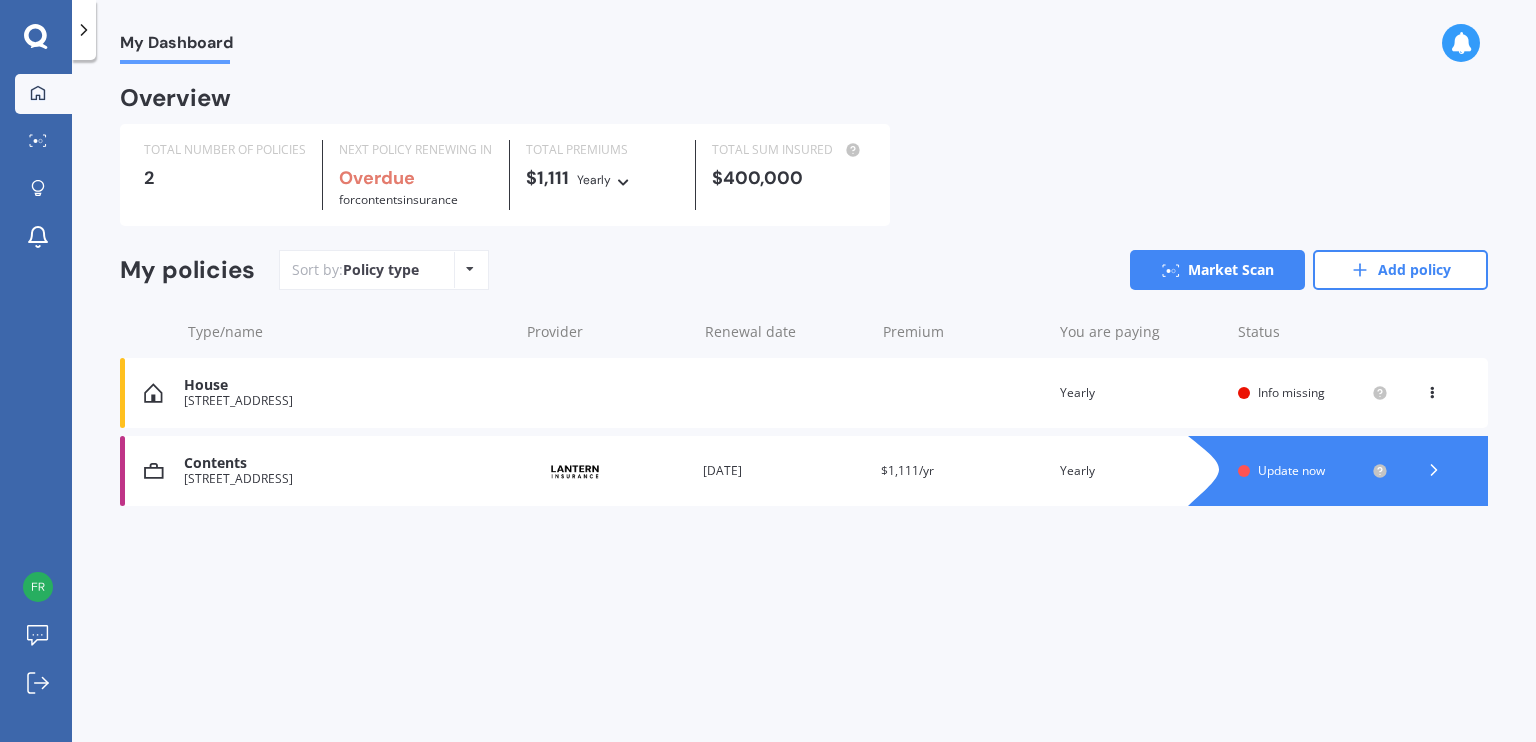 click on "House [STREET_ADDRESS] date Premium You are paying Yearly Status Info missing View option View policy Delete" at bounding box center (804, 393) 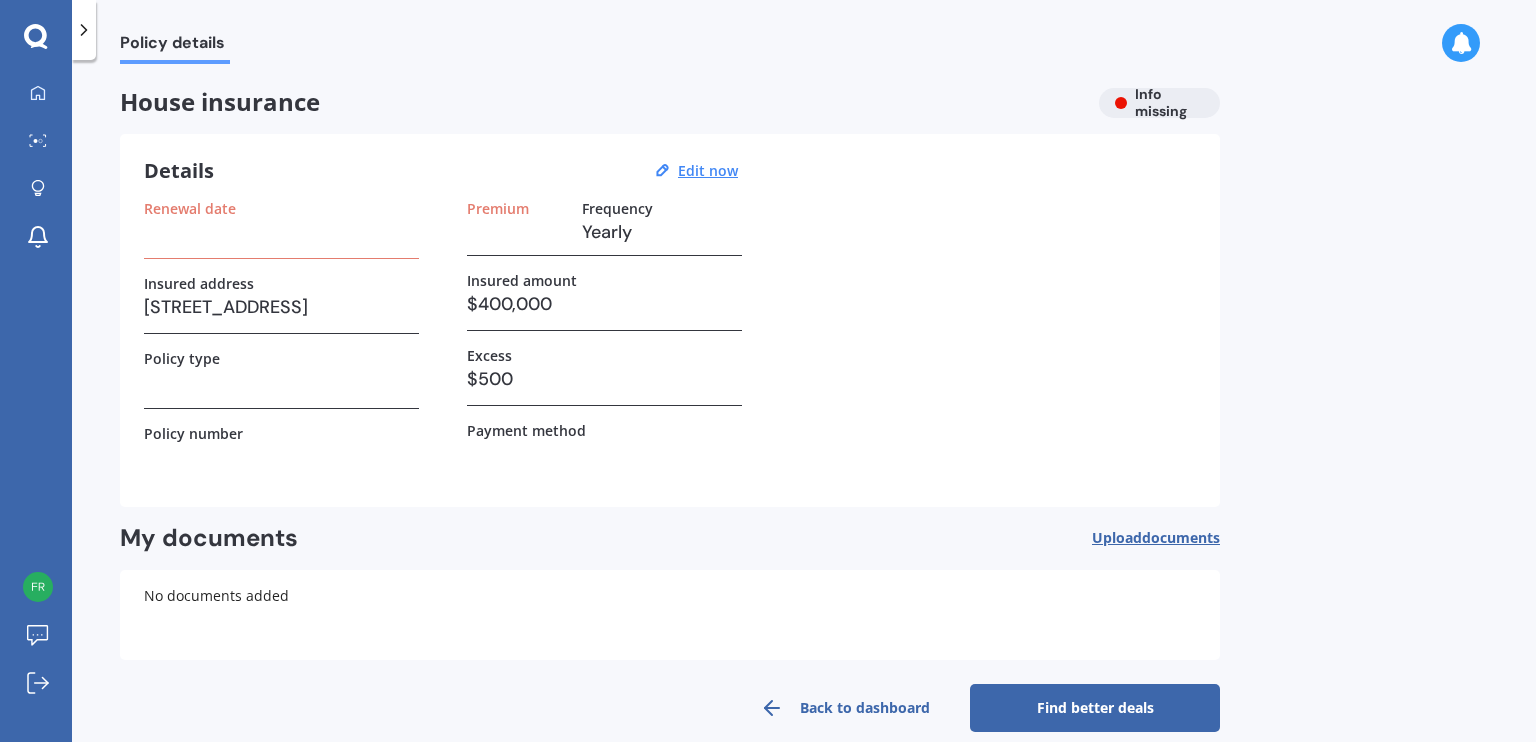 click on "Renewal date" at bounding box center (190, 208) 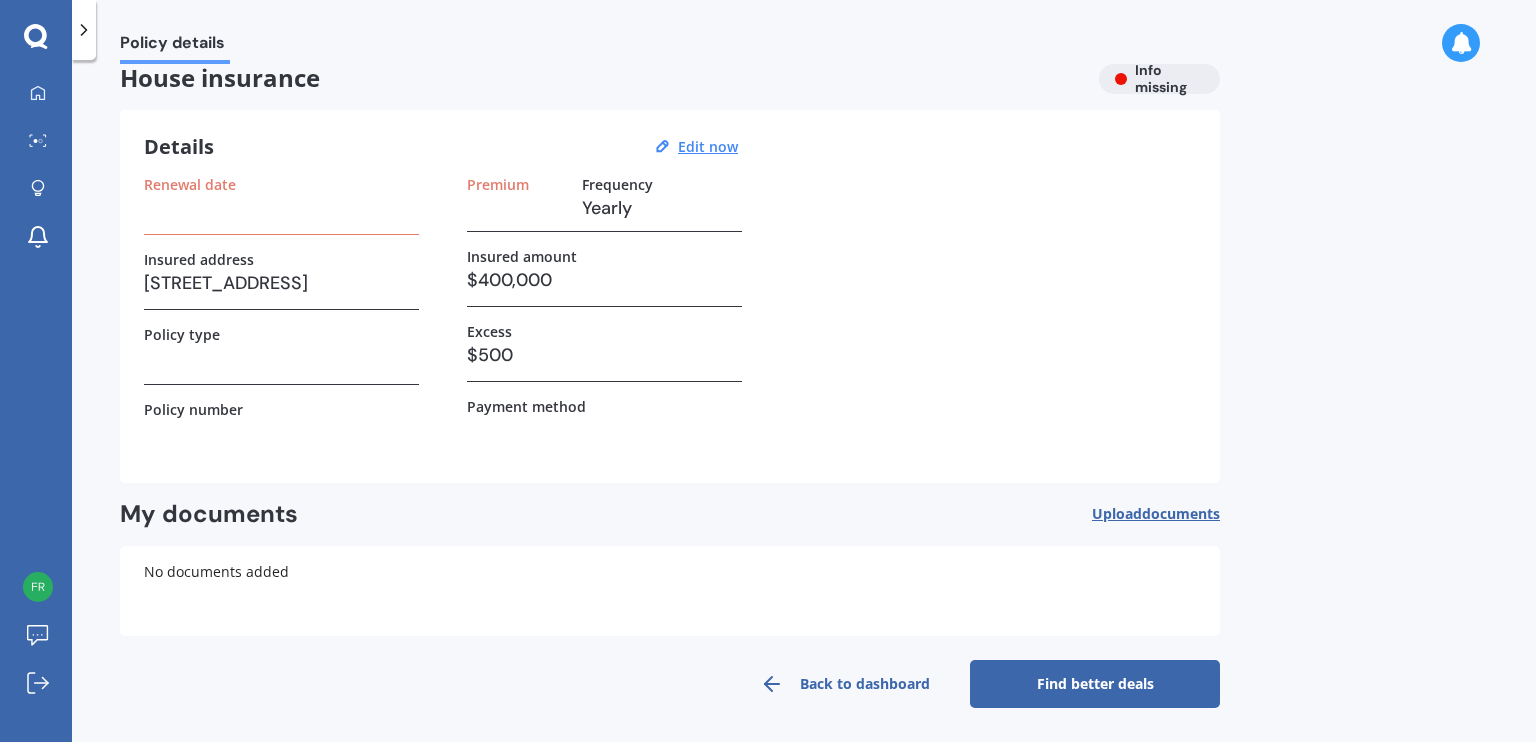 scroll, scrollTop: 25, scrollLeft: 0, axis: vertical 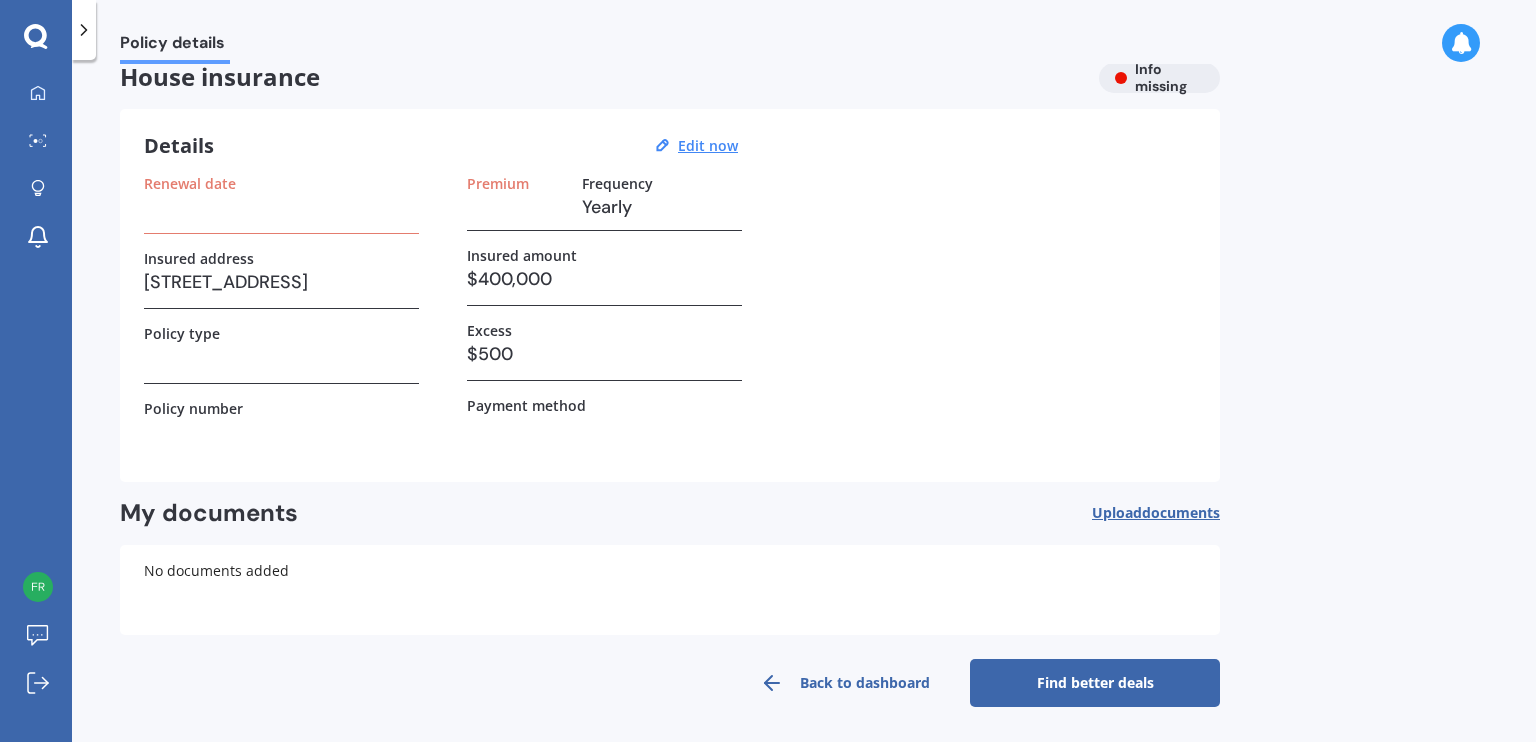 click on "Renewal date" at bounding box center (190, 183) 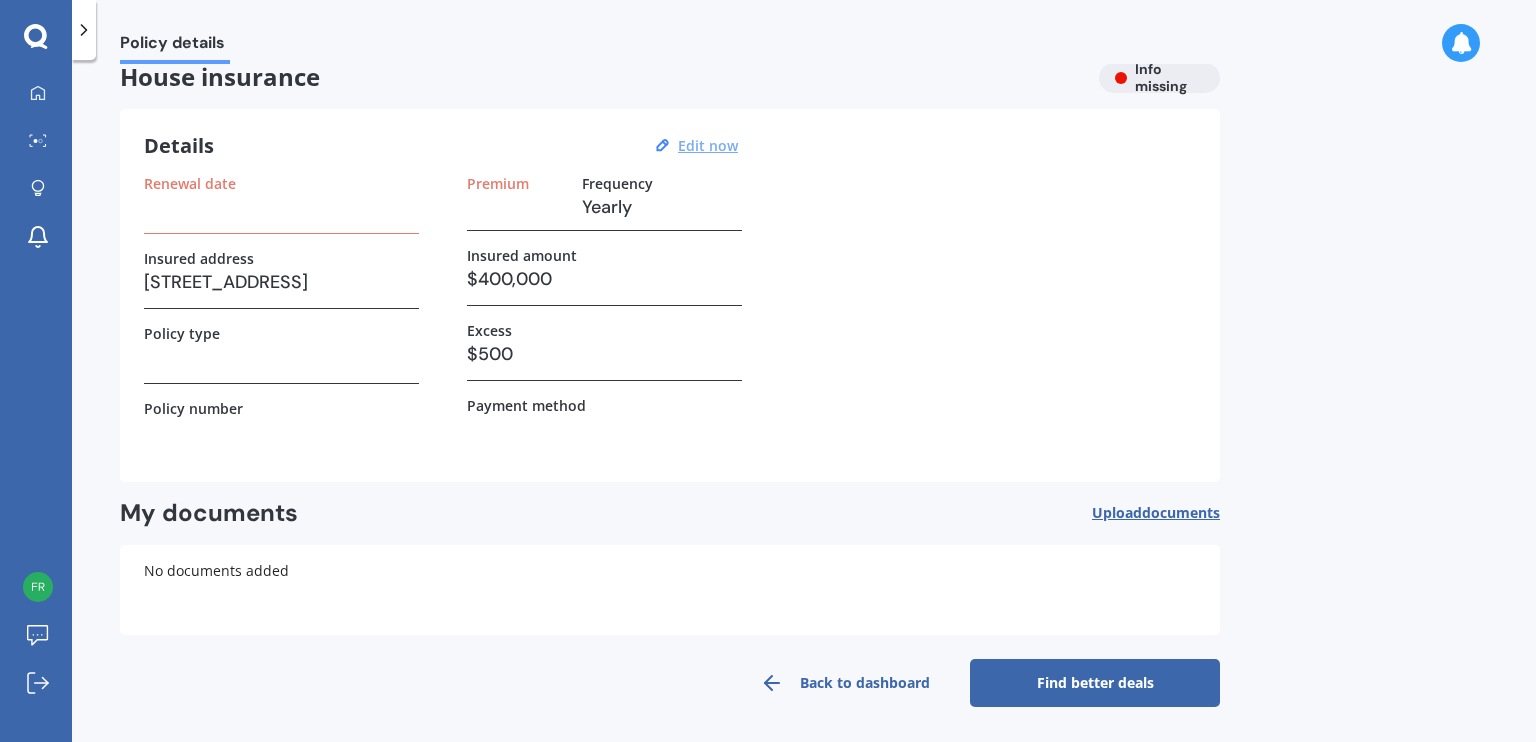 click on "Edit now" at bounding box center (708, 145) 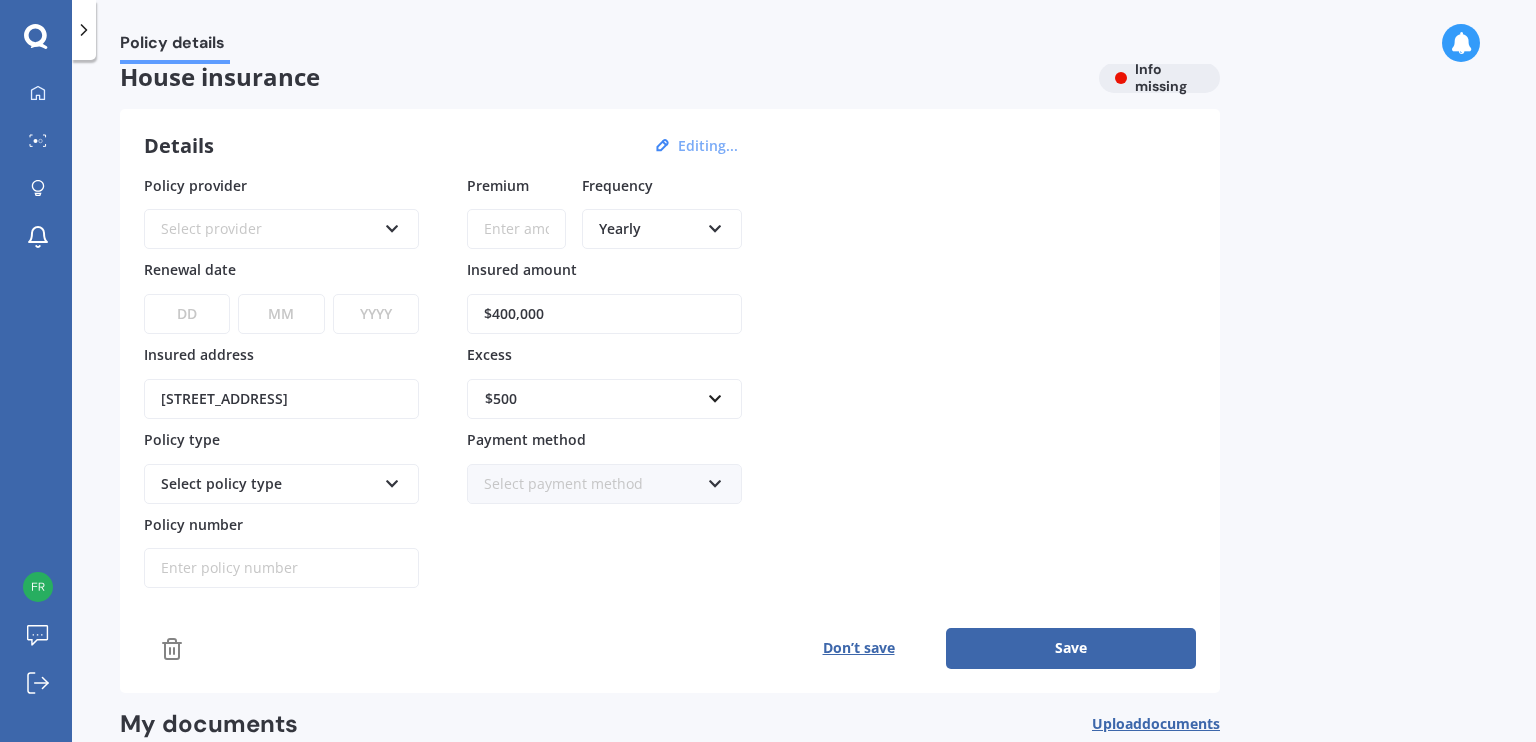 click on "Select provider" at bounding box center (268, 229) 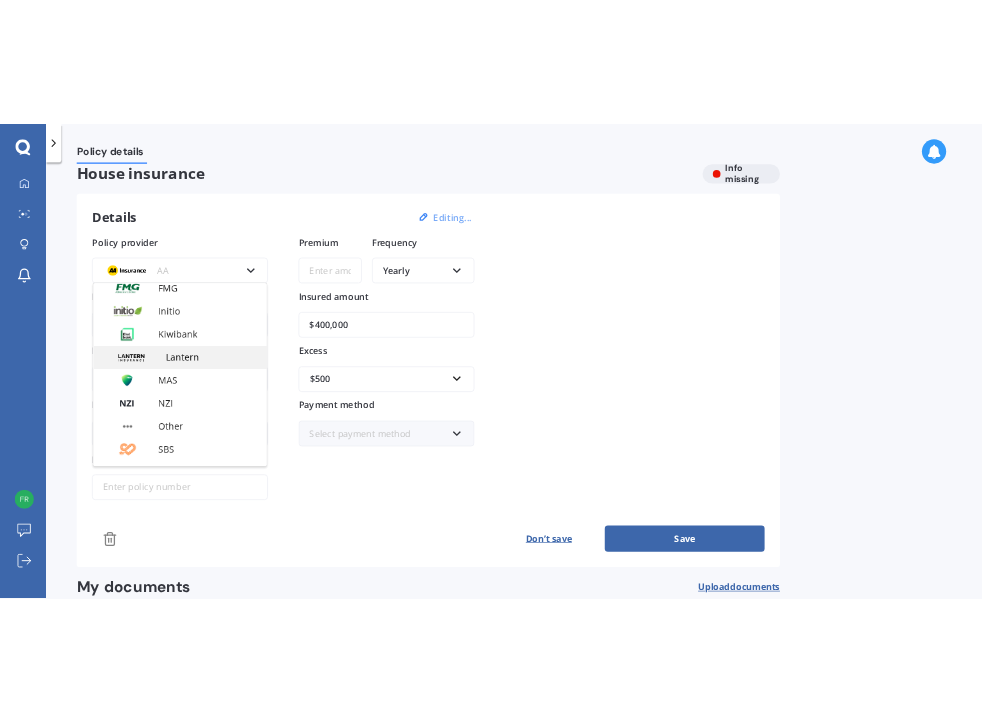 scroll, scrollTop: 299, scrollLeft: 0, axis: vertical 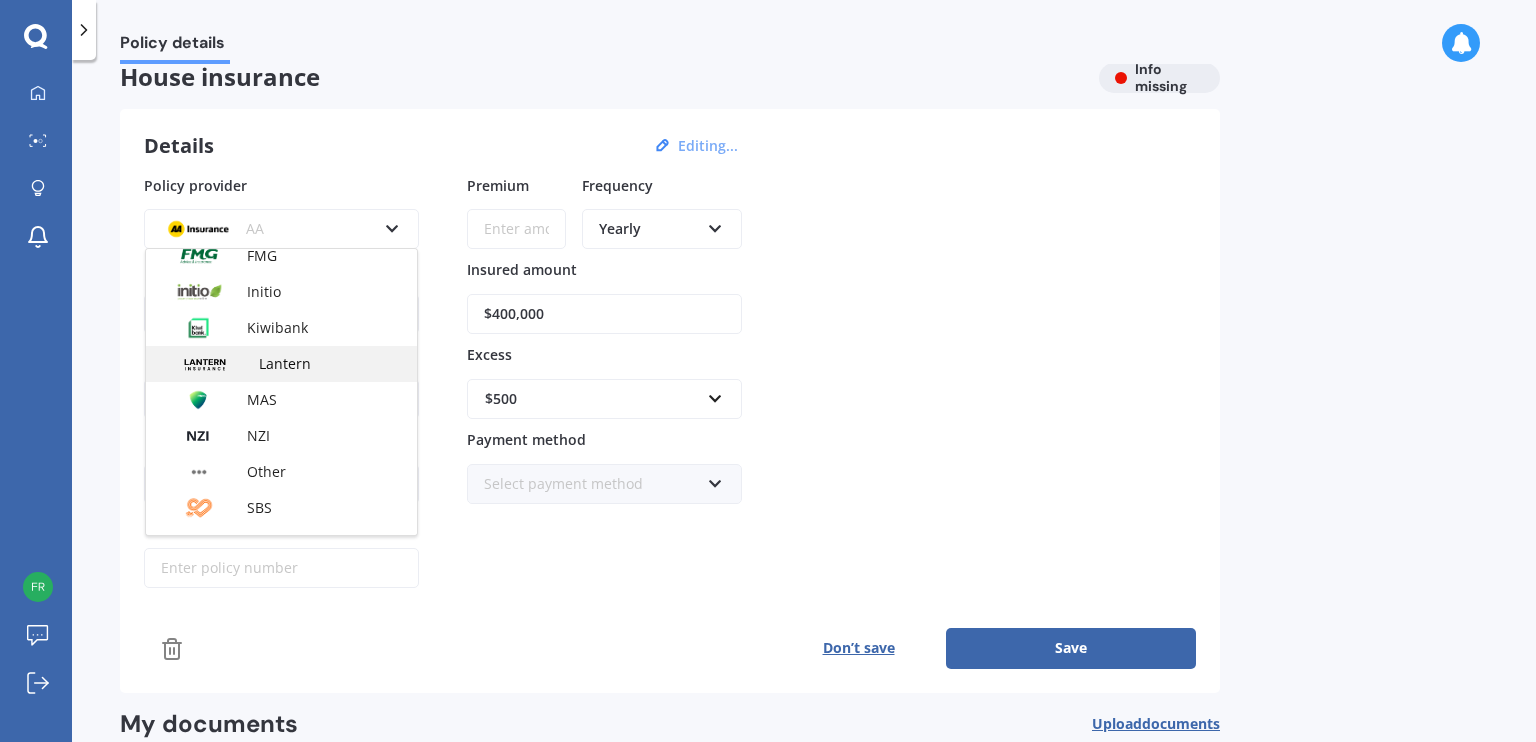 click on "Lantern" at bounding box center [285, 363] 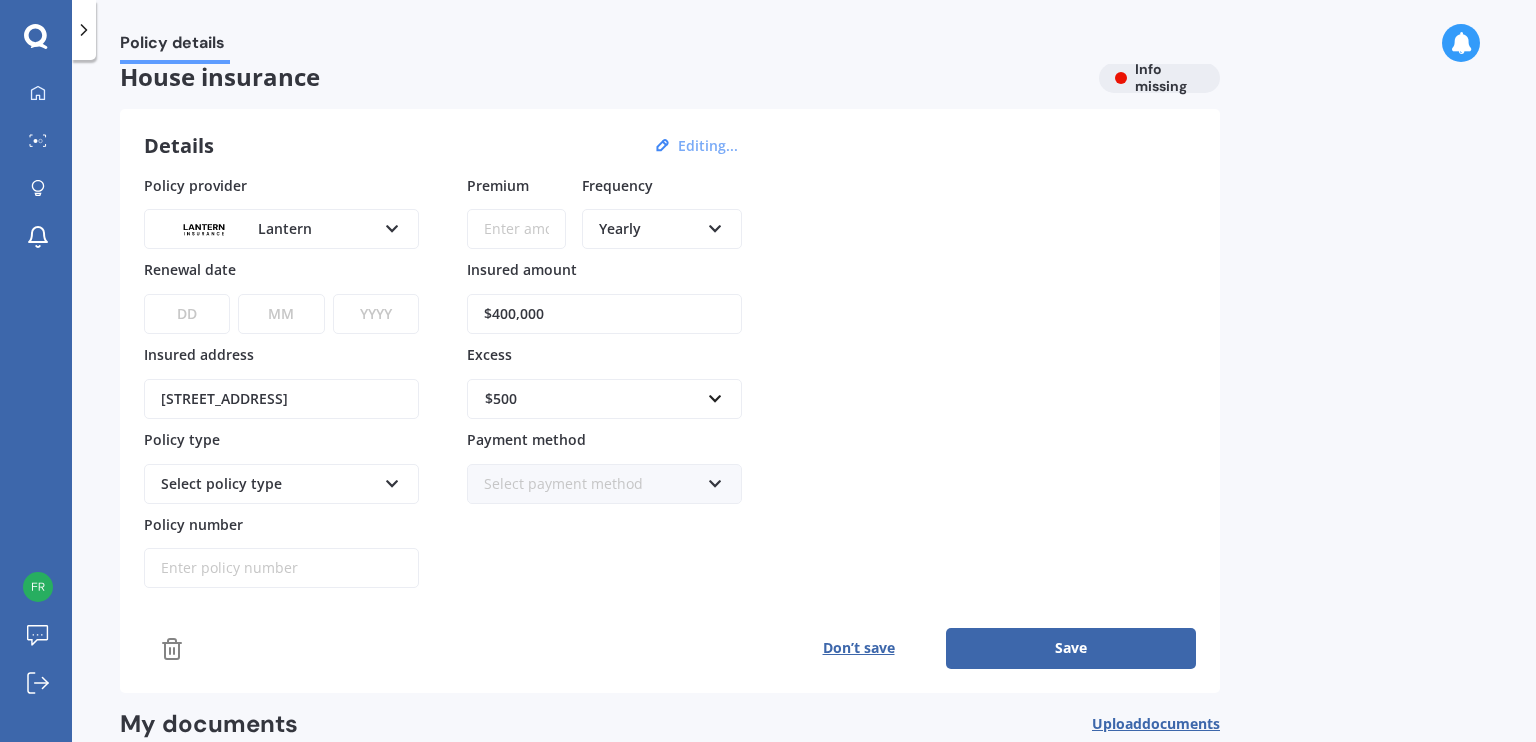click on "Premium" at bounding box center [516, 229] 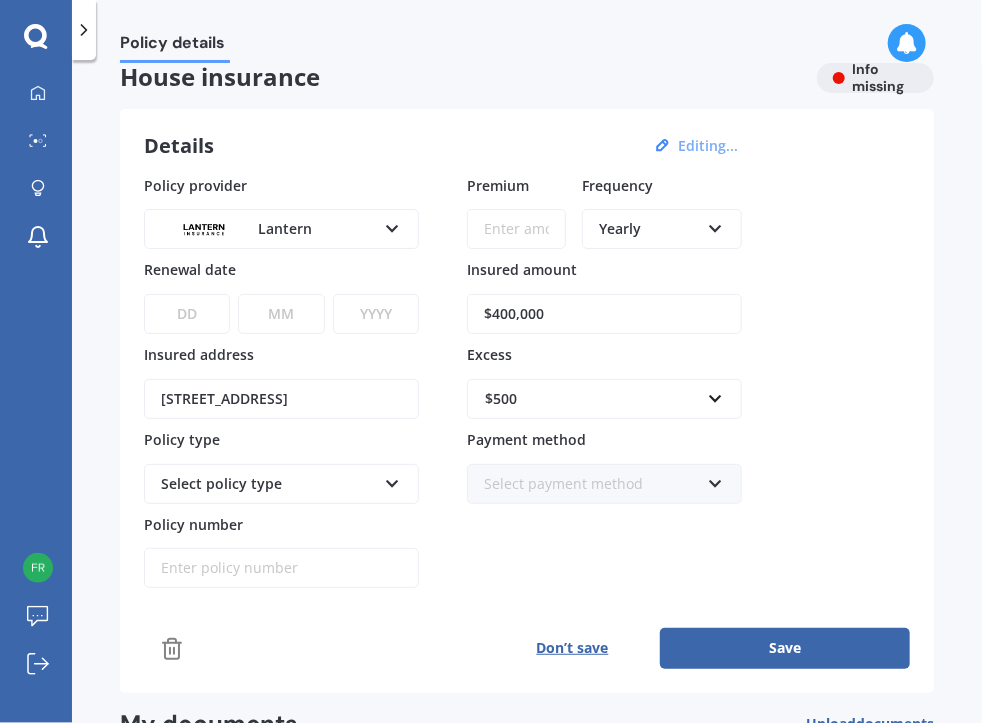 drag, startPoint x: 538, startPoint y: 33, endPoint x: 386, endPoint y: 60, distance: 154.37941 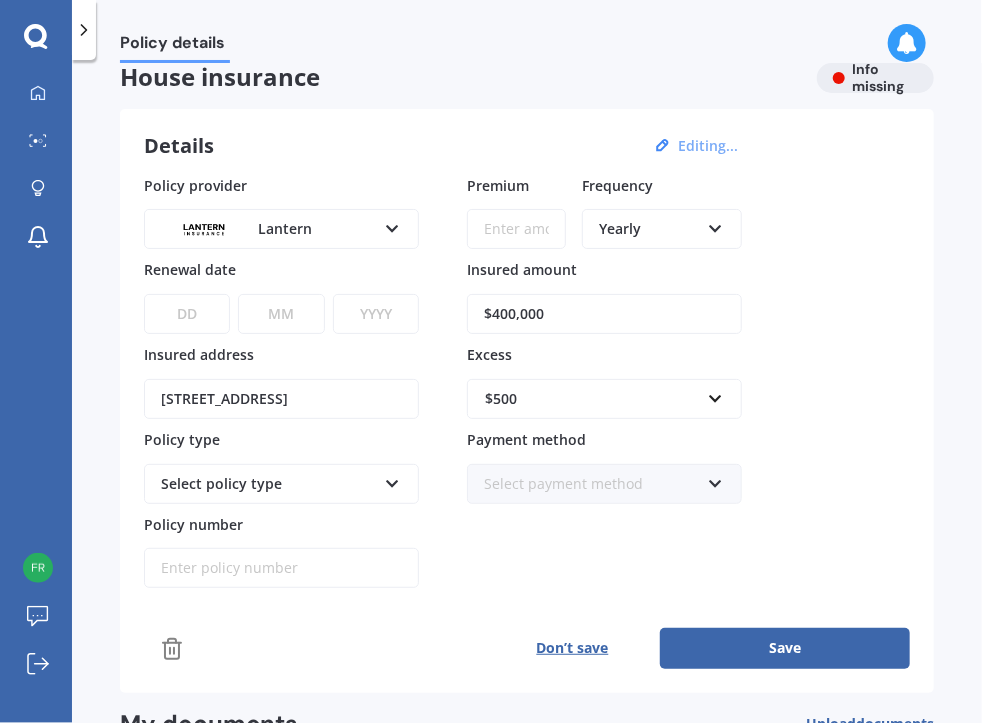 click on "Policy details" at bounding box center (527, 32) 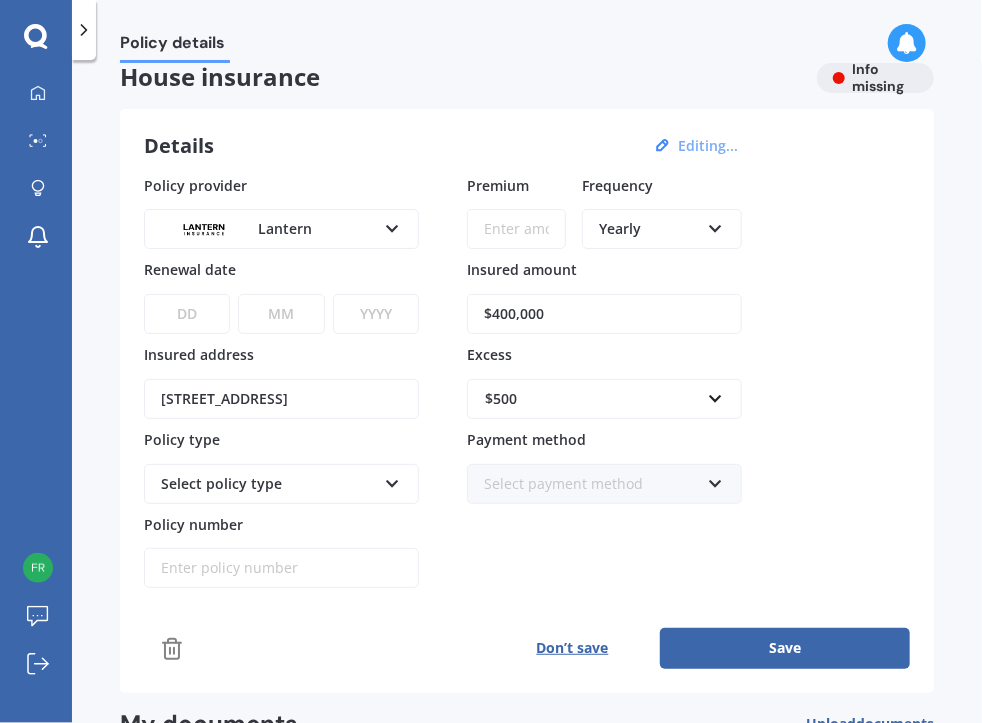drag, startPoint x: 501, startPoint y: 70, endPoint x: 458, endPoint y: 71, distance: 43.011627 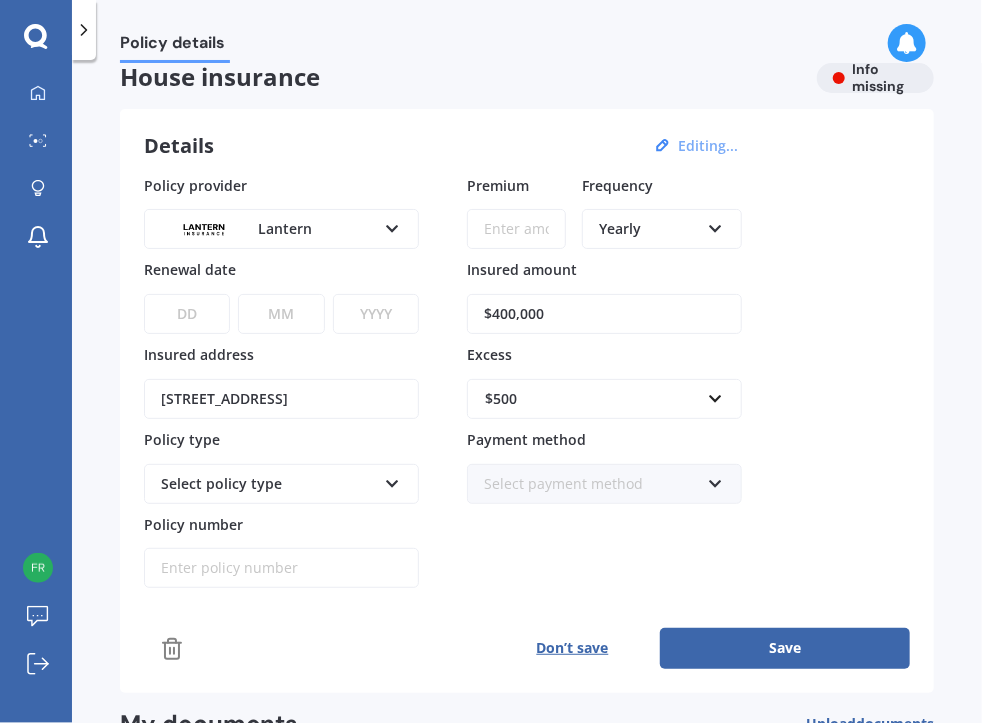 click on "House insurance" at bounding box center [460, 77] 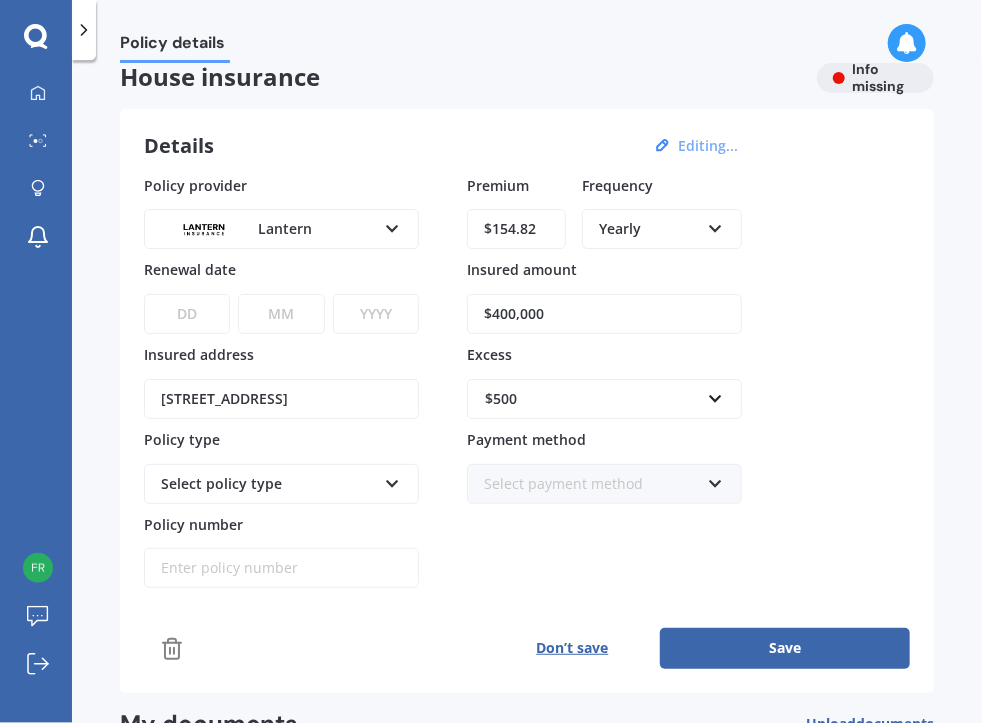 type on "$154.82" 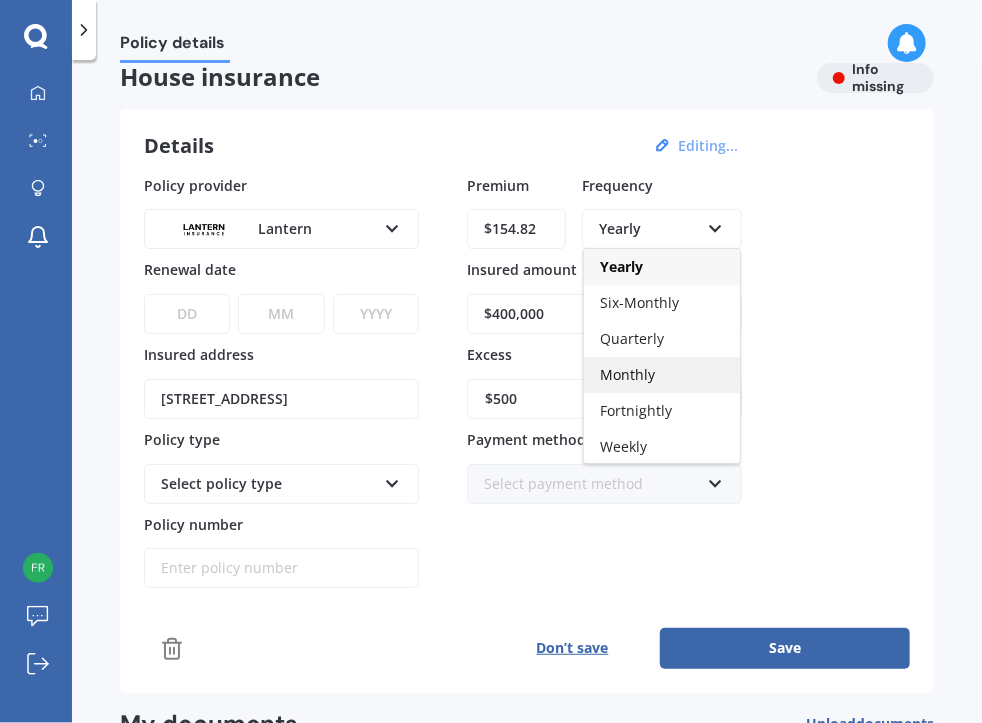 click on "Monthly" at bounding box center (662, 375) 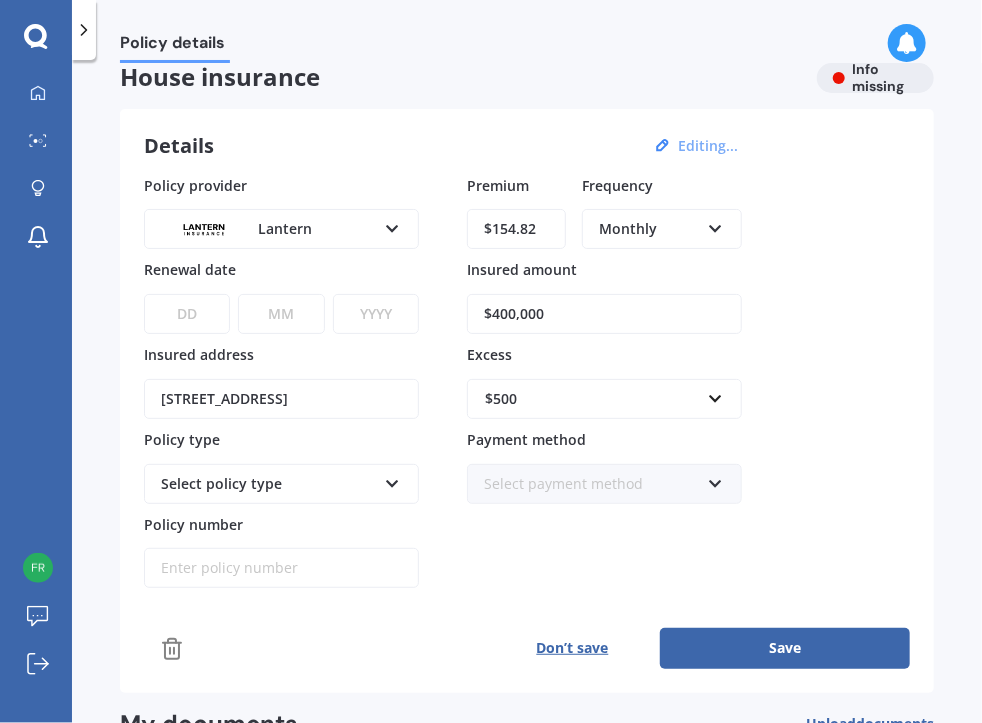 drag, startPoint x: 671, startPoint y: 22, endPoint x: 632, endPoint y: 21, distance: 39.012817 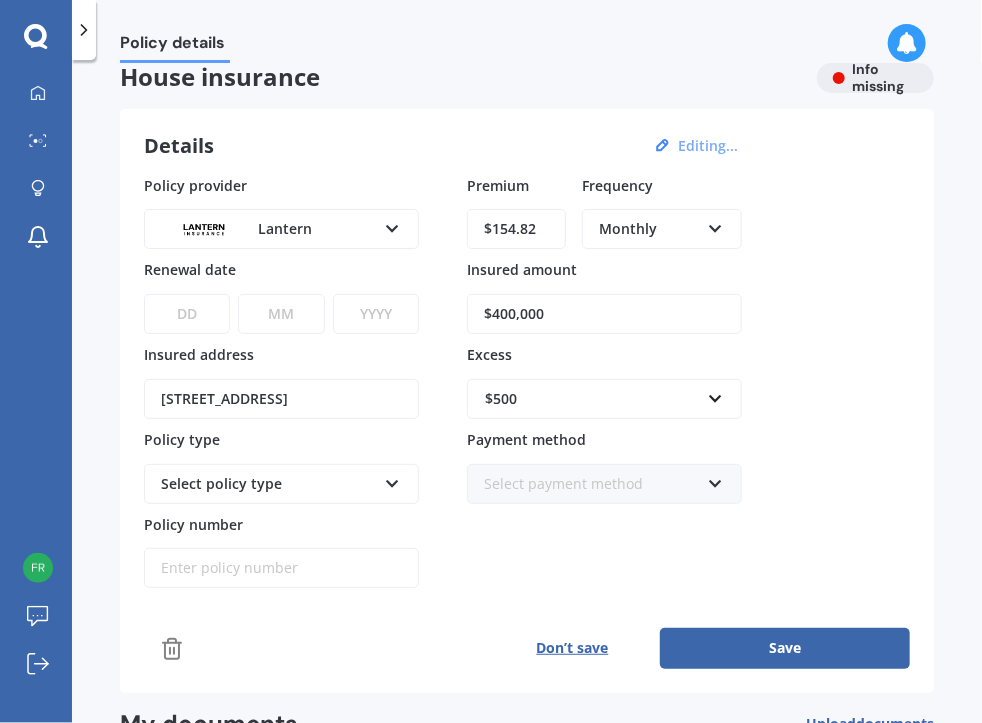 click on "Policy details" at bounding box center (527, 32) 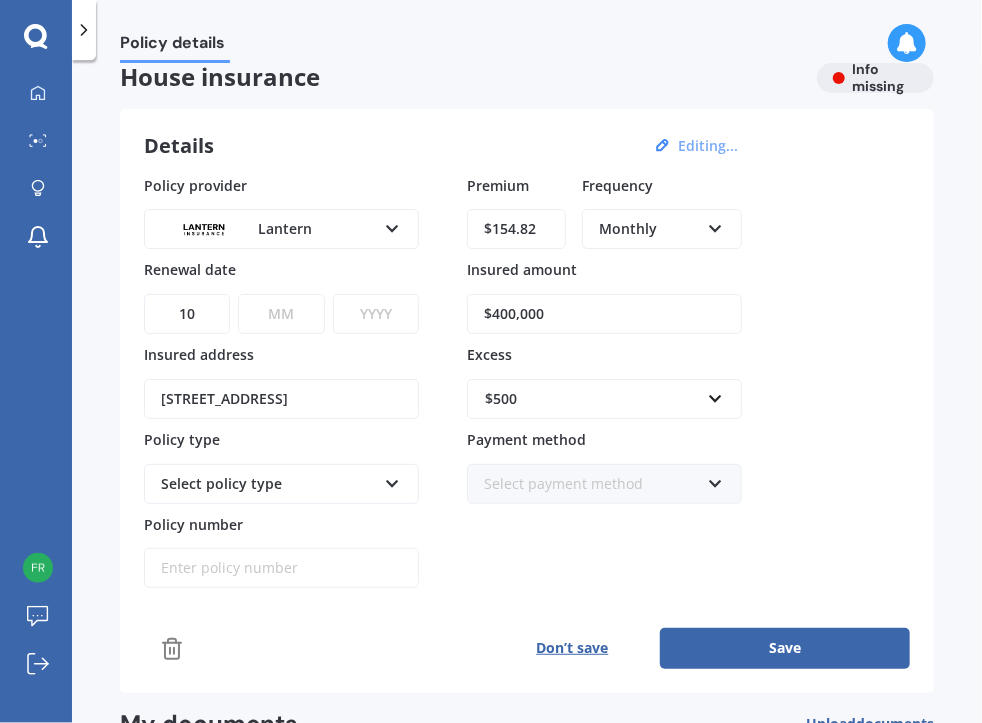 click on "MM 01 02 03 04 05 06 07 08 09 10 11 12" at bounding box center (281, 314) 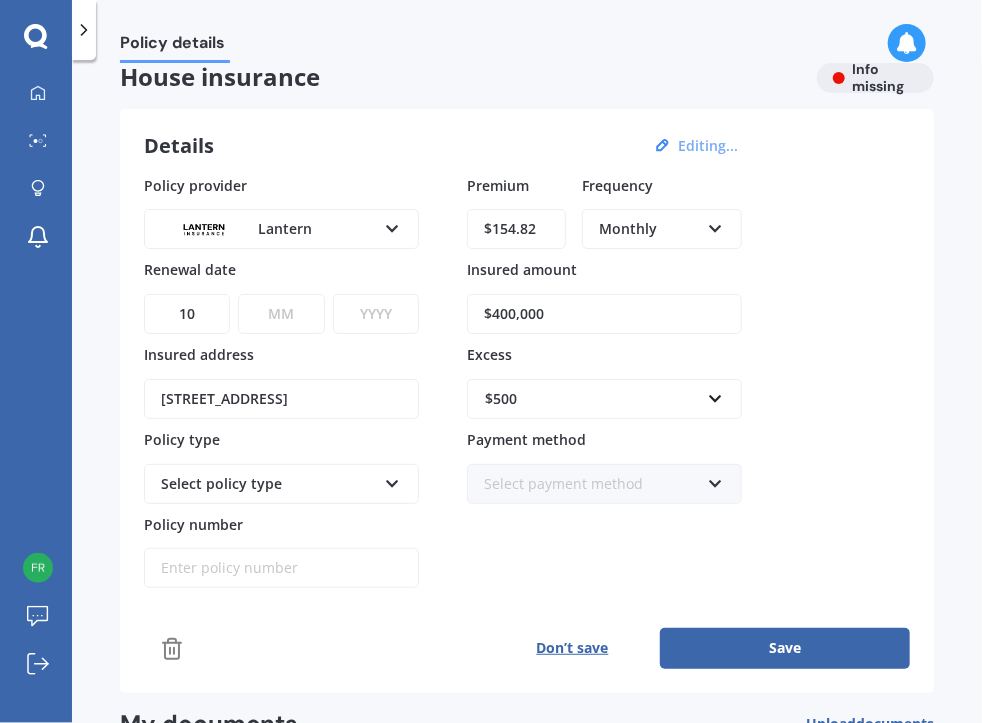 select on "05" 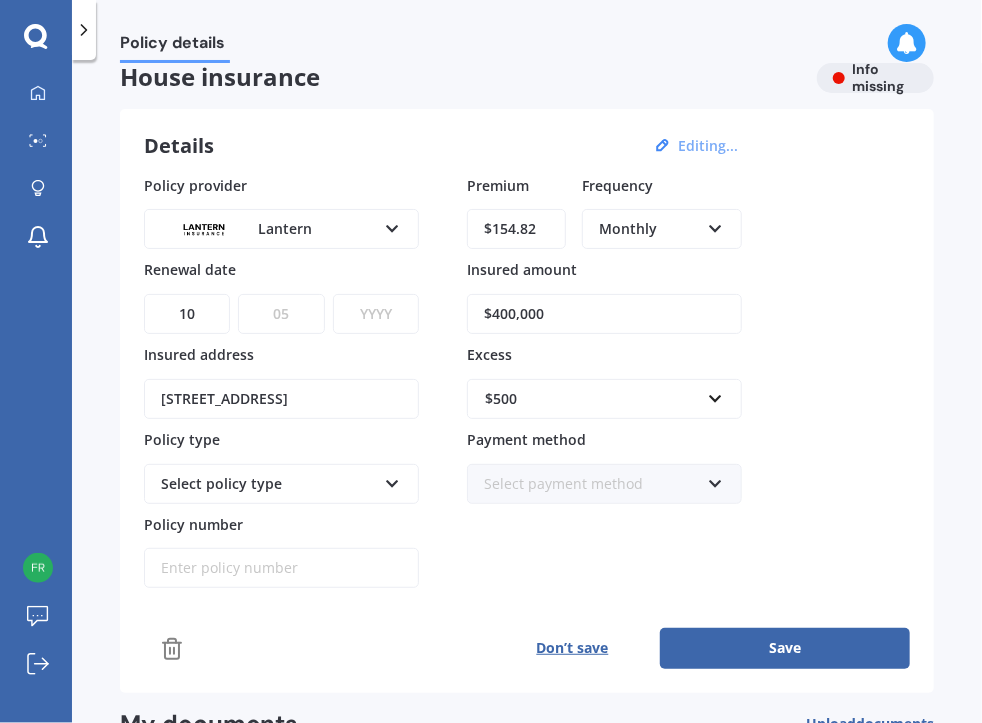 click on "MM 01 02 03 04 05 06 07 08 09 10 11 12" at bounding box center (281, 314) 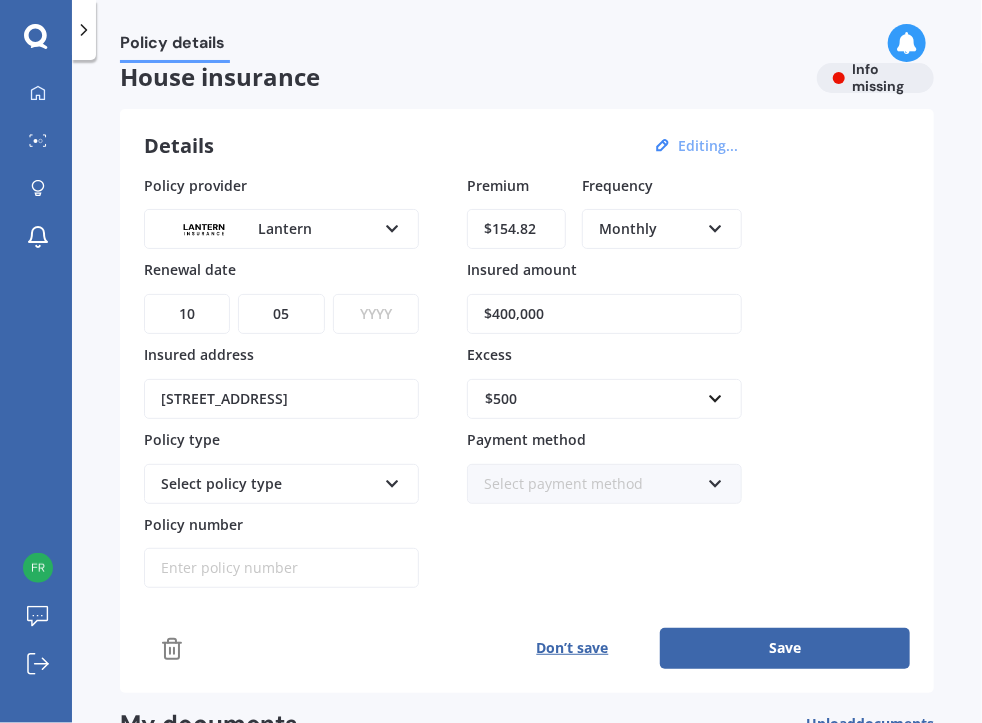 click on "YYYY 2027 2026 2025 2024 2023 2022 2021 2020 2019 2018 2017 2016 2015 2014 2013 2012 2011 2010 2009 2008 2007 2006 2005 2004 2003 2002 2001 2000 1999 1998 1997 1996 1995 1994 1993 1992 1991 1990 1989 1988 1987 1986 1985 1984 1983 1982 1981 1980 1979 1978 1977 1976 1975 1974 1973 1972 1971 1970 1969 1968 1967 1966 1965 1964 1963 1962 1961 1960 1959 1958 1957 1956 1955 1954 1953 1952 1951 1950 1949 1948 1947 1946 1945 1944 1943 1942 1941 1940 1939 1938 1937 1936 1935 1934 1933 1932 1931 1930 1929 1928" at bounding box center (376, 314) 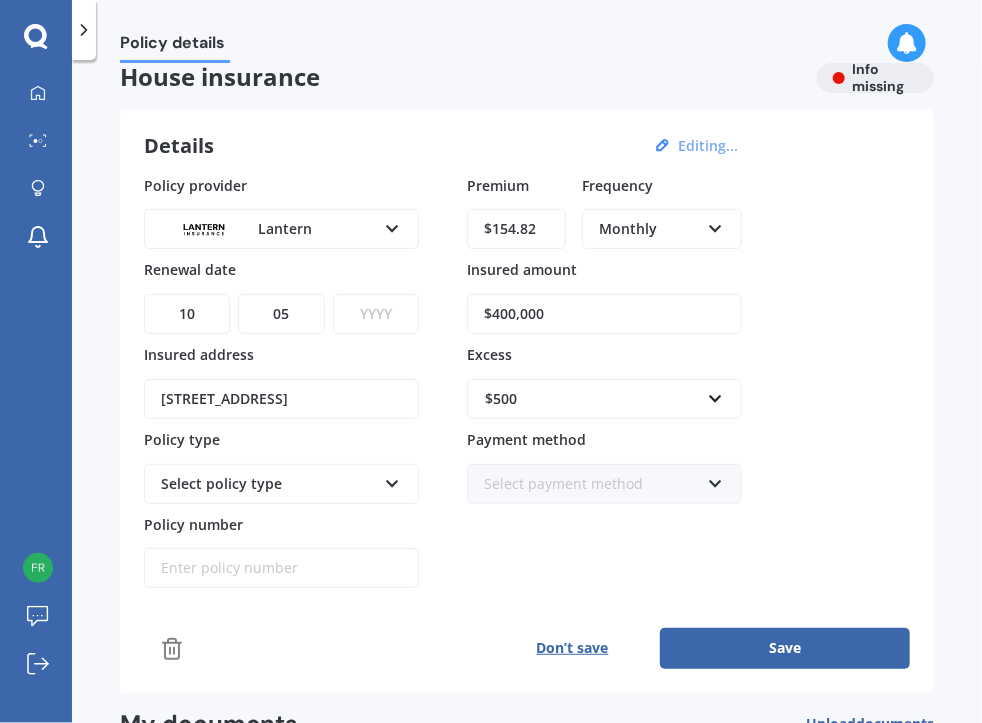 select on "2027" 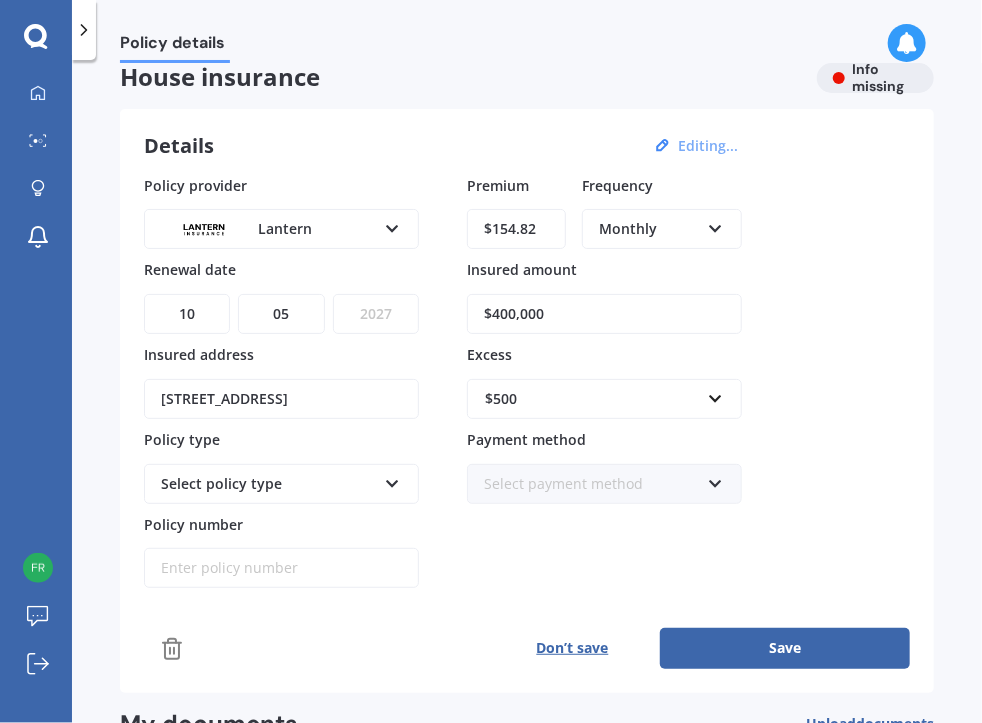 click on "YYYY 2027 2026 2025 2024 2023 2022 2021 2020 2019 2018 2017 2016 2015 2014 2013 2012 2011 2010 2009 2008 2007 2006 2005 2004 2003 2002 2001 2000 1999 1998 1997 1996 1995 1994 1993 1992 1991 1990 1989 1988 1987 1986 1985 1984 1983 1982 1981 1980 1979 1978 1977 1976 1975 1974 1973 1972 1971 1970 1969 1968 1967 1966 1965 1964 1963 1962 1961 1960 1959 1958 1957 1956 1955 1954 1953 1952 1951 1950 1949 1948 1947 1946 1945 1944 1943 1942 1941 1940 1939 1938 1937 1936 1935 1934 1933 1932 1931 1930 1929 1928" at bounding box center (376, 314) 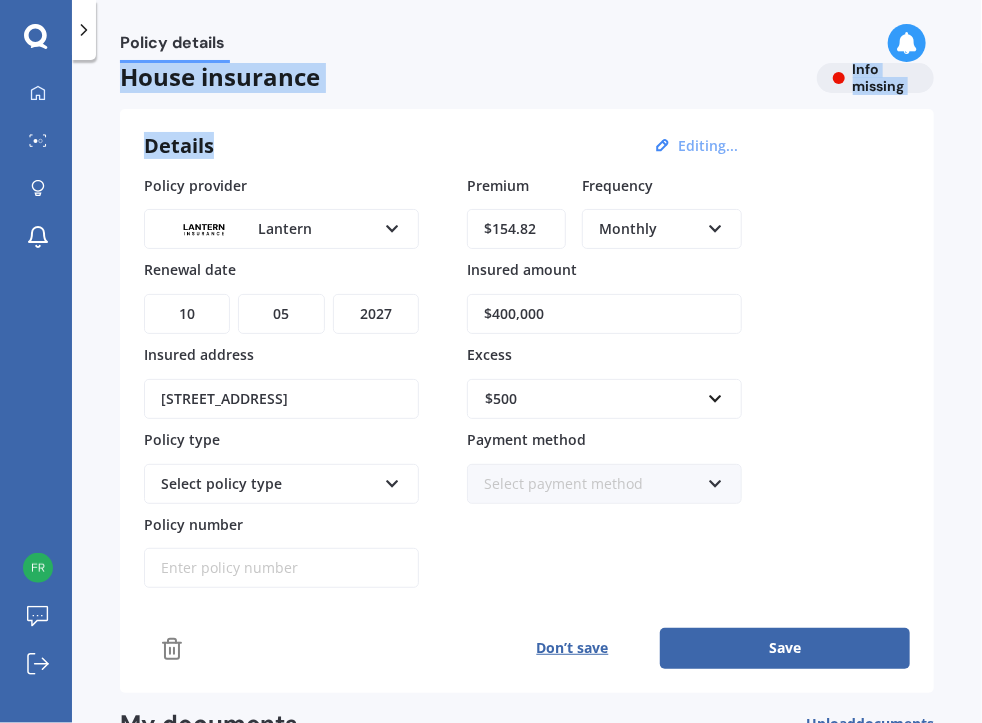 drag, startPoint x: 604, startPoint y: 47, endPoint x: 404, endPoint y: 97, distance: 206.15529 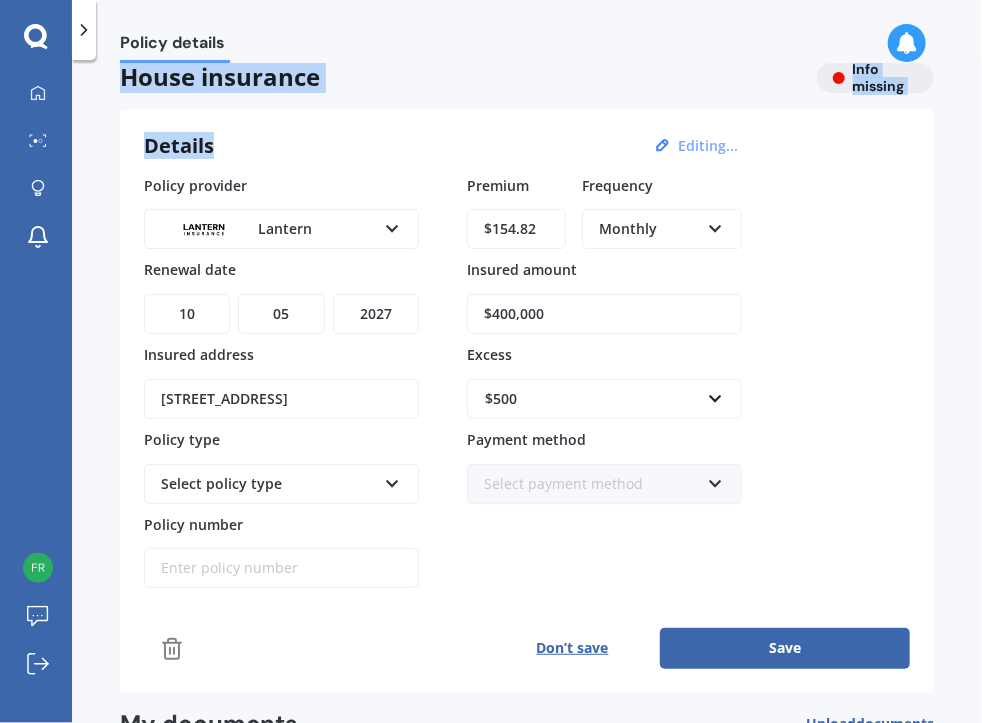 click on "Policy details Policy details House insurance Info missing Details Editing... Policy provider Lantern AA AMI AMP ANZ ASB Ando BNZ Co-Operative Bank FMG Initio Kiwibank Lantern MAS NZI Other SBS State TSB Tower Trade Me Insurance Vero Westpac YOUI Renewal date DD 01 02 03 04 05 06 07 08 09 10 11 12 13 14 15 16 17 18 19 20 21 22 23 24 25 26 27 28 29 30 31 MM 01 02 03 04 05 06 07 08 09 10 11 12 YYYY 2027 2026 2025 2024 2023 2022 2021 2020 2019 2018 2017 2016 2015 2014 2013 2012 2011 2010 2009 2008 2007 2006 2005 2004 2003 2002 2001 2000 1999 1998 1997 1996 1995 1994 1993 1992 1991 1990 1989 1988 1987 1986 1985 1984 1983 1982 1981 1980 1979 1978 1977 1976 1975 1974 1973 1972 1971 1970 1969 1968 1967 1966 1965 1964 1963 1962 1961 1960 1959 1958 1957 1956 1955 1954 1953 1952 1951 1950 1949 1948 1947 1946 1945 1944 1943 1942 1941 1940 1939 1938 1937 1936 1935 1934 1933 1932 1931 1930 1929 1928 Insured address [STREET_ADDRESS] Policy type Select policy type Essence Home Echelon Home Supersurance" at bounding box center [491, 361] 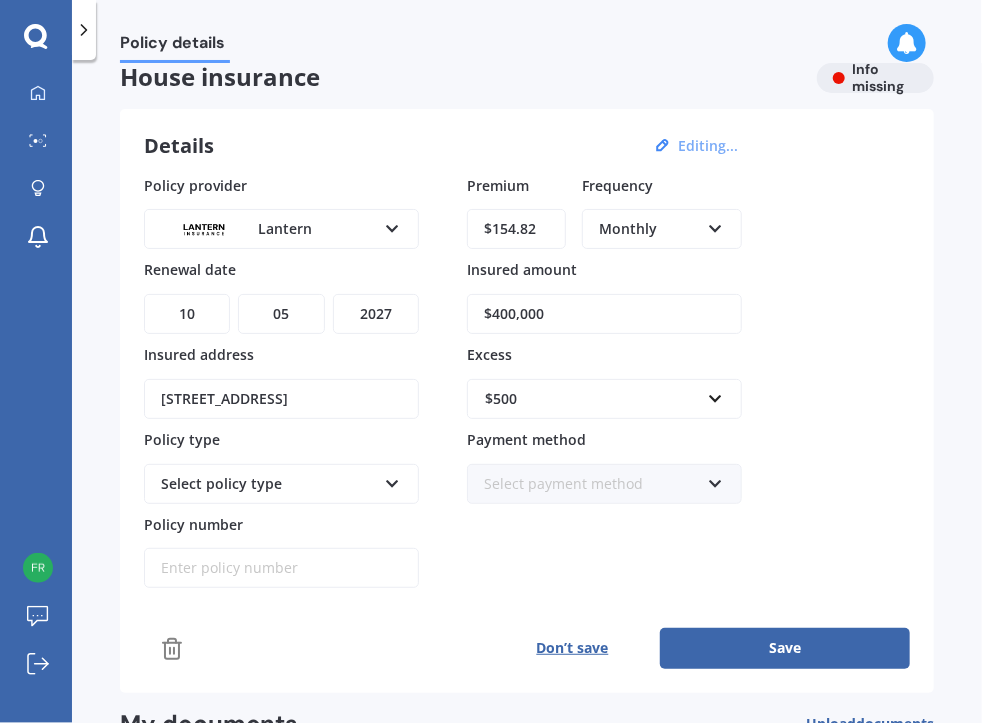 drag, startPoint x: 552, startPoint y: 310, endPoint x: 456, endPoint y: 306, distance: 96.0833 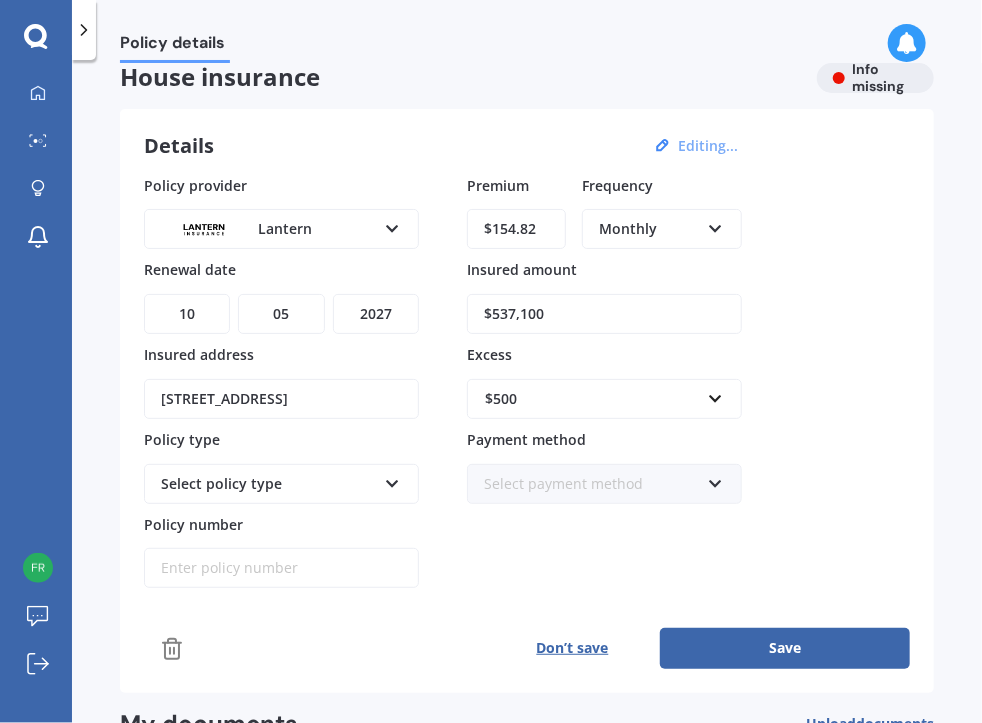 type on "$537,100" 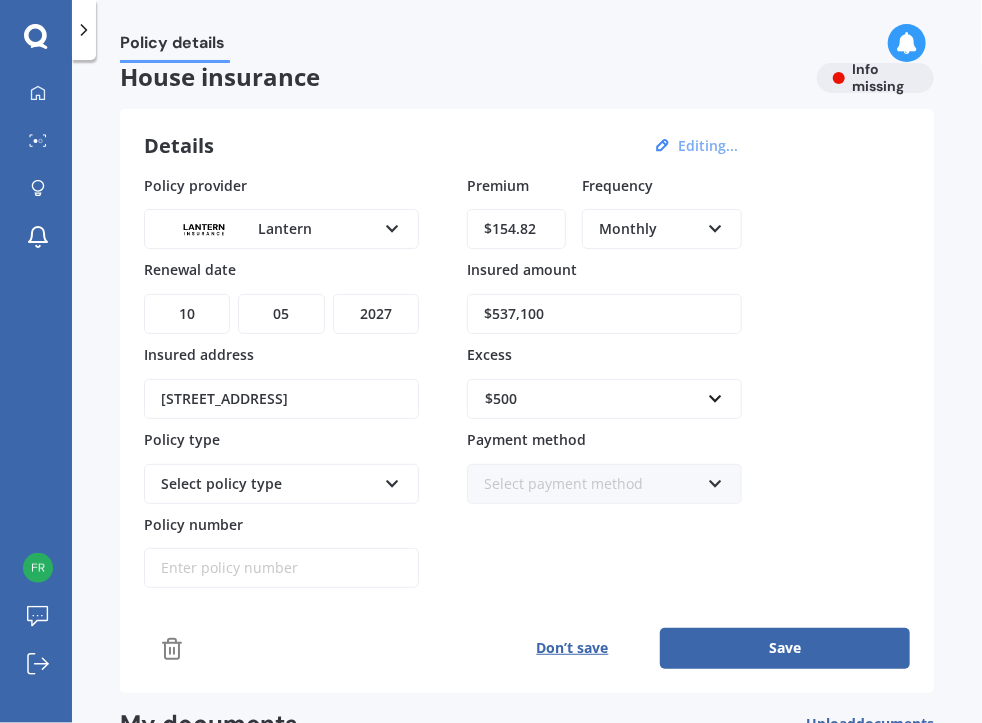 click at bounding box center (392, 480) 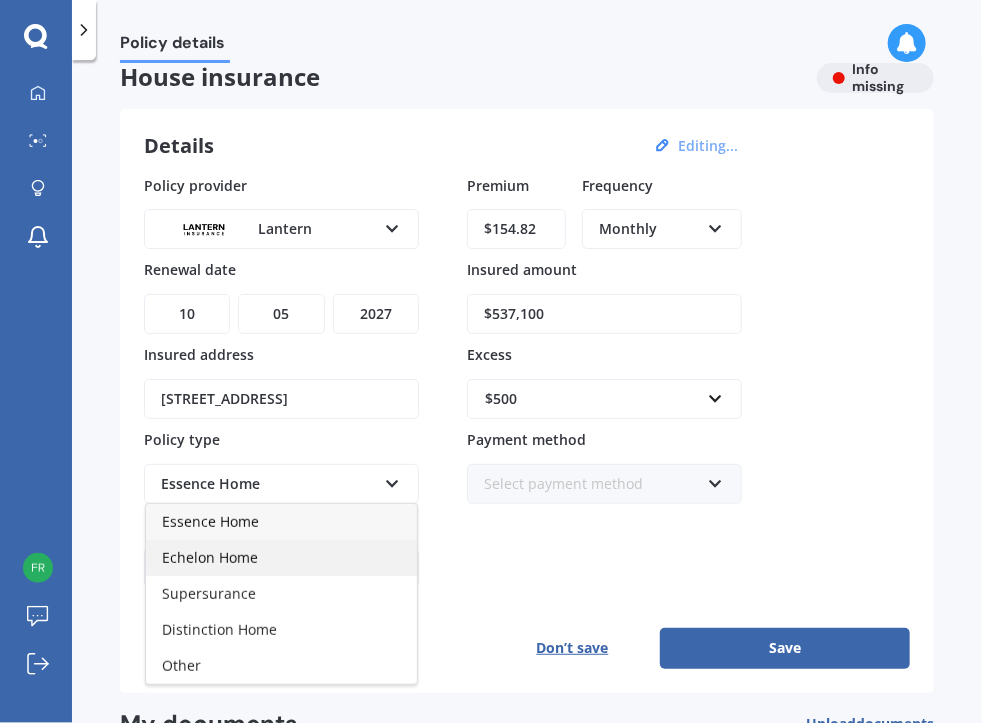 click on "Echelon Home" at bounding box center [210, 557] 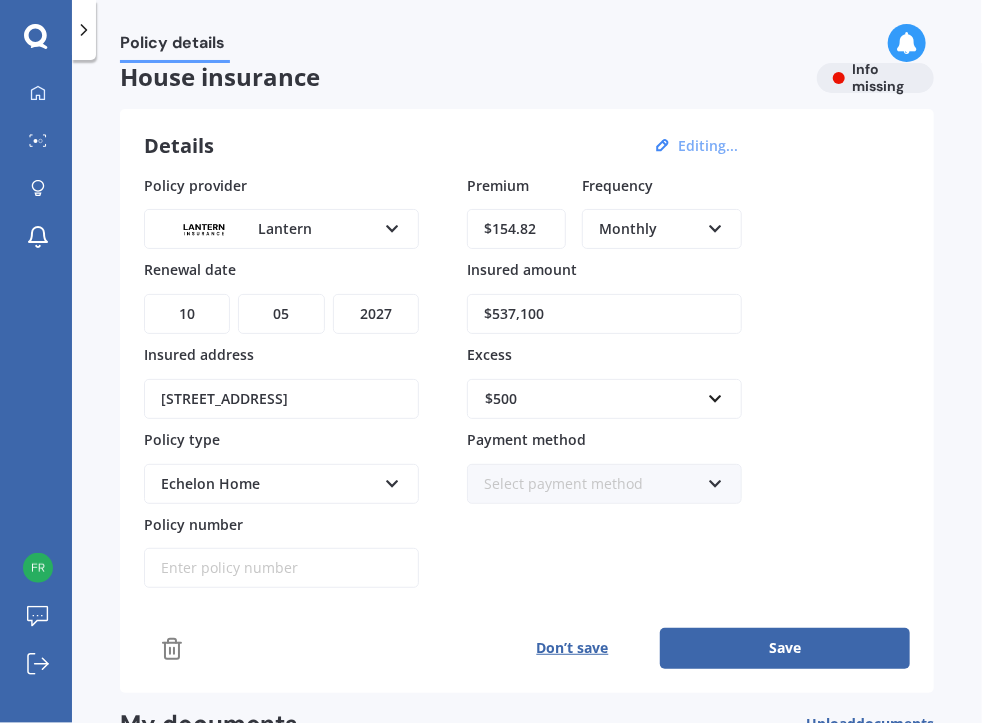 click at bounding box center (715, 480) 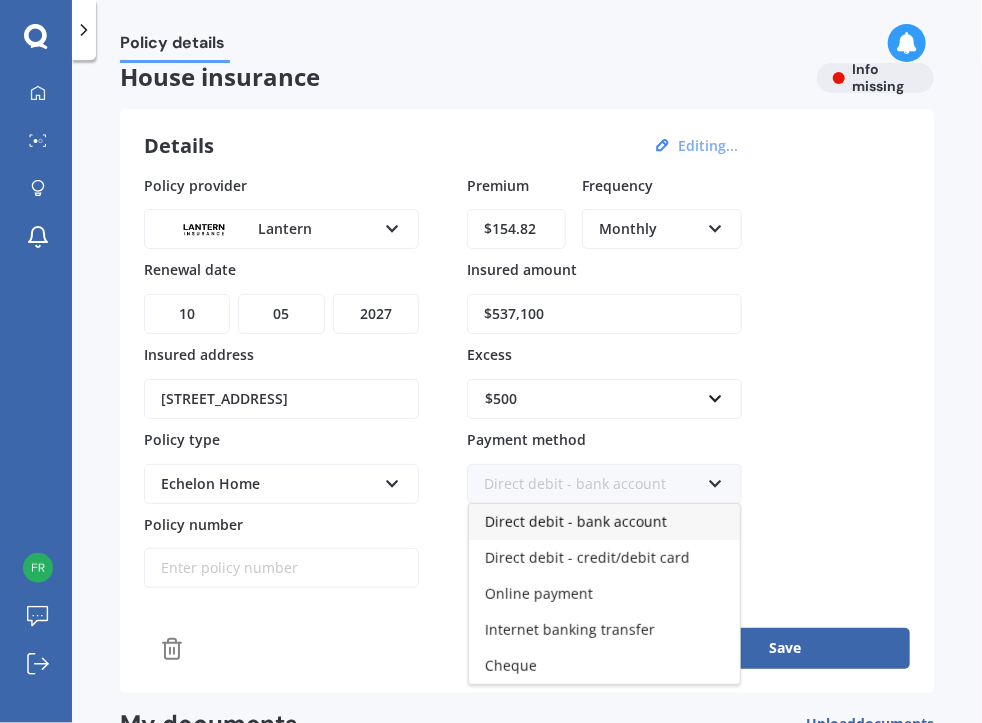 click on "Direct debit - bank account" at bounding box center (576, 521) 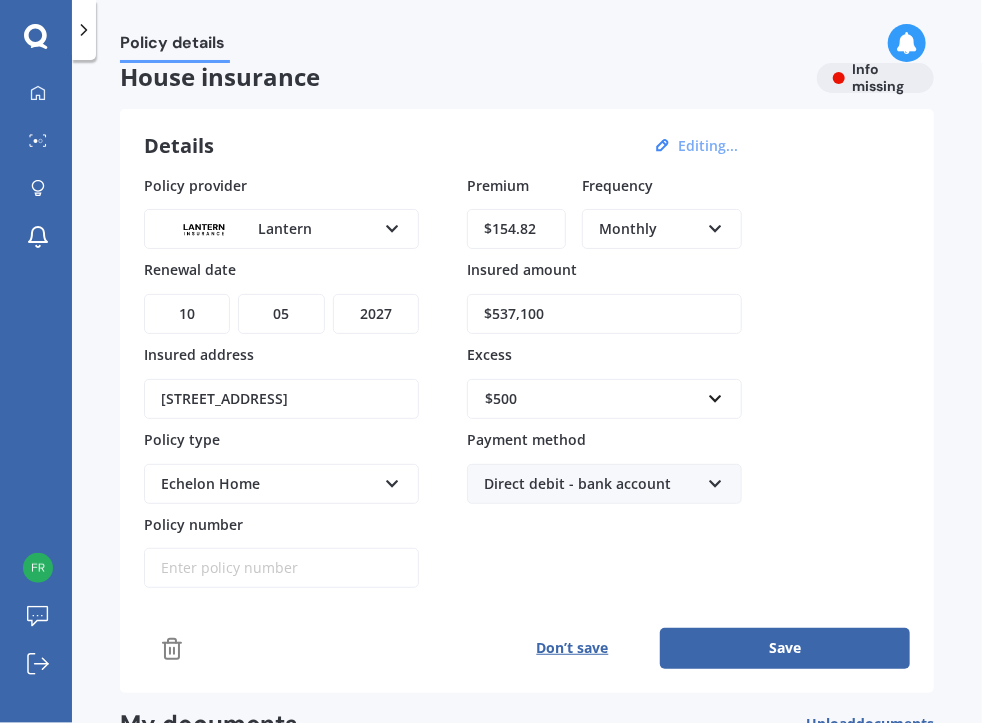 click on "Policy number" at bounding box center (281, 568) 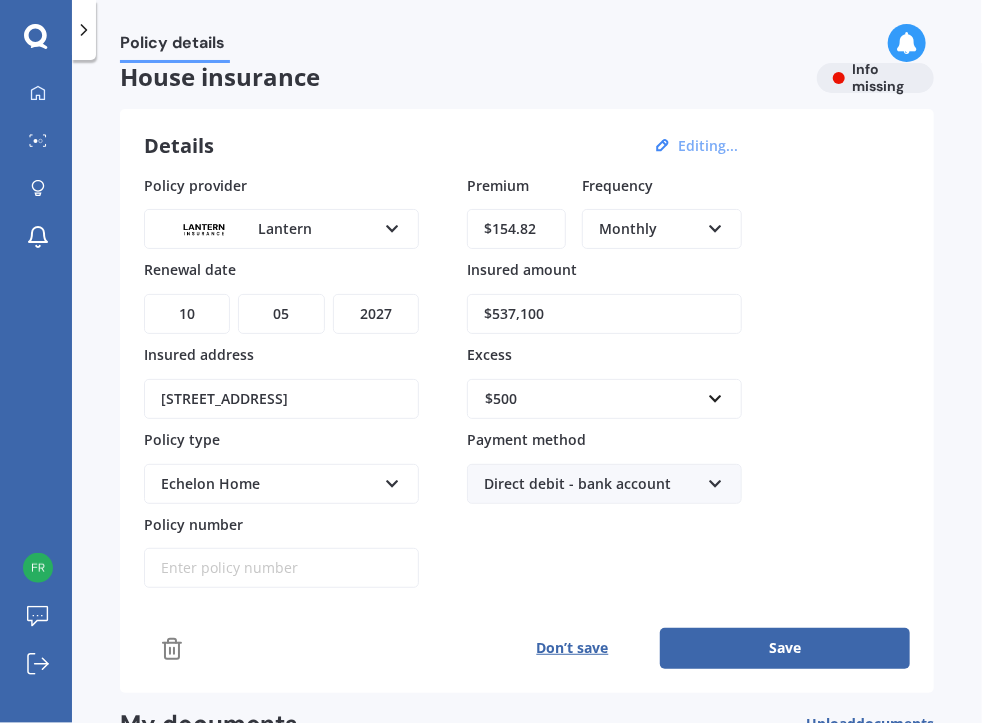 paste on "01q249188lpl" 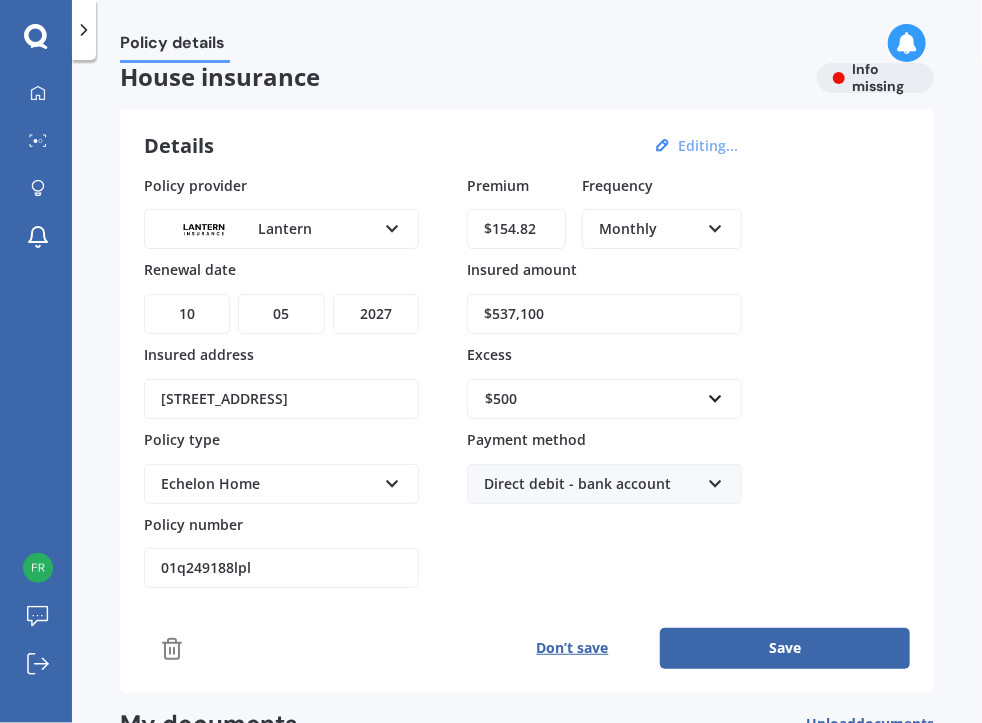 type on "01q249188lpl" 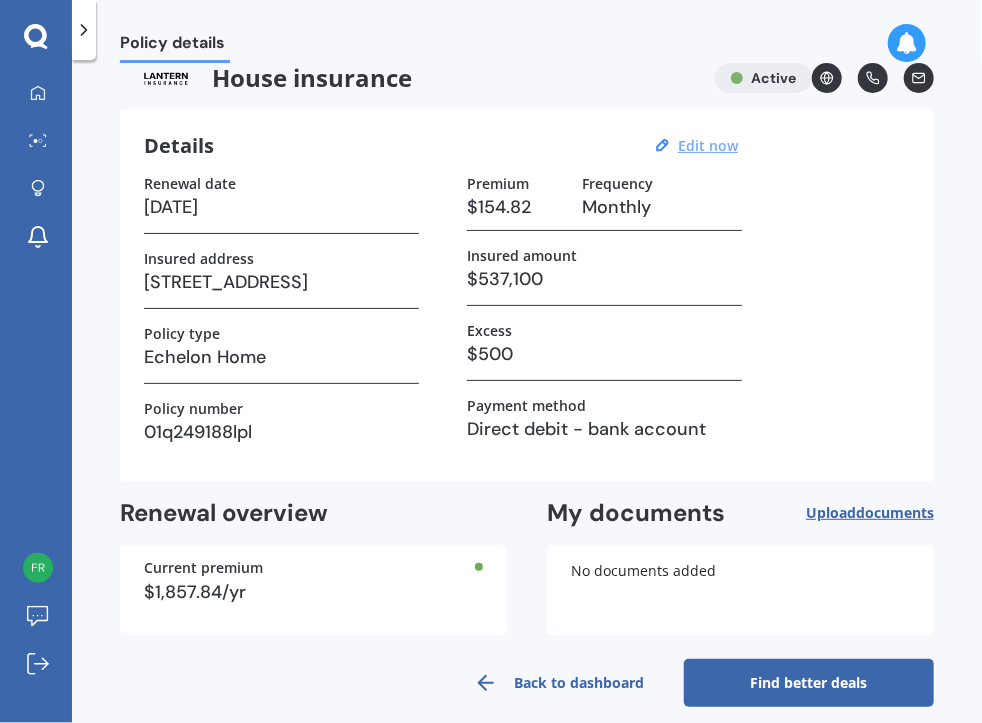 scroll, scrollTop: 26, scrollLeft: 0, axis: vertical 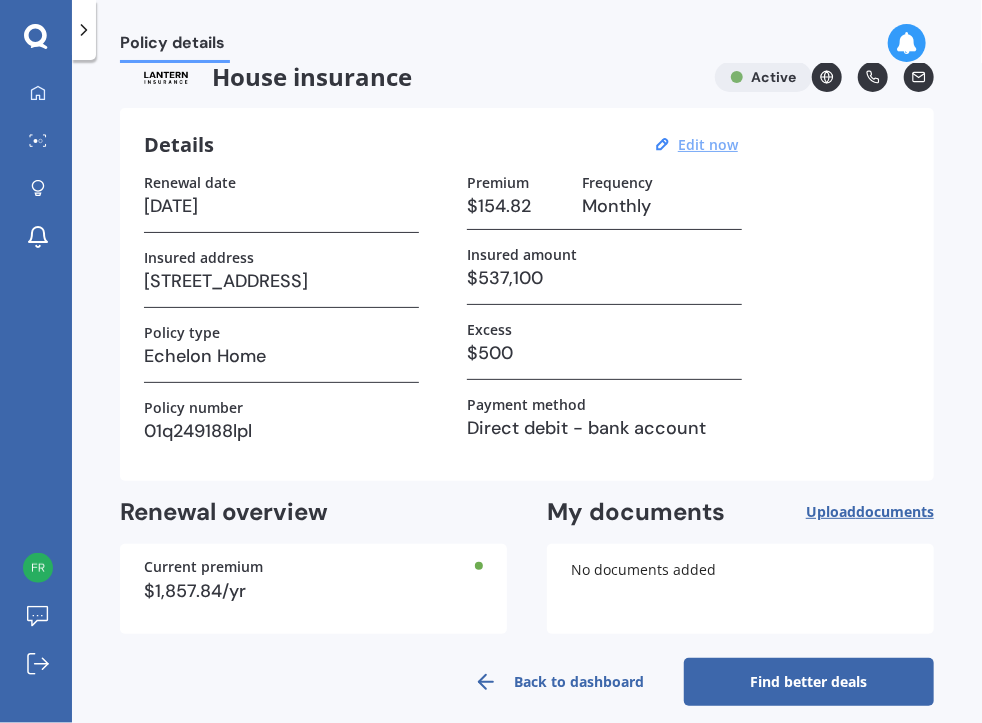 click on "Find better deals" at bounding box center (809, 682) 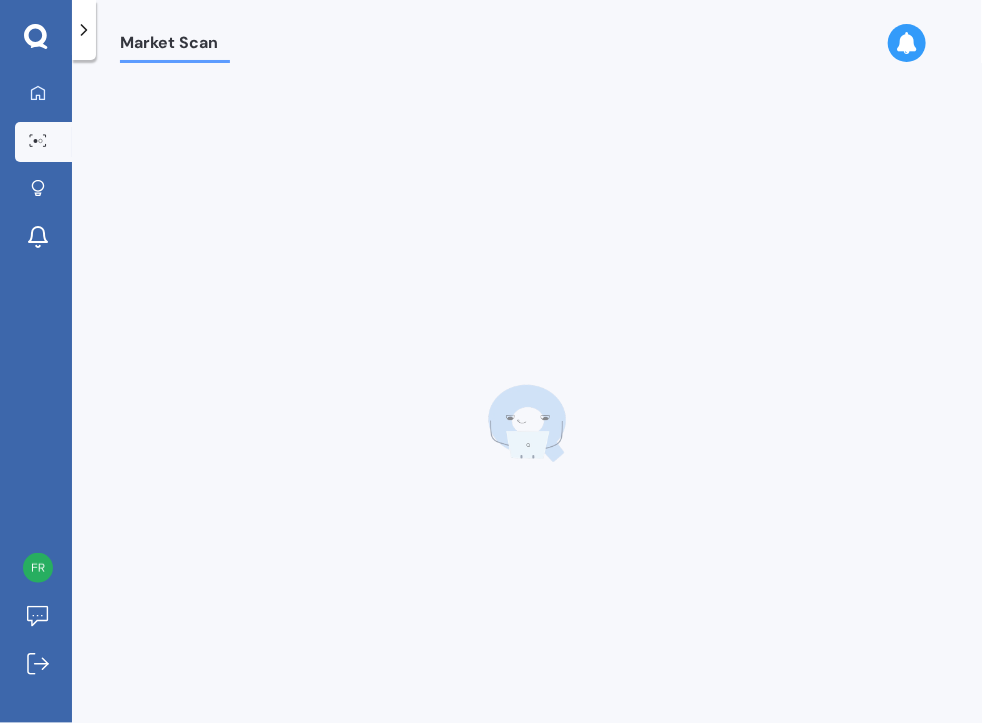 scroll, scrollTop: 0, scrollLeft: 0, axis: both 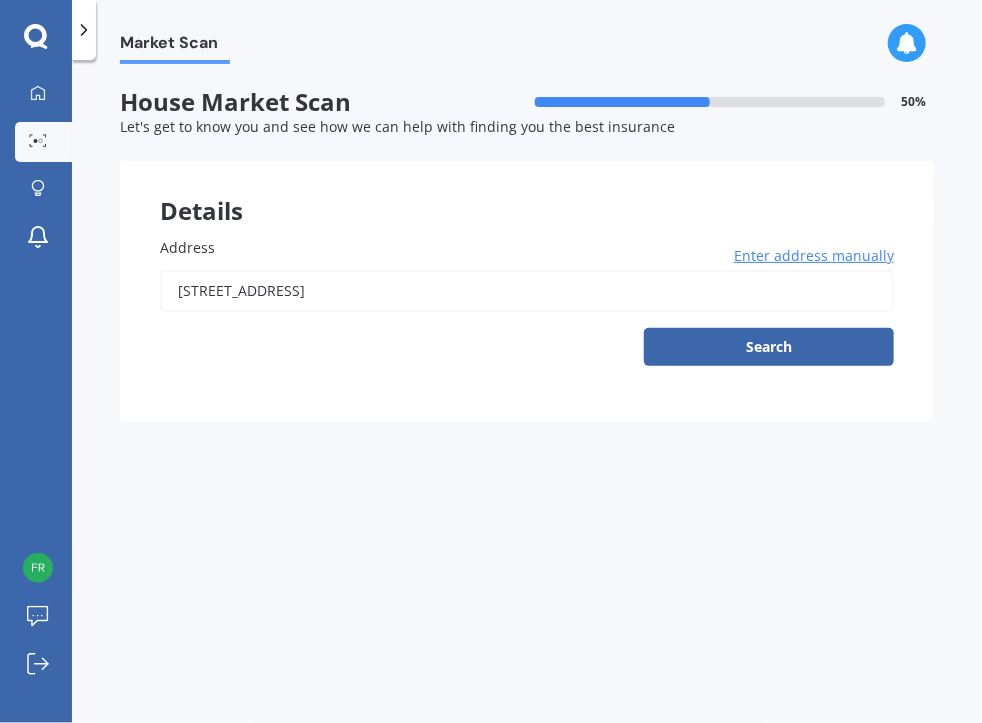 click on "Search" at bounding box center [769, 347] 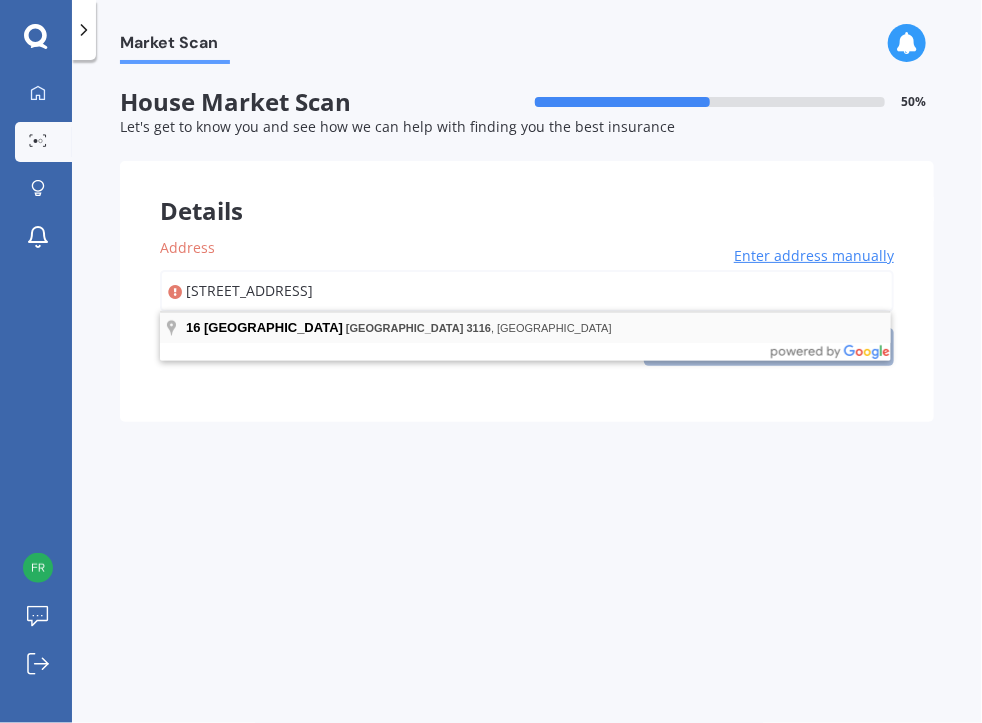 type on "[STREET_ADDRESS]" 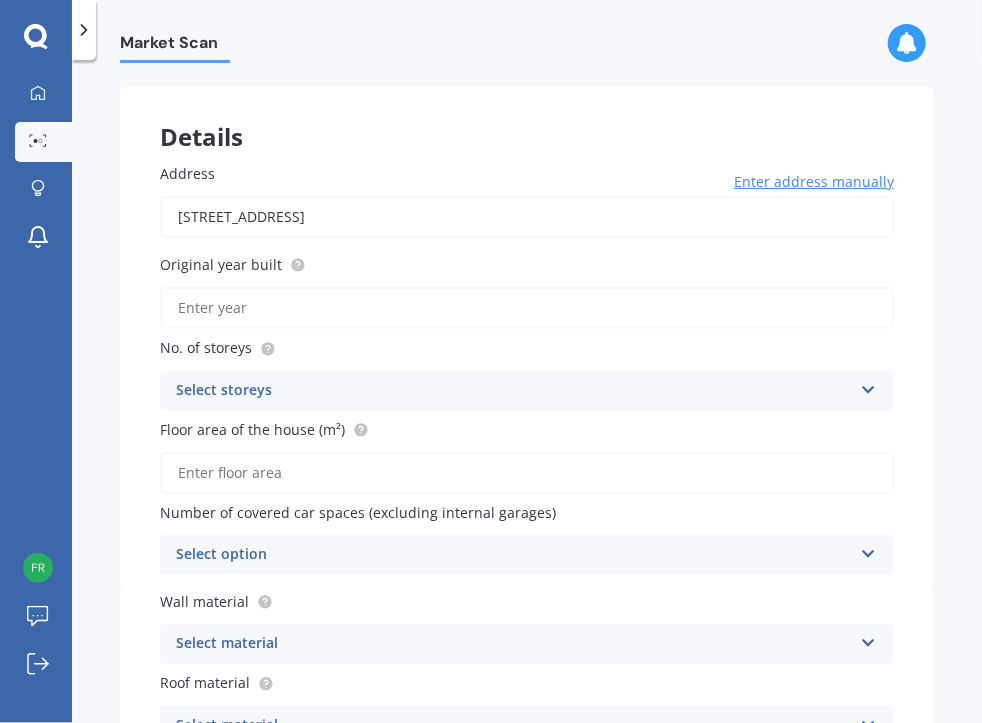 scroll, scrollTop: 0, scrollLeft: 0, axis: both 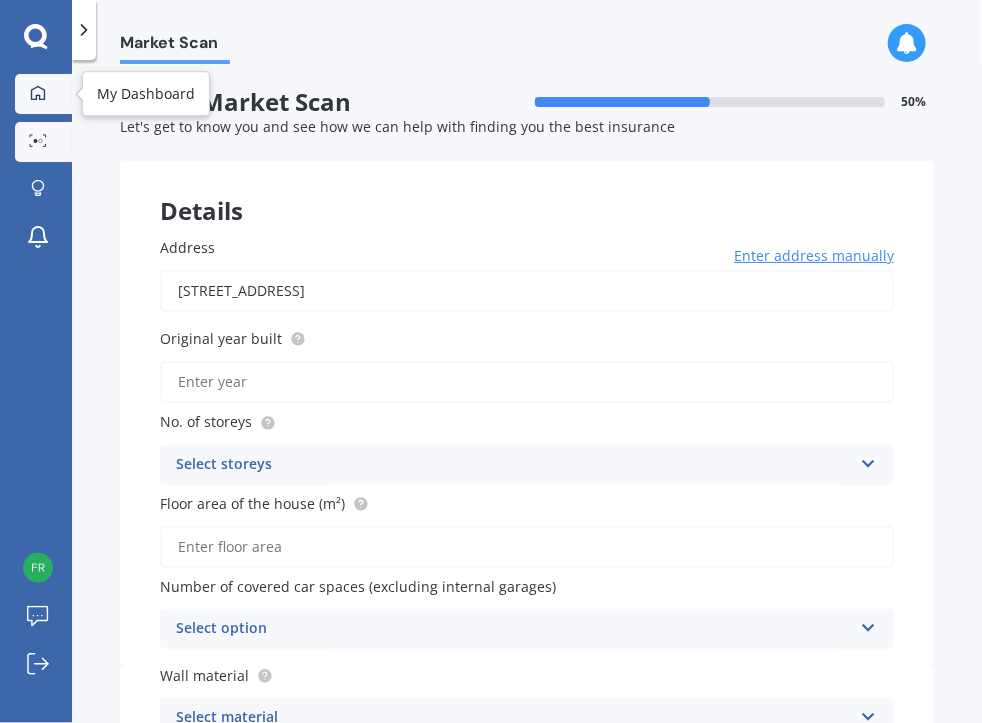 click at bounding box center [38, 94] 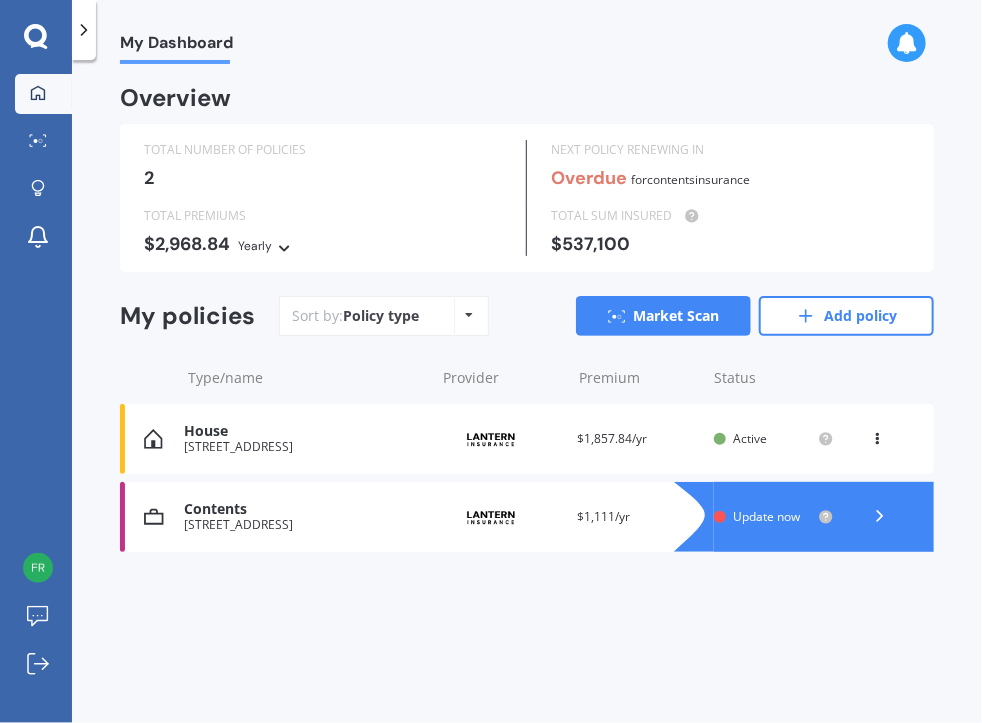 click on "Contents" at bounding box center (304, 509) 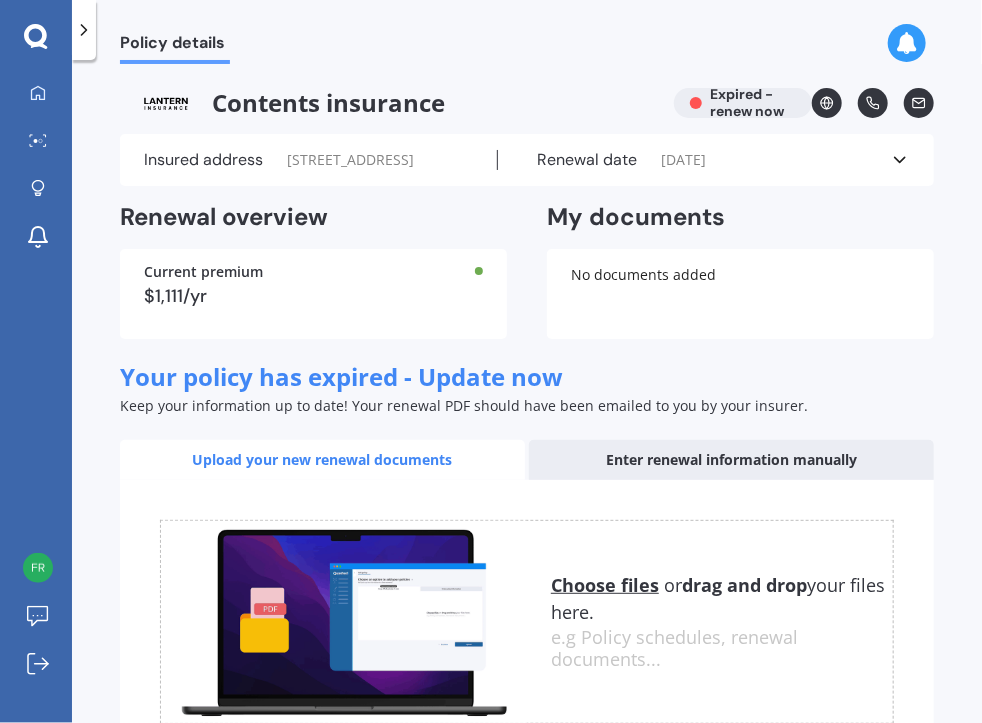 click on "Policy details" at bounding box center (527, 32) 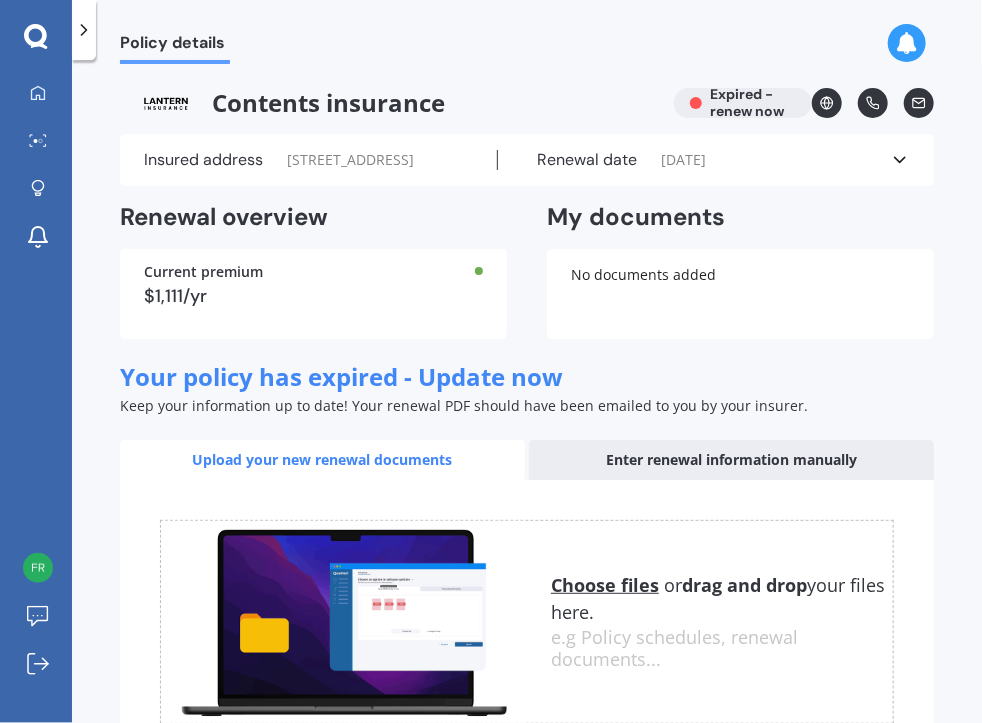 click 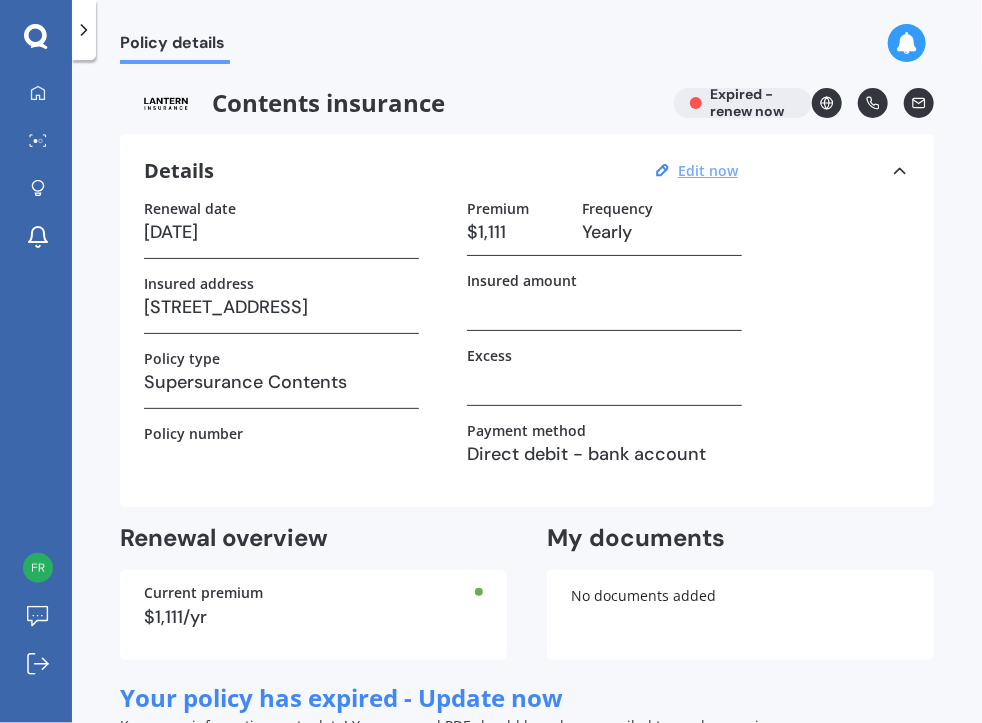 click on "Edit now" at bounding box center (708, 170) 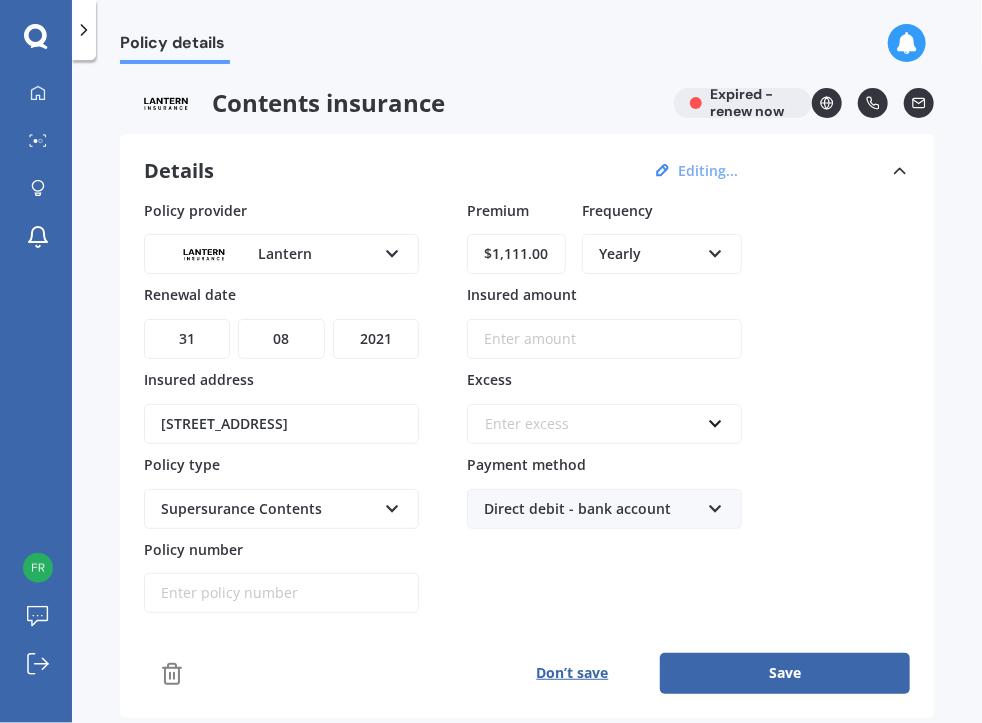 type 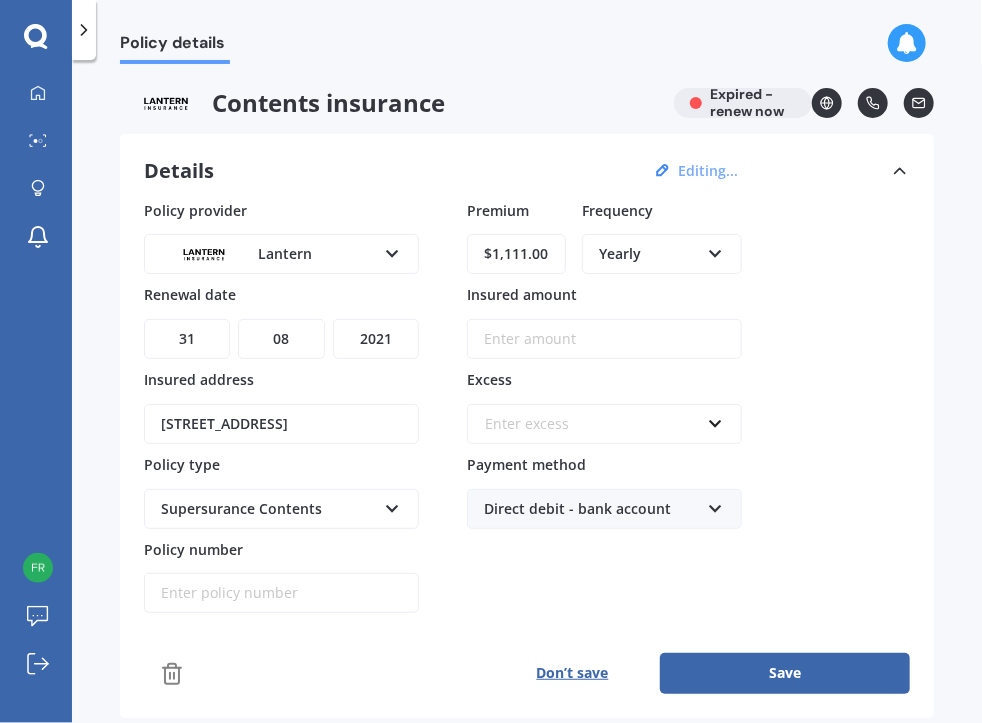 click on "YYYY 2027 2026 2025 2024 2023 2022 2021 2020 2019 2018 2017 2016 2015 2014 2013 2012 2011 2010 2009 2008 2007 2006 2005 2004 2003 2002 2001 2000 1999 1998 1997 1996 1995 1994 1993 1992 1991 1990 1989 1988 1987 1986 1985 1984 1983 1982 1981 1980 1979 1978 1977 1976 1975 1974 1973 1972 1971 1970 1969 1968 1967 1966 1965 1964 1963 1962 1961 1960 1959 1958 1957 1956 1955 1954 1953 1952 1951 1950 1949 1948 1947 1946 1945 1944 1943 1942 1941 1940 1939 1938 1937 1936 1935 1934 1933 1932 1931 1930 1929 1928" at bounding box center (376, 339) 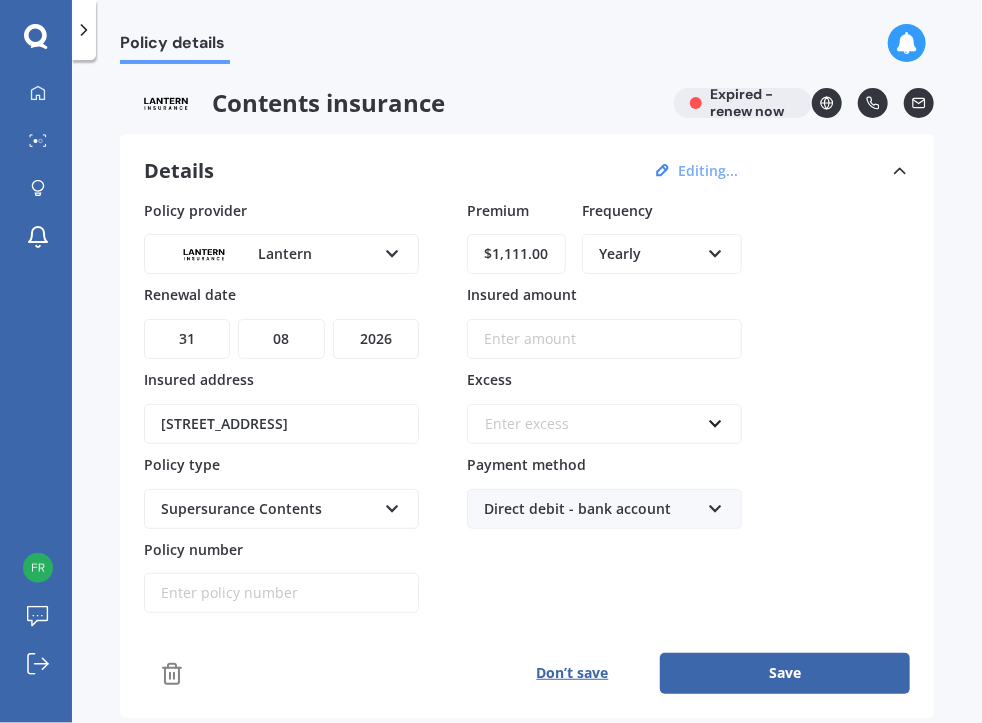 click on "YYYY 2027 2026 2025 2024 2023 2022 2021 2020 2019 2018 2017 2016 2015 2014 2013 2012 2011 2010 2009 2008 2007 2006 2005 2004 2003 2002 2001 2000 1999 1998 1997 1996 1995 1994 1993 1992 1991 1990 1989 1988 1987 1986 1985 1984 1983 1982 1981 1980 1979 1978 1977 1976 1975 1974 1973 1972 1971 1970 1969 1968 1967 1966 1965 1964 1963 1962 1961 1960 1959 1958 1957 1956 1955 1954 1953 1952 1951 1950 1949 1948 1947 1946 1945 1944 1943 1942 1941 1940 1939 1938 1937 1936 1935 1934 1933 1932 1931 1930 1929 1928" at bounding box center (376, 339) 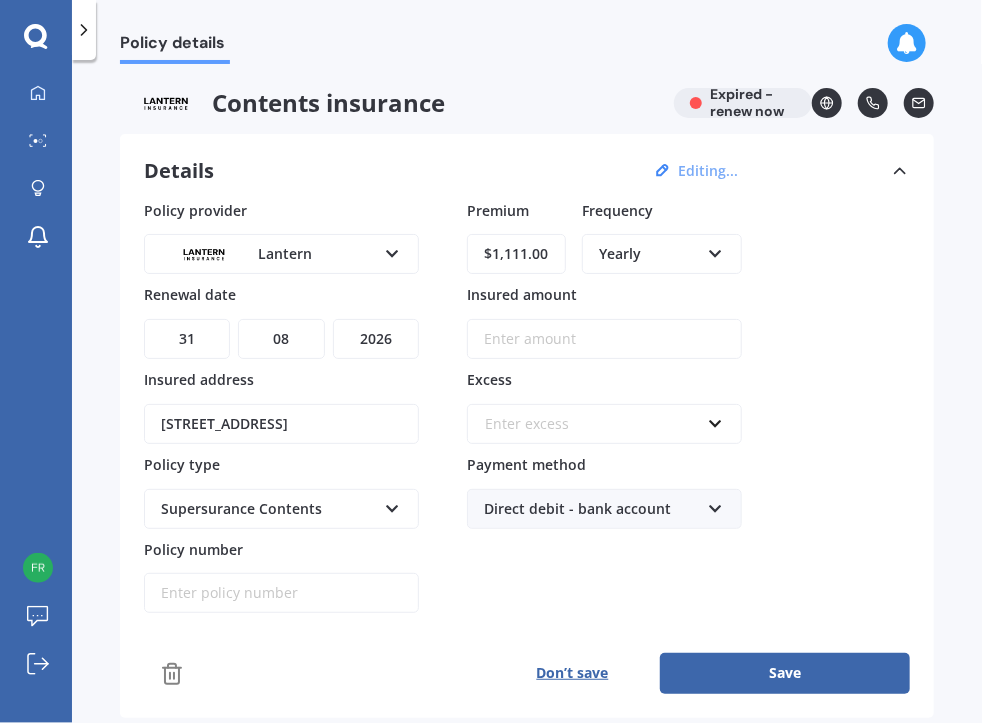 select on "2025" 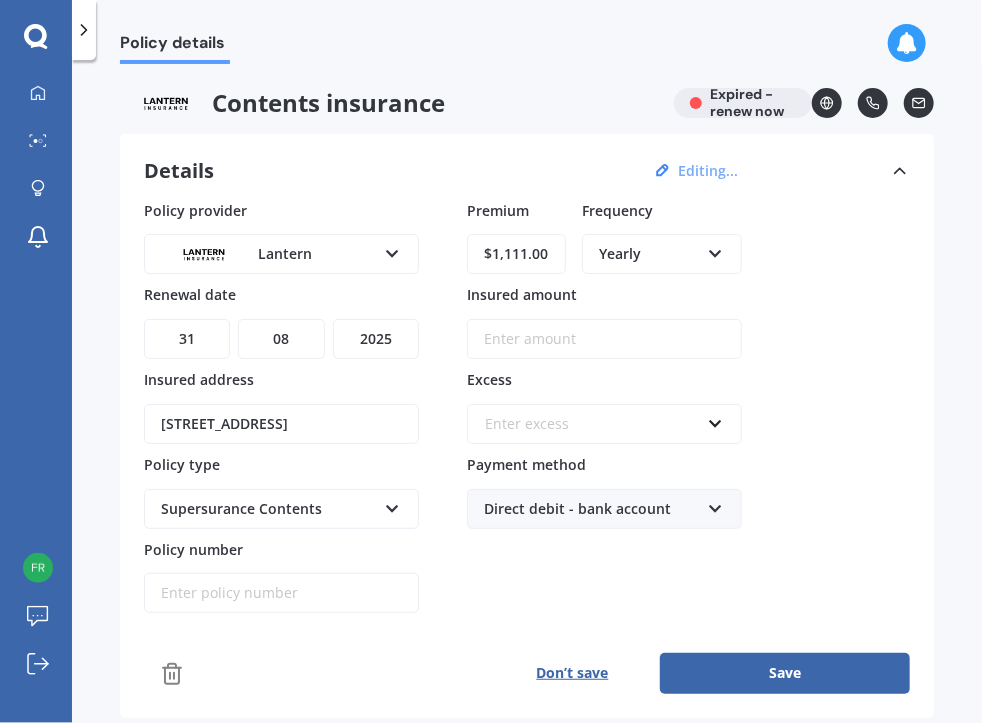 click on "YYYY 2027 2026 2025 2024 2023 2022 2021 2020 2019 2018 2017 2016 2015 2014 2013 2012 2011 2010 2009 2008 2007 2006 2005 2004 2003 2002 2001 2000 1999 1998 1997 1996 1995 1994 1993 1992 1991 1990 1989 1988 1987 1986 1985 1984 1983 1982 1981 1980 1979 1978 1977 1976 1975 1974 1973 1972 1971 1970 1969 1968 1967 1966 1965 1964 1963 1962 1961 1960 1959 1958 1957 1956 1955 1954 1953 1952 1951 1950 1949 1948 1947 1946 1945 1944 1943 1942 1941 1940 1939 1938 1937 1936 1935 1934 1933 1932 1931 1930 1929 1928" at bounding box center (376, 339) 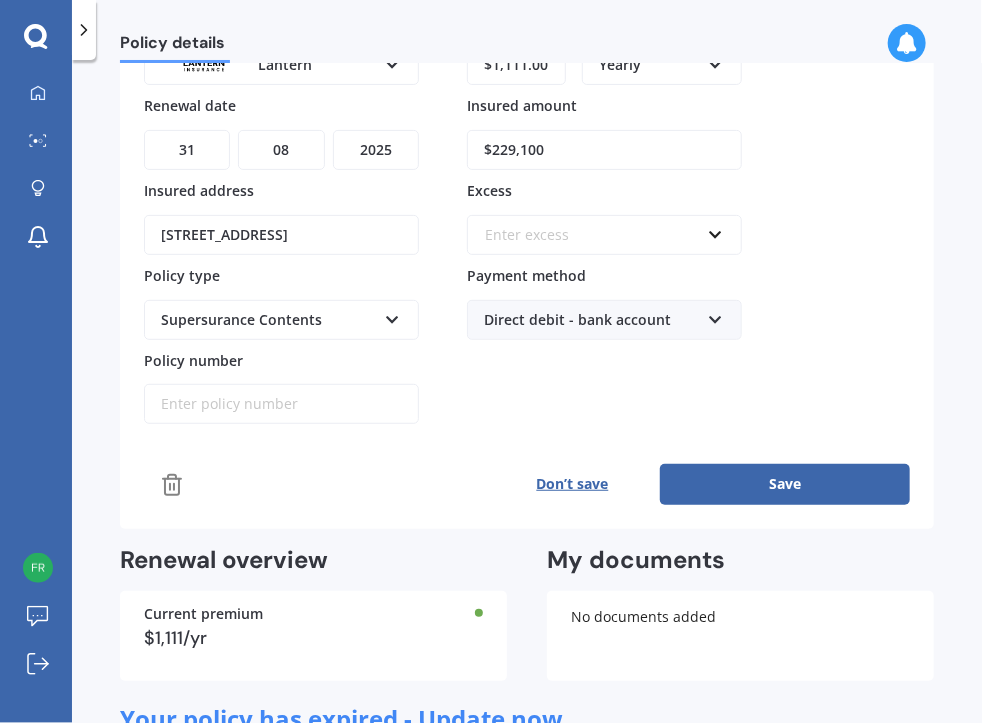 scroll, scrollTop: 190, scrollLeft: 0, axis: vertical 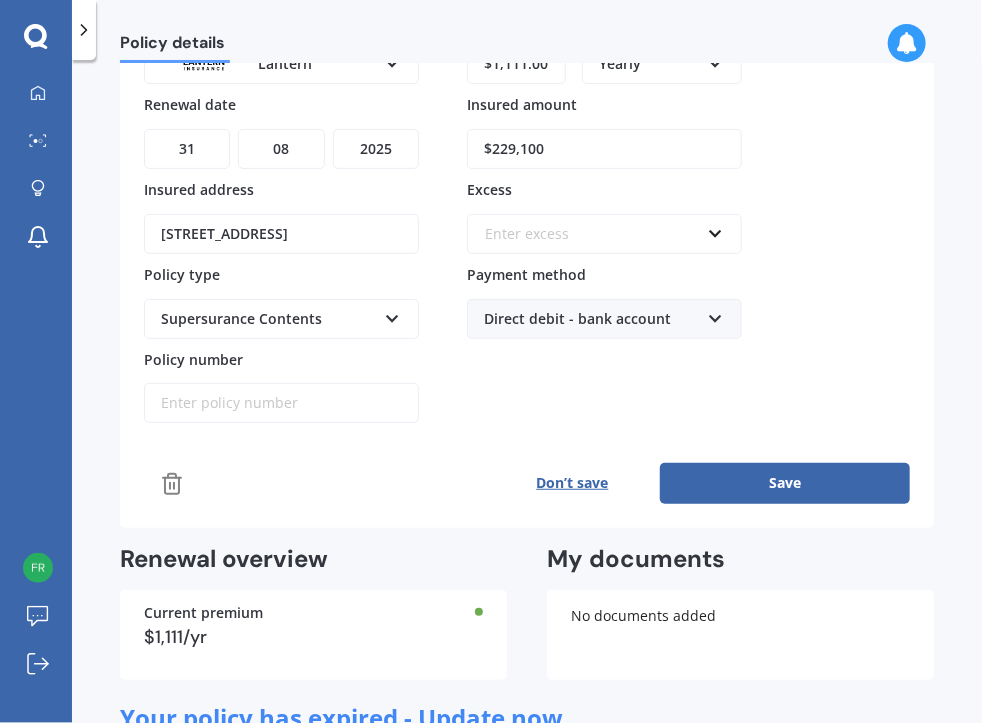 type on "$229,100" 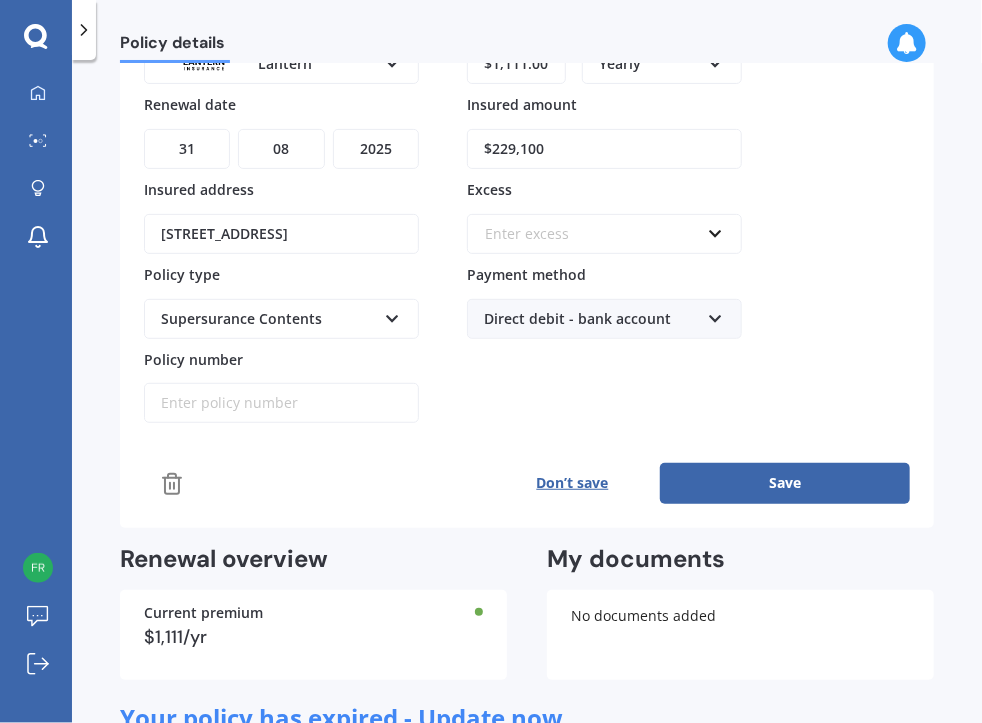 click at bounding box center (597, 234) 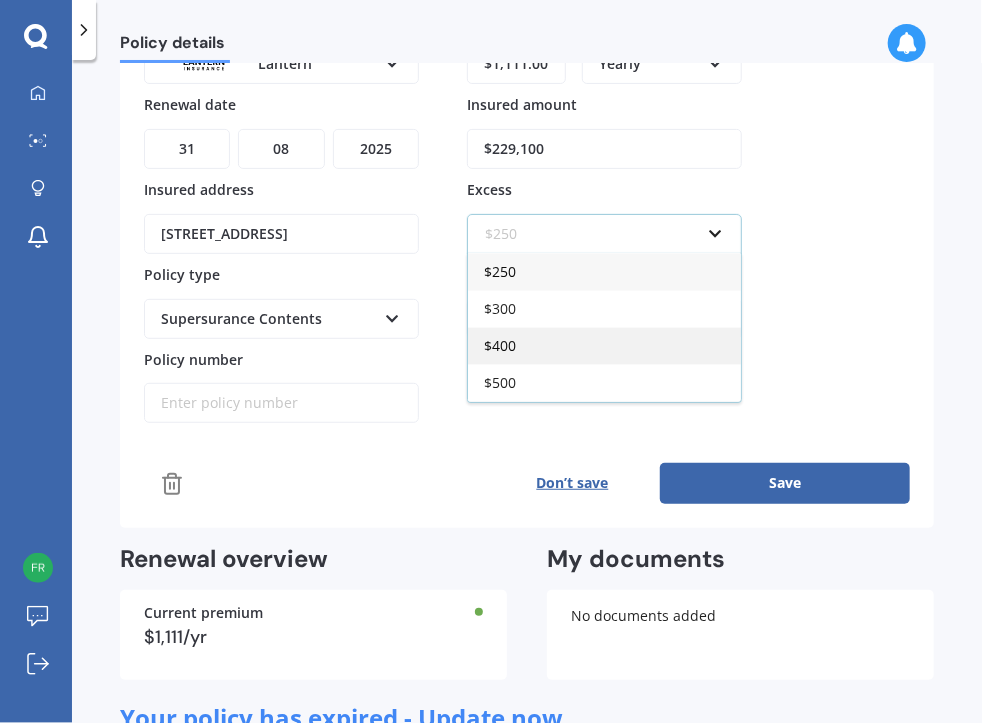 click on "$400" at bounding box center [604, 345] 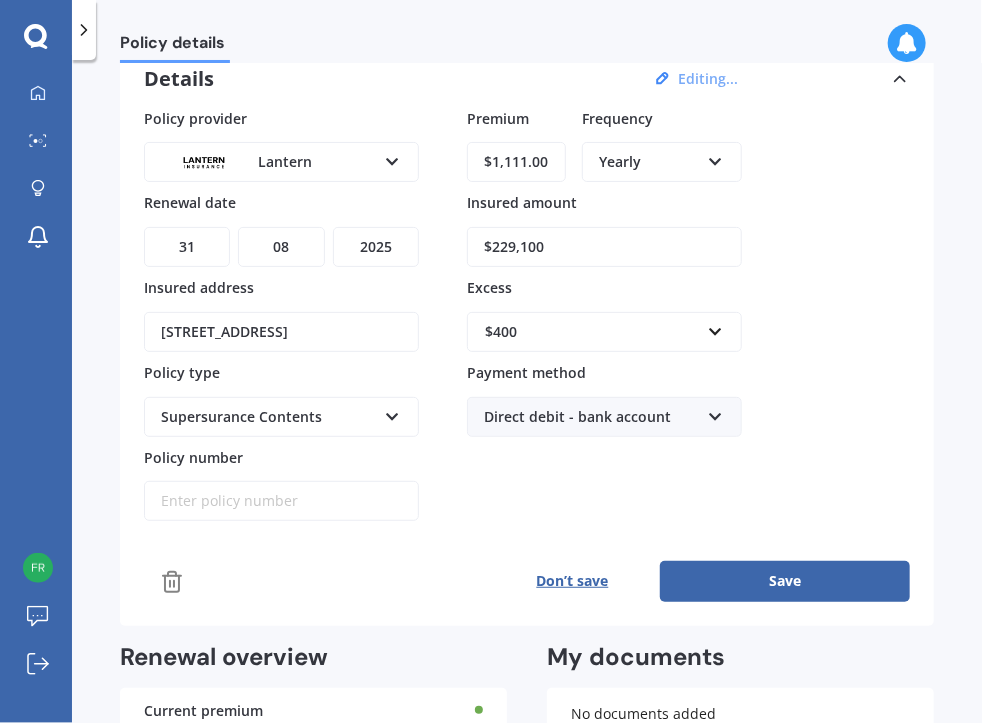scroll, scrollTop: 92, scrollLeft: 0, axis: vertical 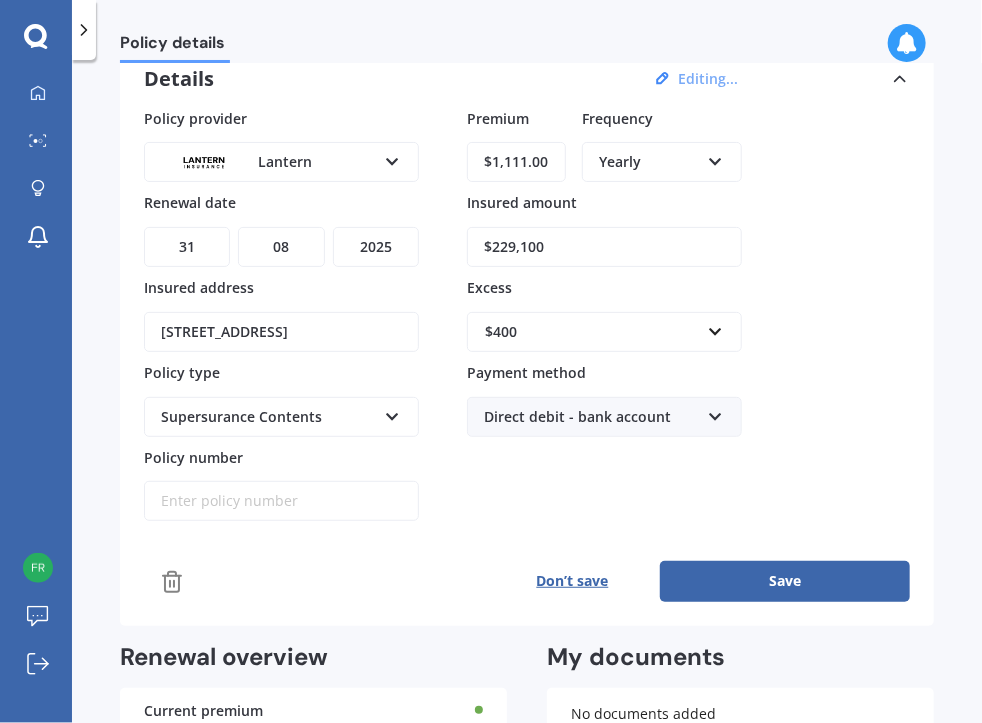 drag, startPoint x: 482, startPoint y: 158, endPoint x: 563, endPoint y: 154, distance: 81.09871 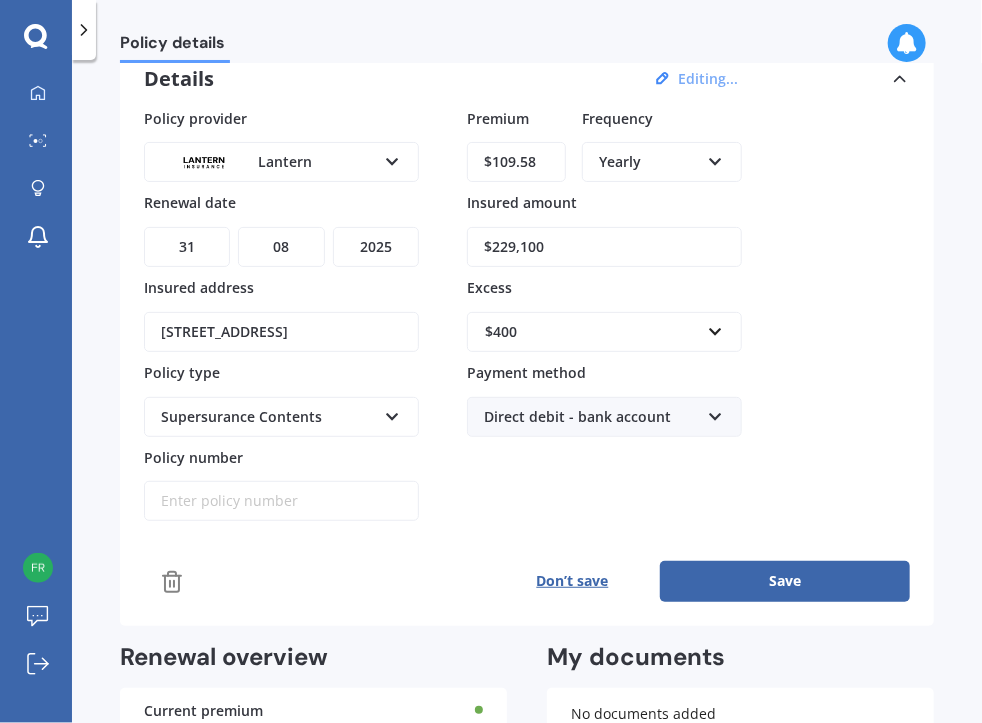 type on "$109.58" 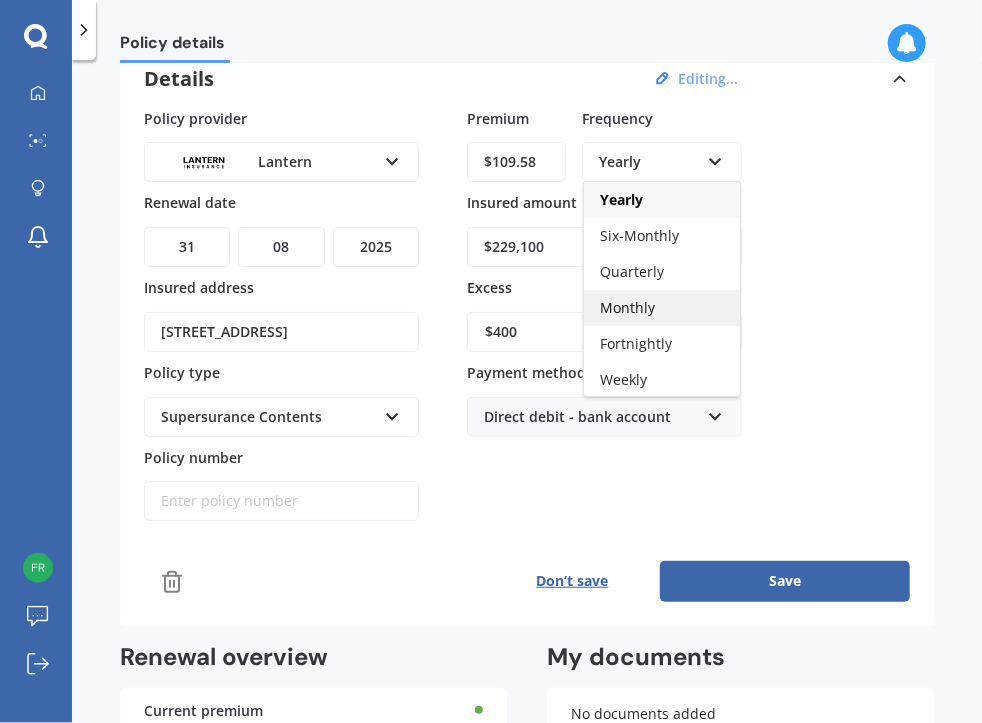 click on "Monthly" at bounding box center (627, 307) 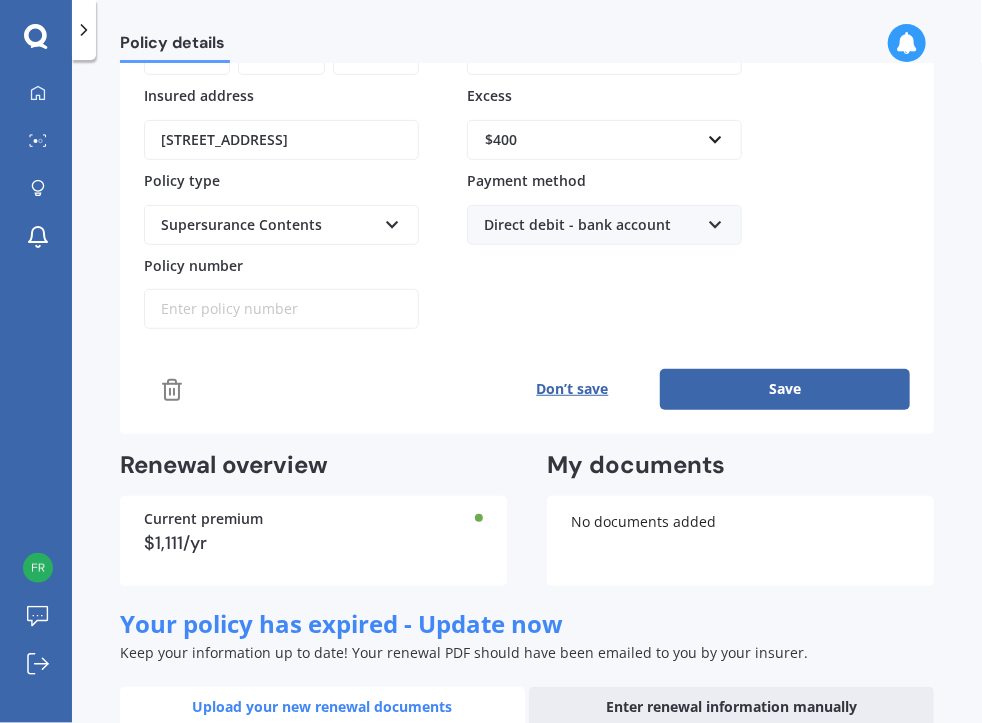 scroll, scrollTop: 285, scrollLeft: 0, axis: vertical 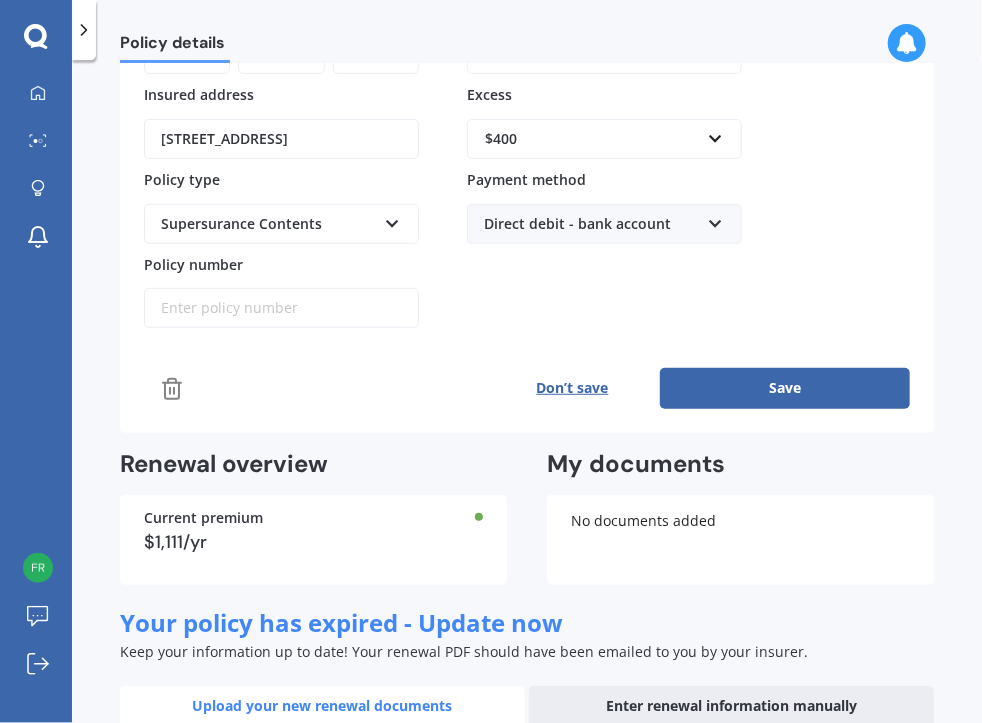 click at bounding box center (281, 295) 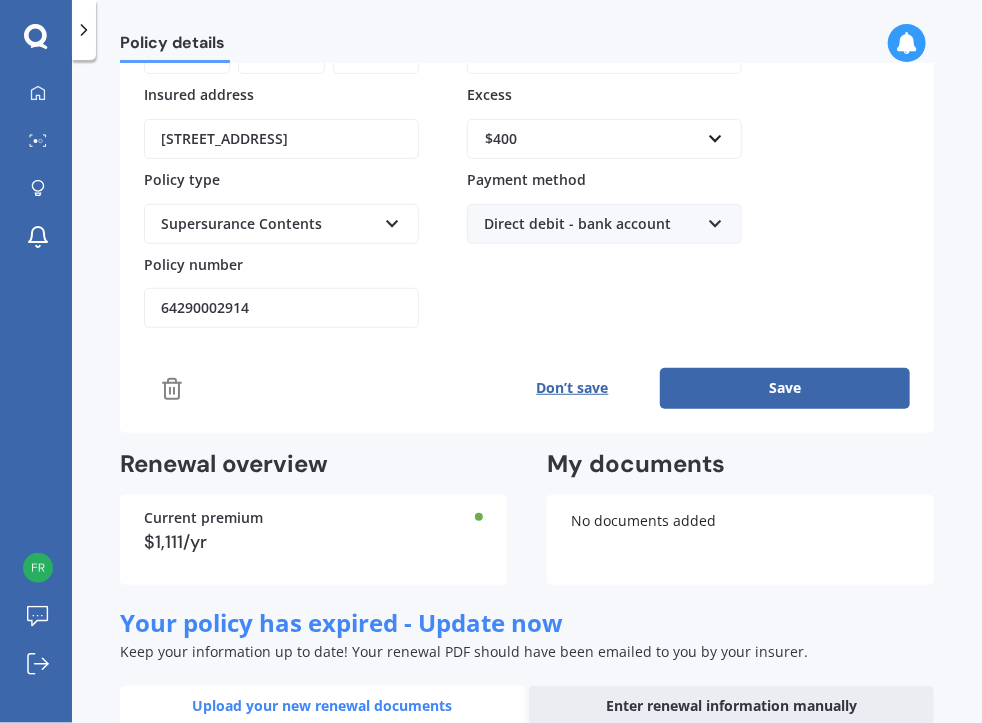 type on "64290002914" 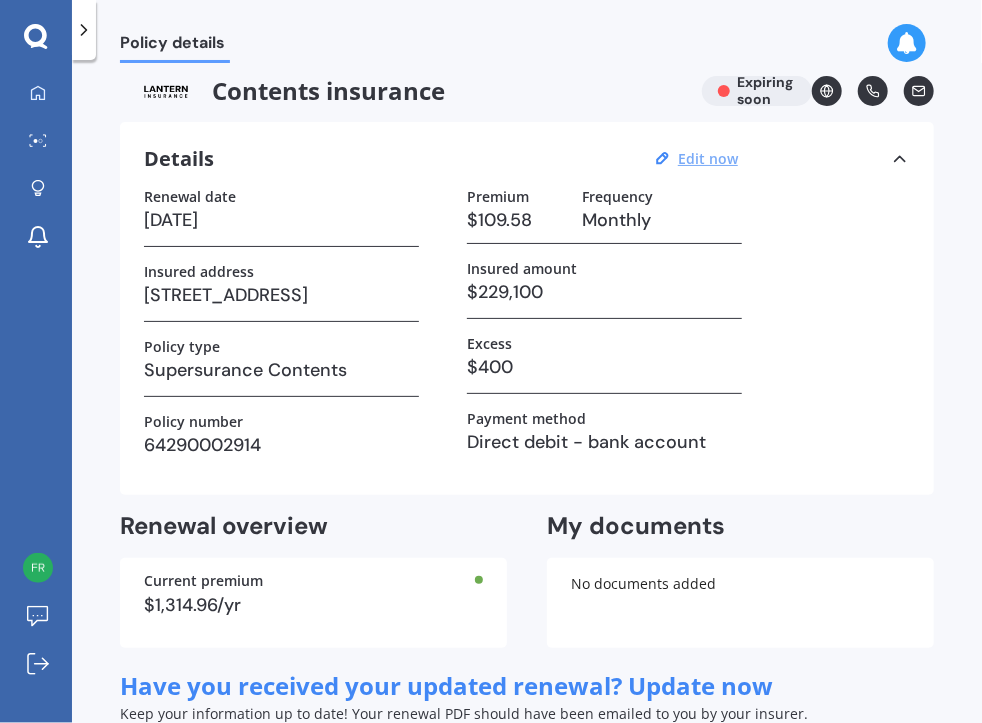 scroll, scrollTop: 0, scrollLeft: 0, axis: both 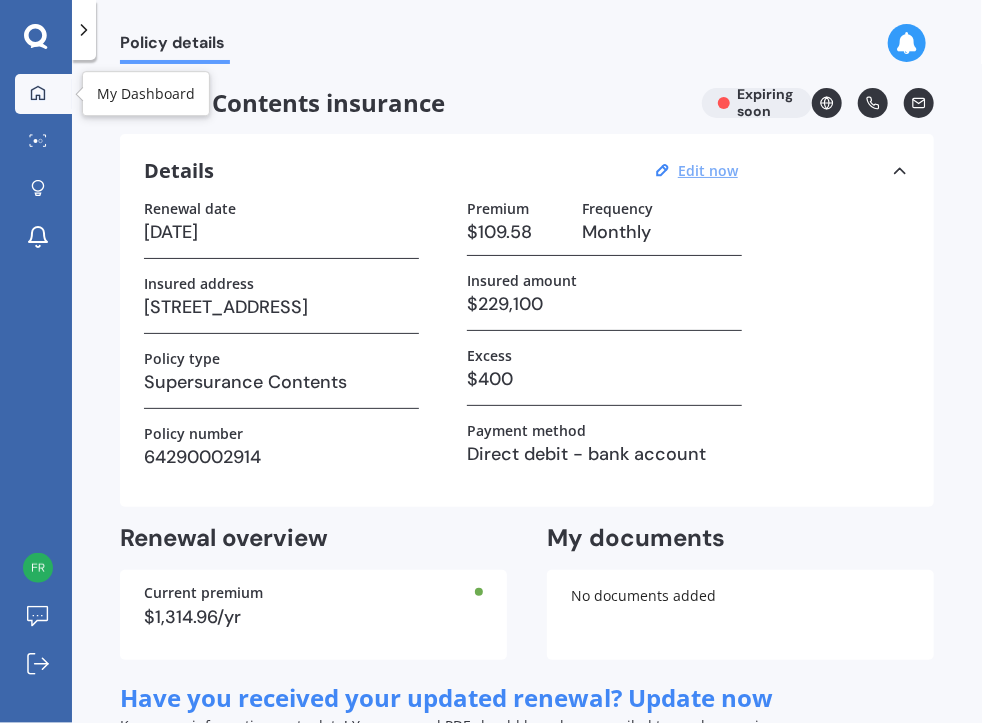 click 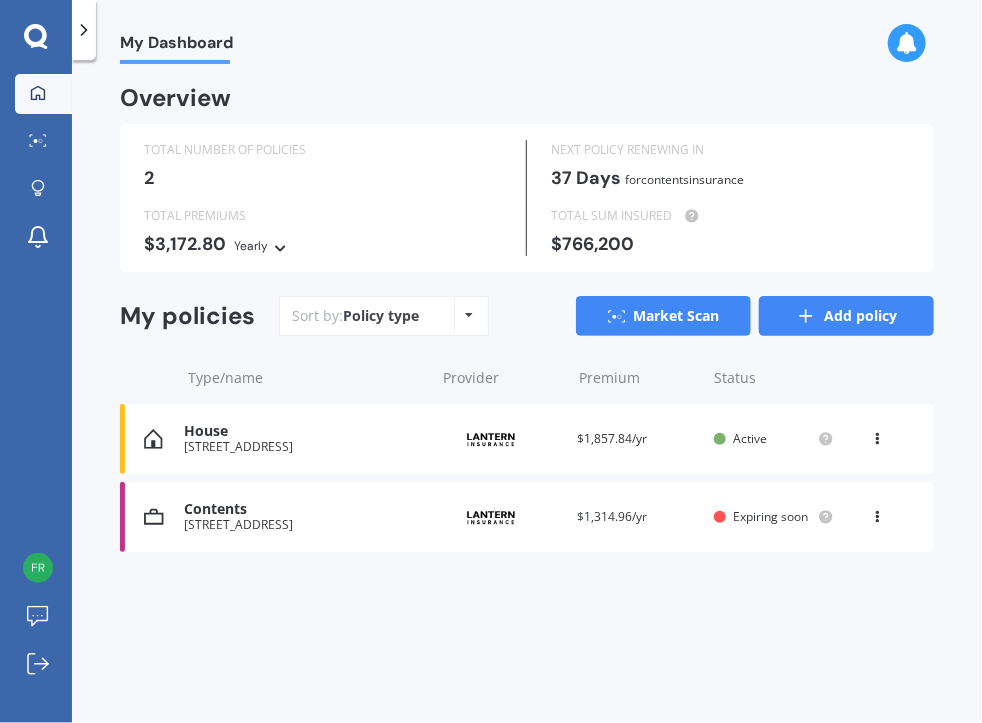 click on "Add policy" at bounding box center (846, 316) 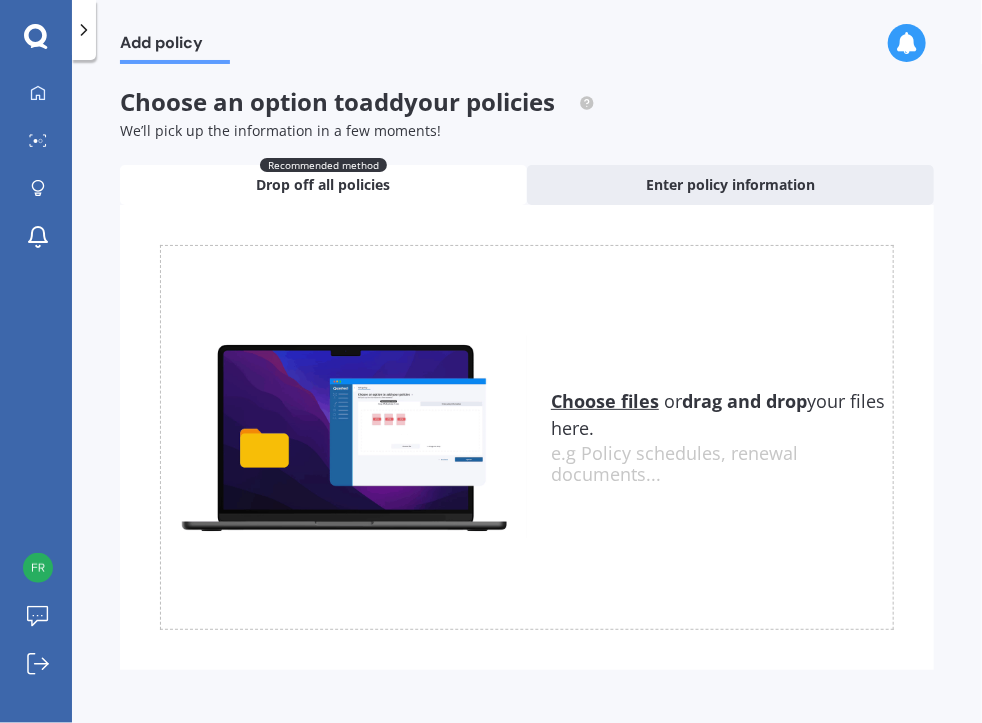 click on "Drop off all policies" at bounding box center [324, 185] 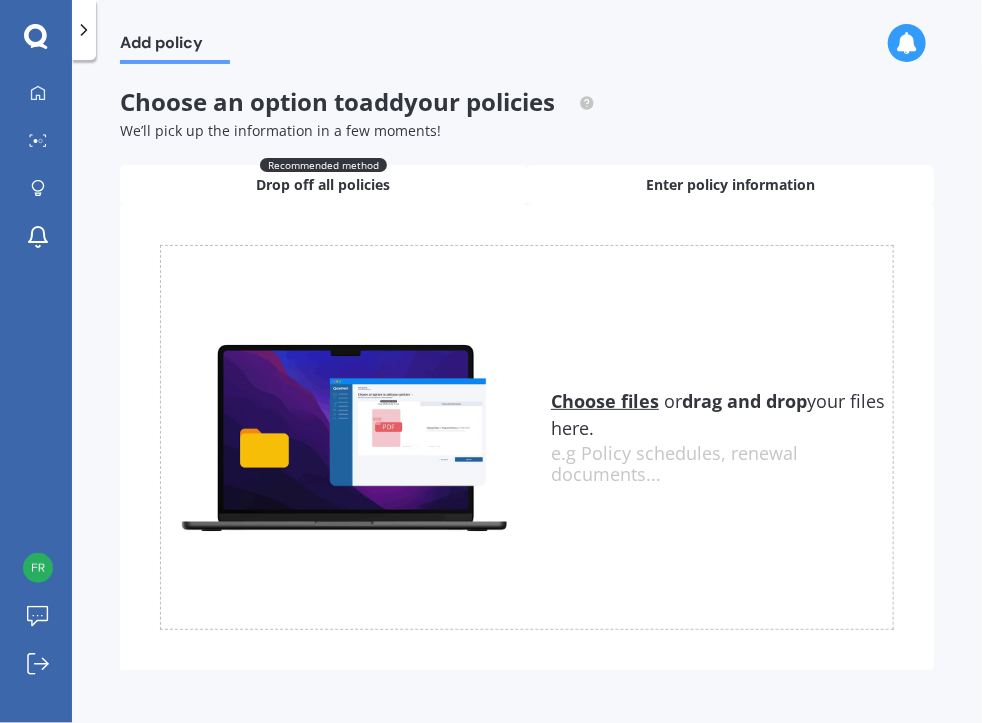 click on "Enter policy information" at bounding box center (730, 185) 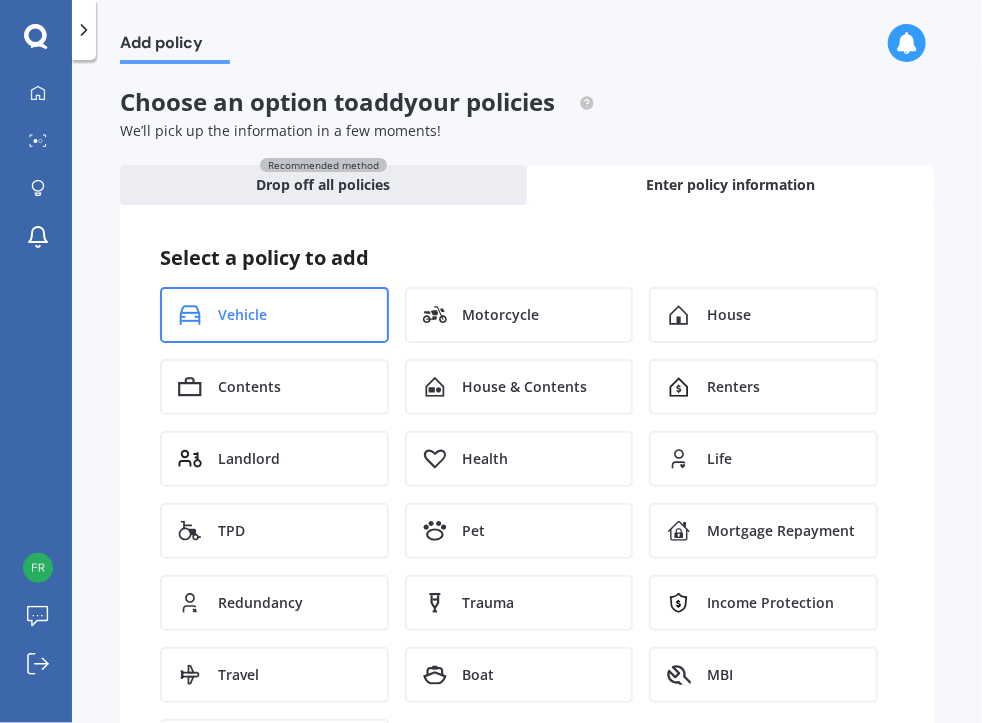 click on "Vehicle" at bounding box center (274, 315) 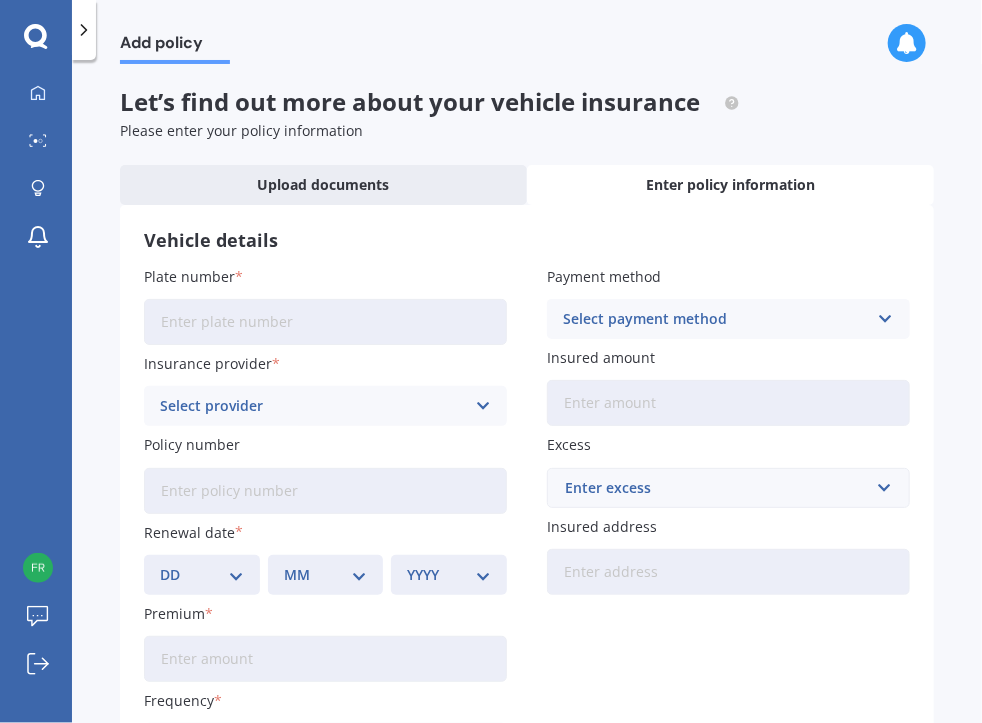 click on "Plate number" at bounding box center [325, 322] 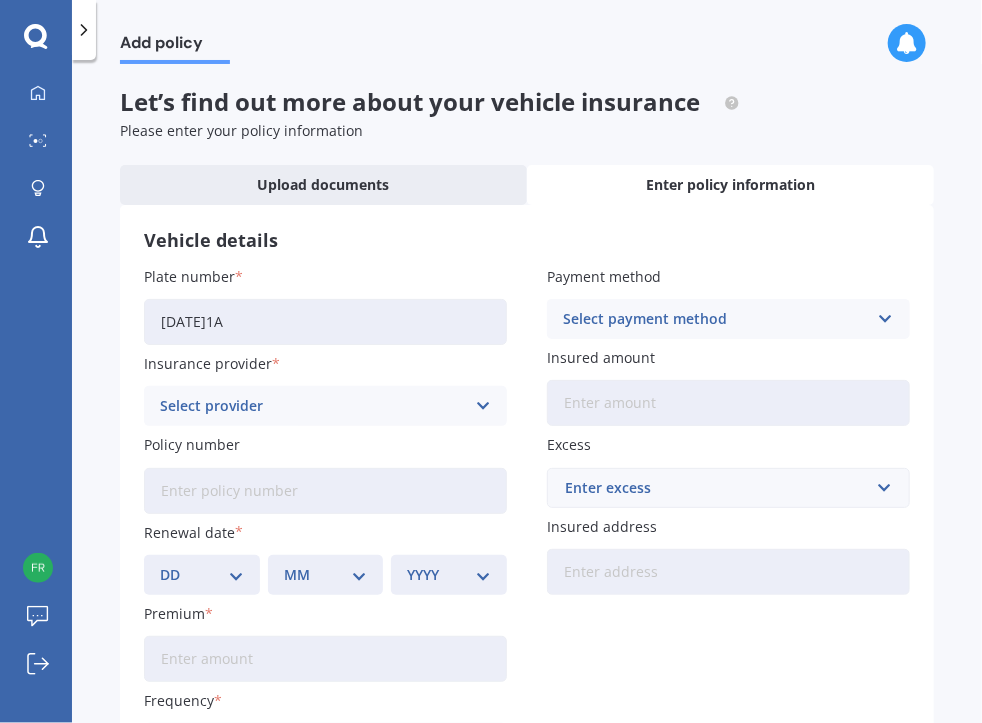 type on "[DATE]1A" 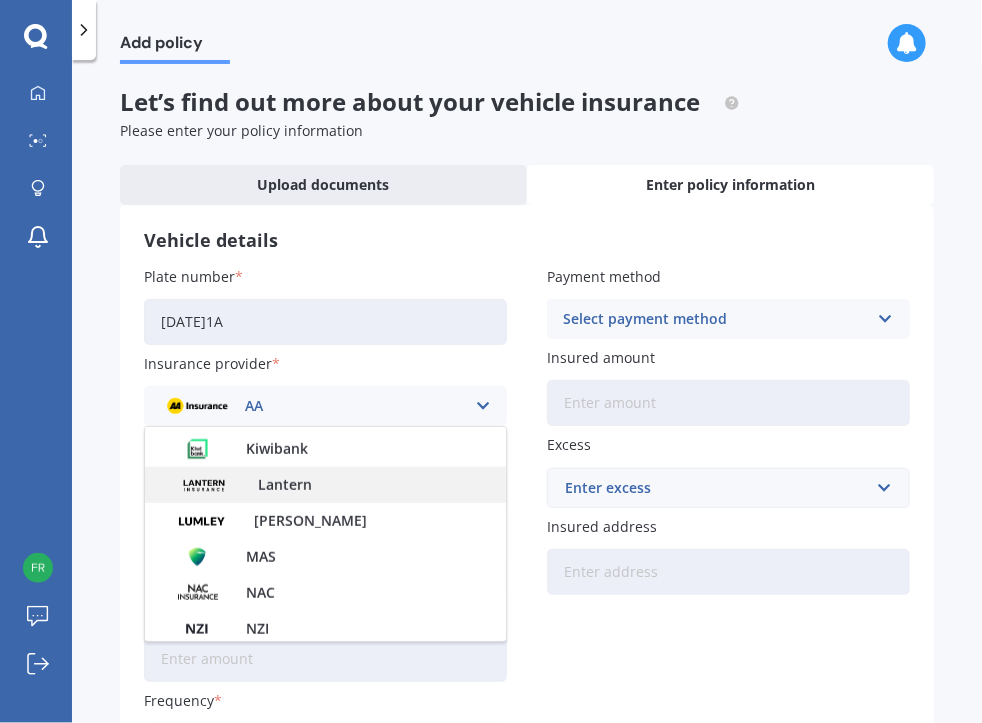 scroll, scrollTop: 498, scrollLeft: 0, axis: vertical 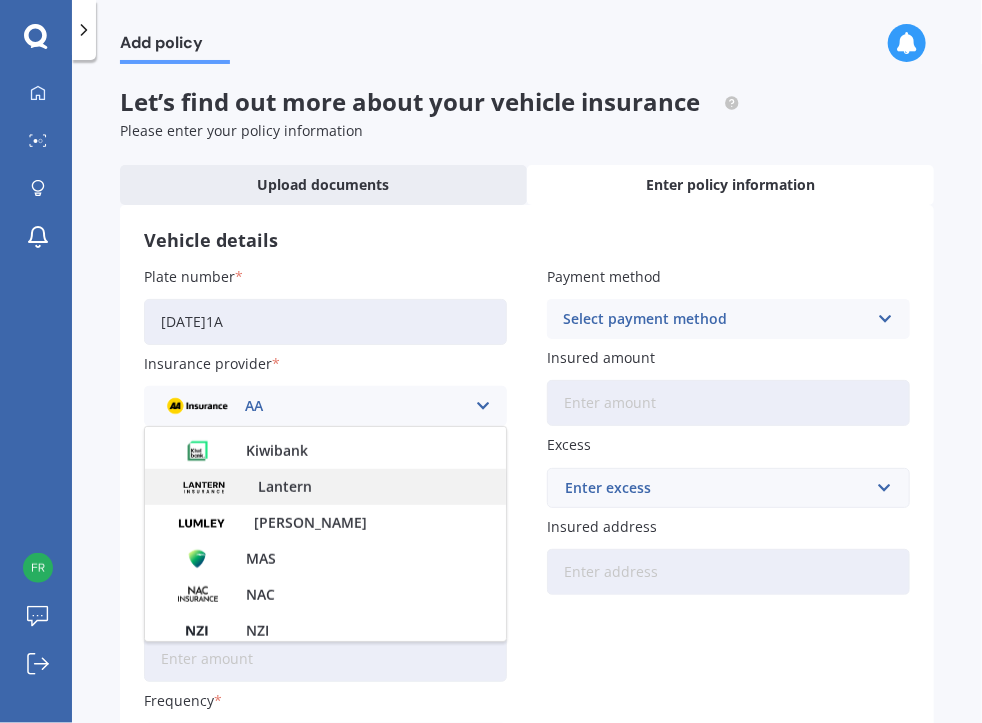click on "Lantern" at bounding box center [325, 487] 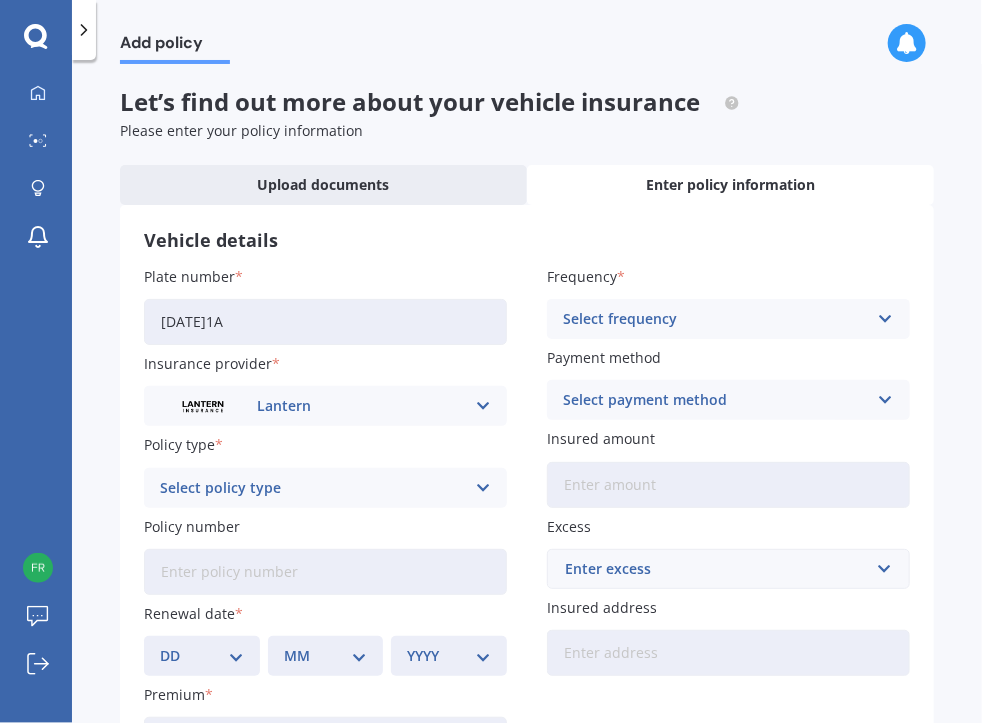 click at bounding box center [482, 488] 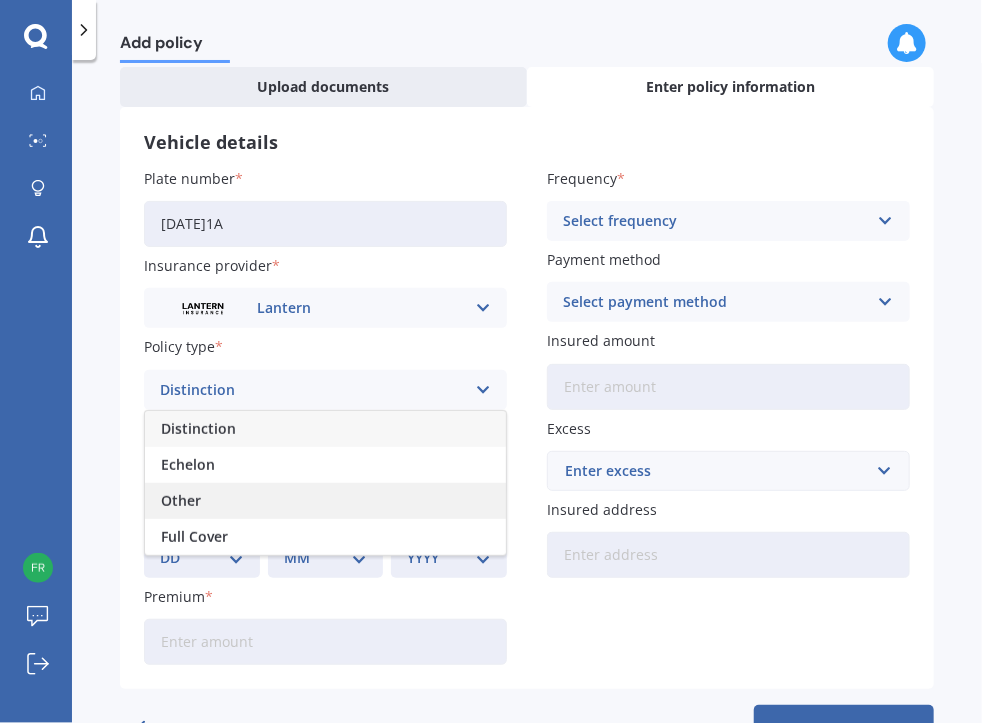 scroll, scrollTop: 99, scrollLeft: 0, axis: vertical 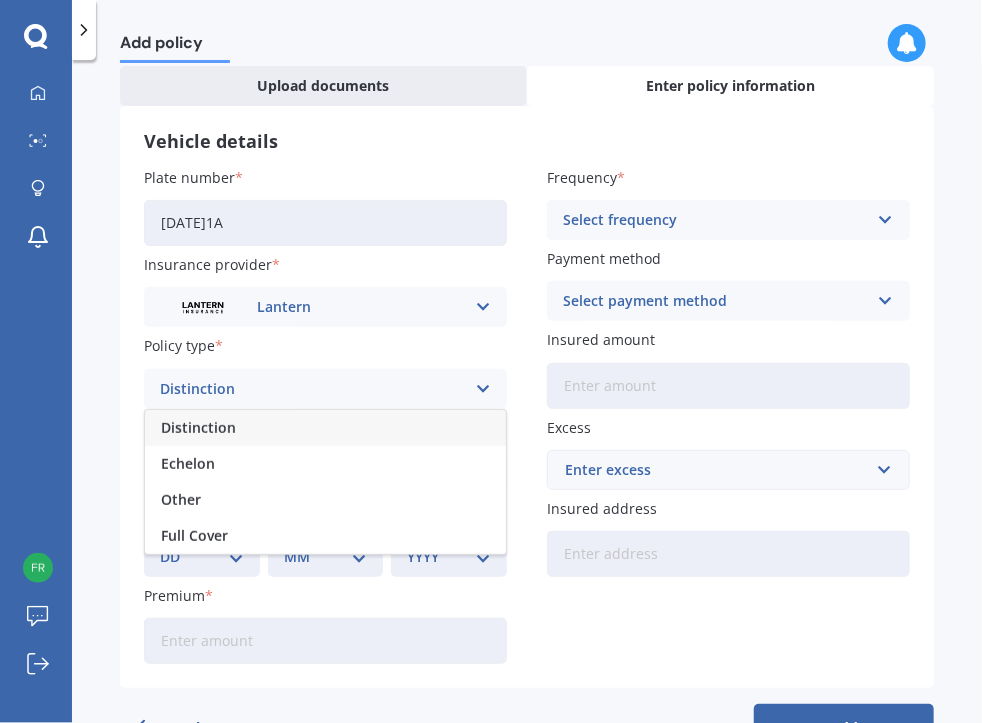 click on "Full Cover" at bounding box center [194, 536] 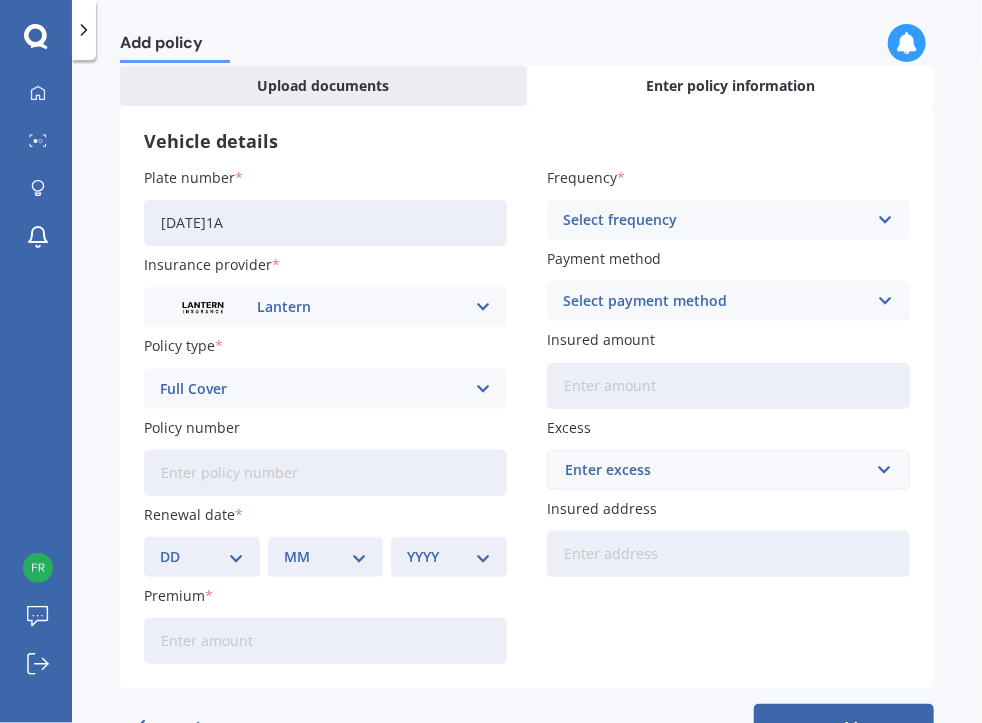 click on "Policy number" at bounding box center [325, 473] 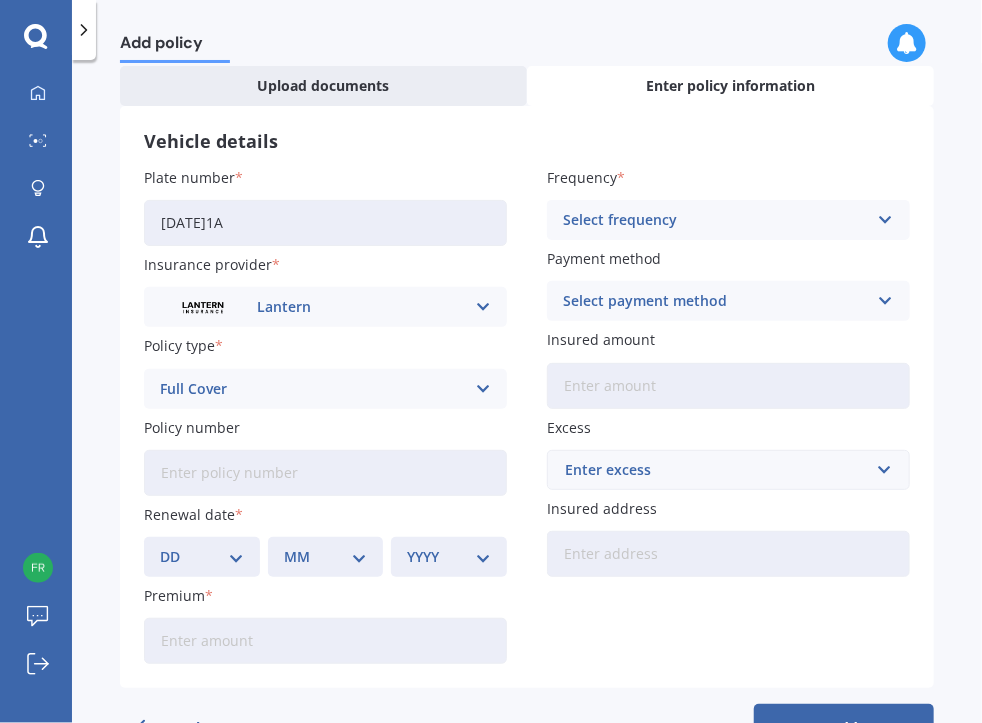 paste on "01r7188181-hio" 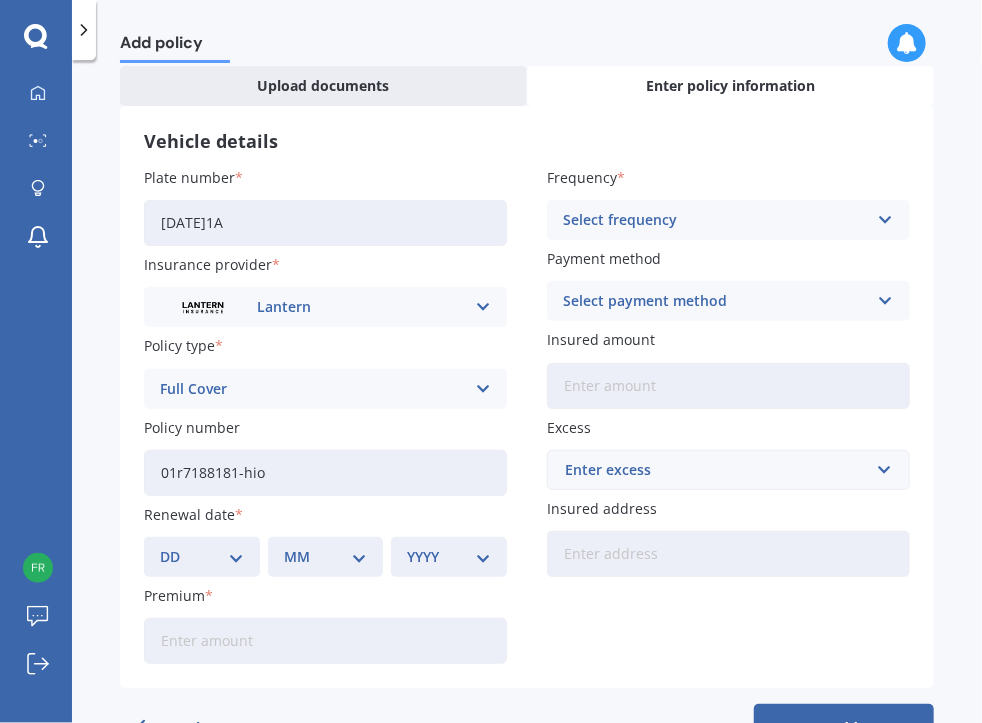 type on "01r7188181-hio" 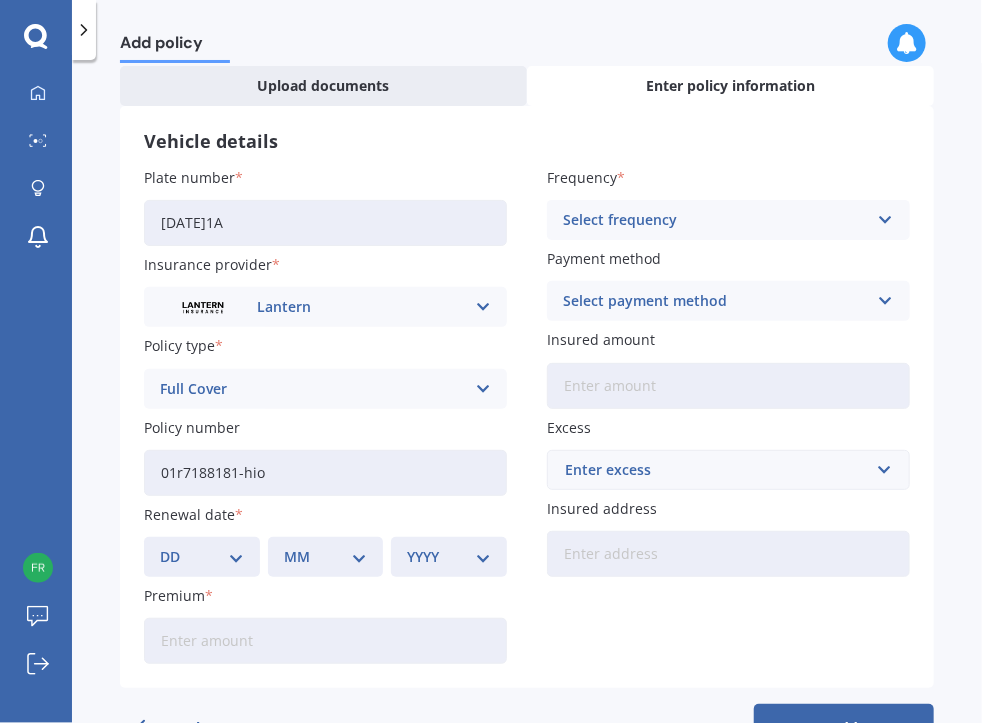 click on "Plate number [DATE]1A Insurance provider Lantern AA AMI AMP ANZ ASB Aioi Nissay Dowa Ando Assurant Autosure BNZ Co-Operative Bank Cove FMG Initio Kiwibank Lantern [PERSON_NAME] MAS NAC NZI Other Provident SBS Star Insure State [PERSON_NAME] TSB Tower Trade Me Insurance Vero Westpac YOUI Policy type Full Cover Distinction Echelon Other Full Cover Policy number 01r7188181-hio Renewal date DD 01 02 03 04 05 06 07 08 09 10 11 12 13 14 15 16 17 18 19 20 21 22 23 24 25 26 27 28 29 30 31 MM 01 02 03 04 05 06 07 08 09 10 11 12 YYYY 2027 2026 2025 2024 2023 2022 2021 2020 2019 2018 2017 2016 2015 2014 2013 2012 2011 2010 2009 2008 2007 2006 2005 2004 2003 2002 2001 2000 1999 1998 1997 1996 1995 1994 1993 1992 1991 1990 1989 1988 1987 1986 1985 1984 1983 1982 1981 1980 1979 1978 1977 1976 1975 1974 1973 1972 1971 1970 1969 1968 1967 1966 1965 1964 1963 1962 1961 1960 1959 1958 1957 1956 1955 1954 1953 1952 1951 1950 1949 1948 1947 1946 1945 1944 1943 1942 1941 1940 1939 1938 1937 1936 1935 1934 1933 1932 1931 1930 1929 1928 Premium" at bounding box center [527, 416] 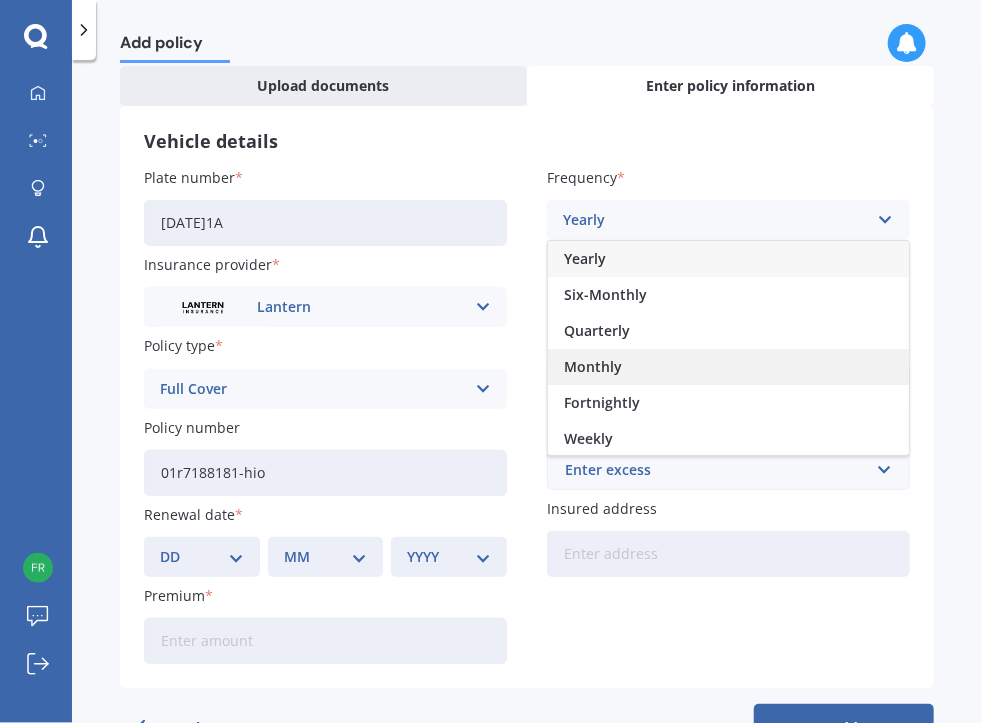 click on "Monthly" at bounding box center (728, 367) 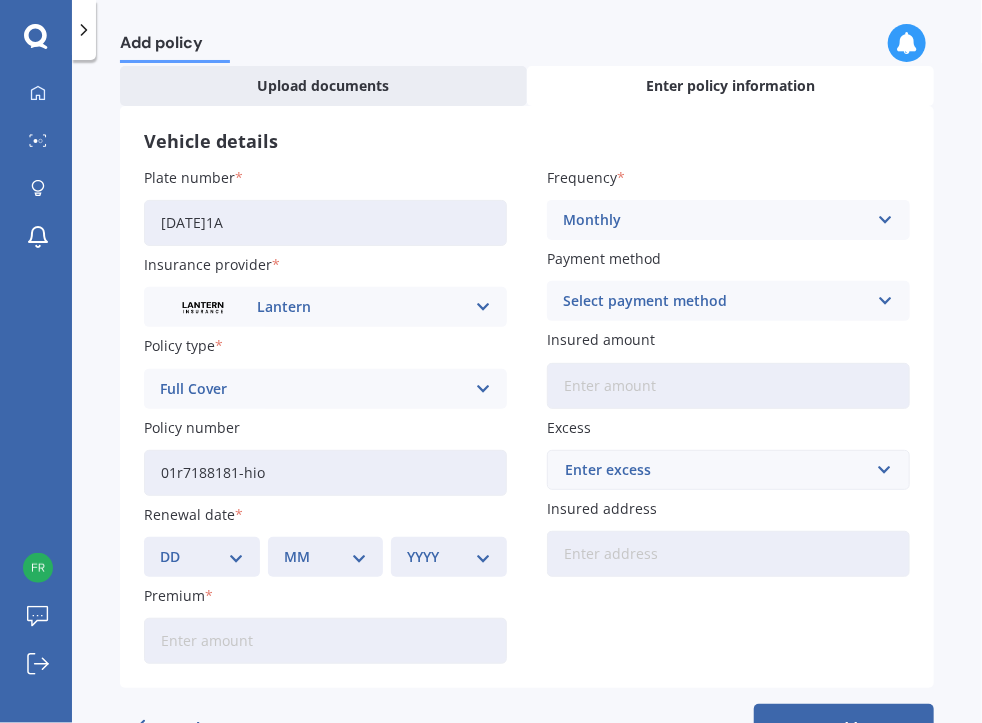 click at bounding box center [885, 301] 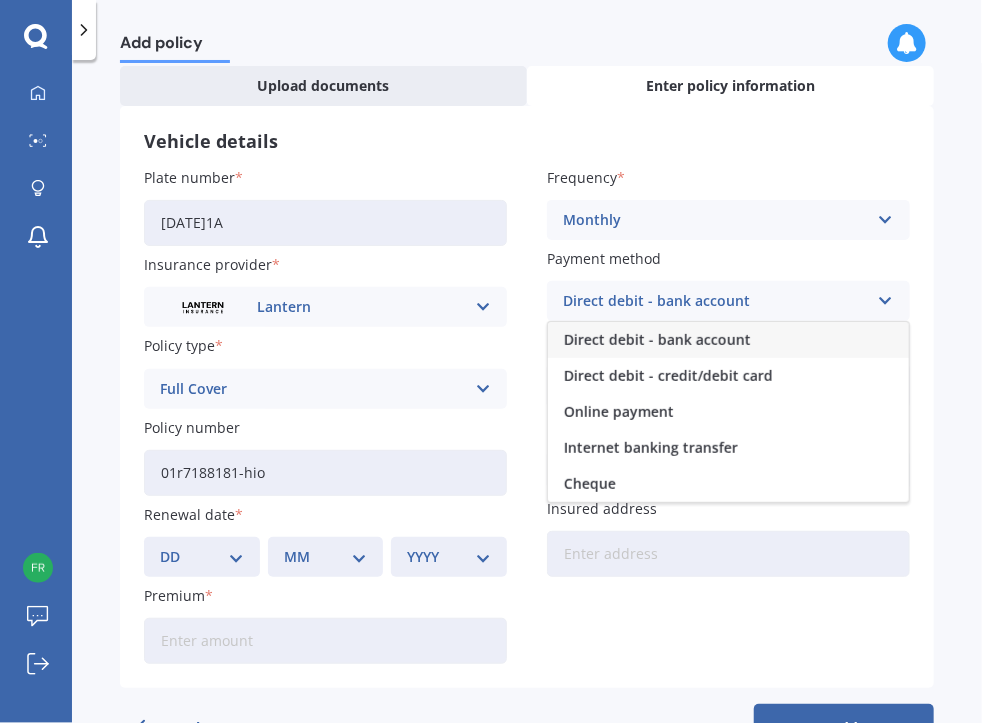 click on "Direct debit - bank account" at bounding box center (657, 340) 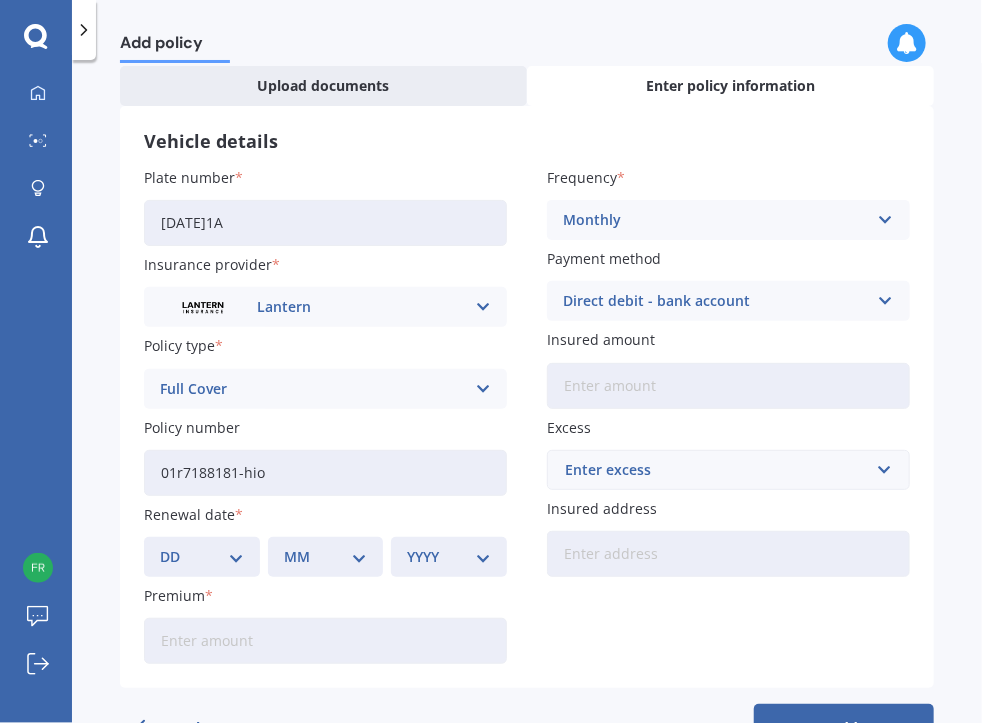 click on "Insured amount" at bounding box center (728, 386) 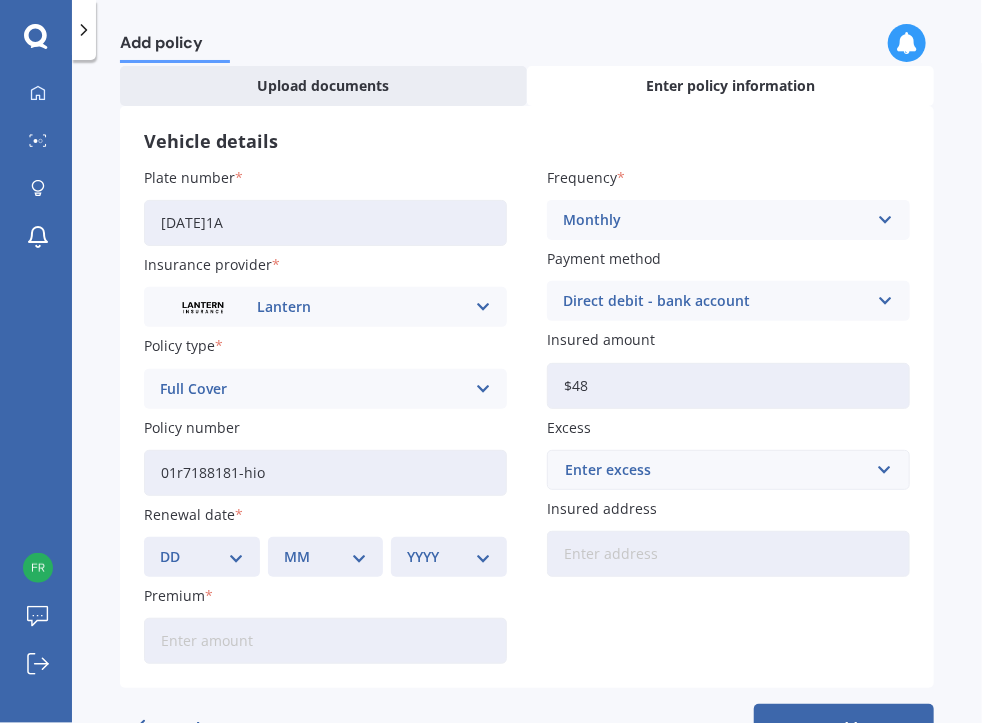 type on "$4" 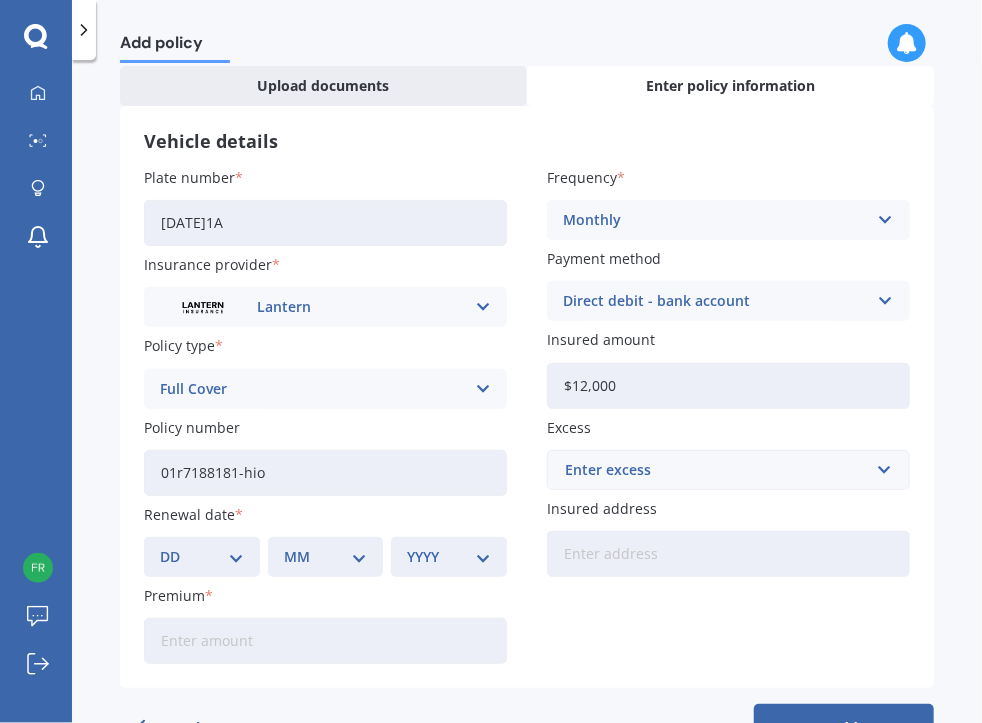 type on "$12,000" 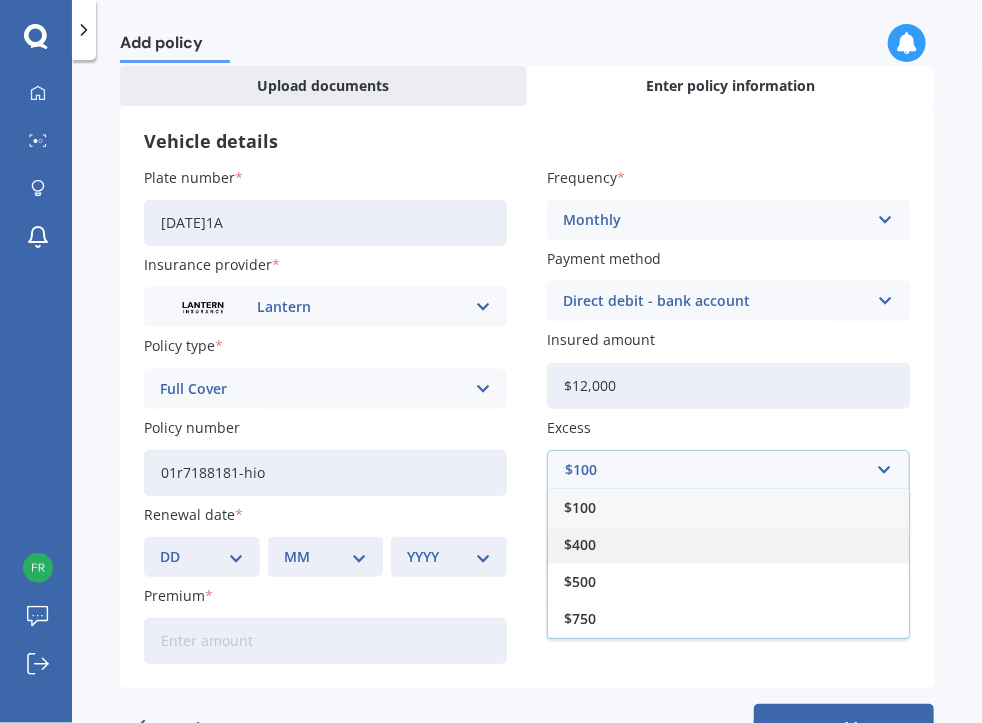 click on "$400" at bounding box center (580, 545) 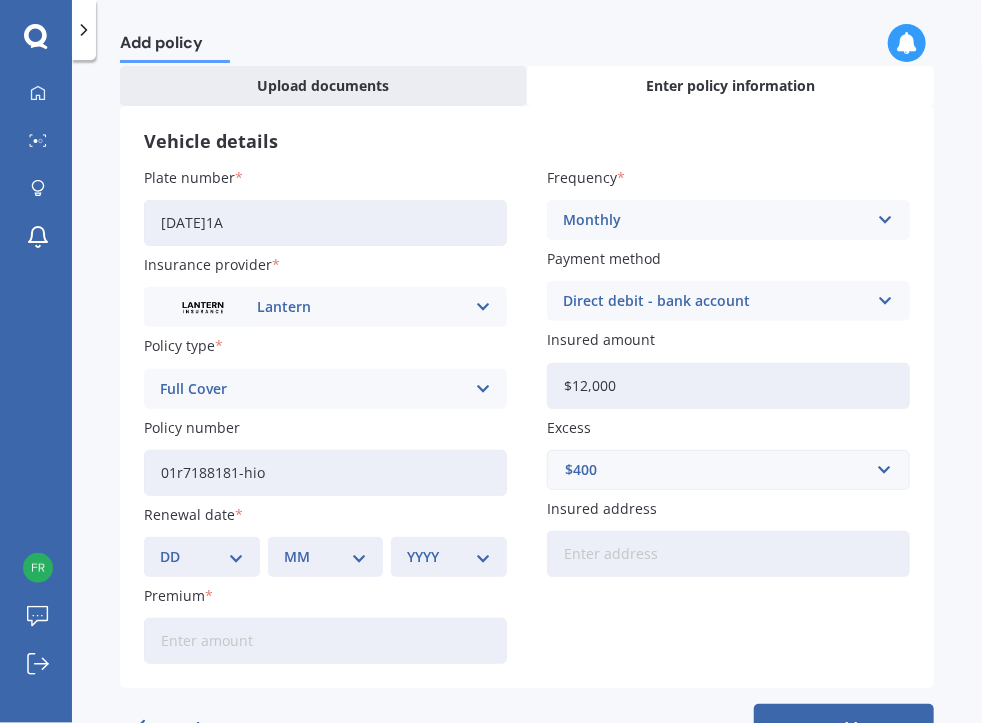 click on "Insured address" at bounding box center (728, 554) 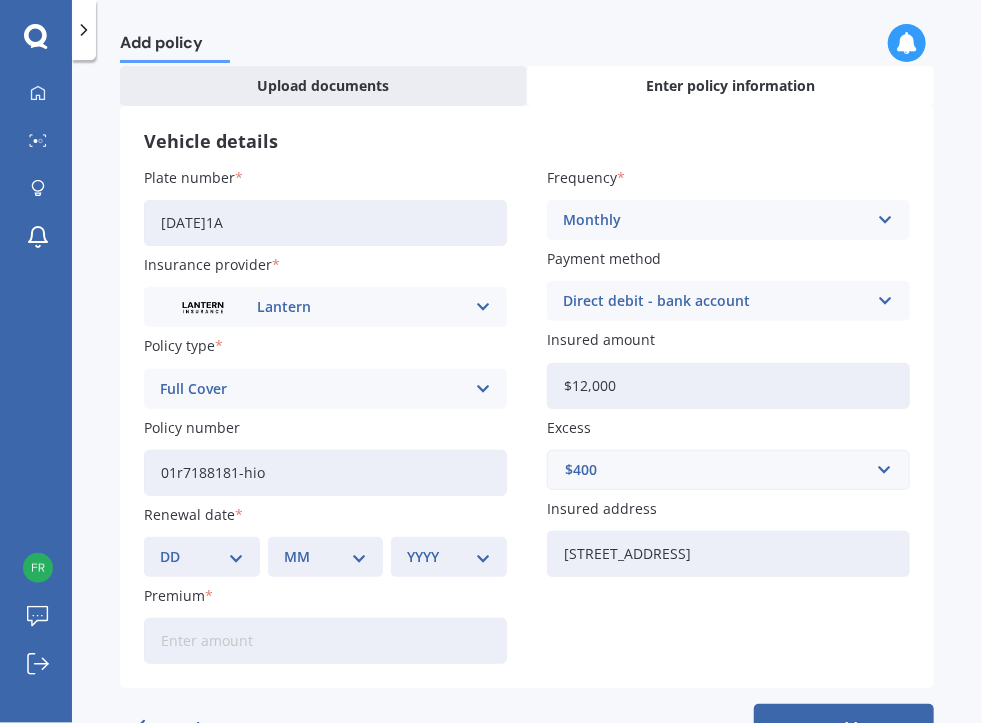 type on "[STREET_ADDRESS]" 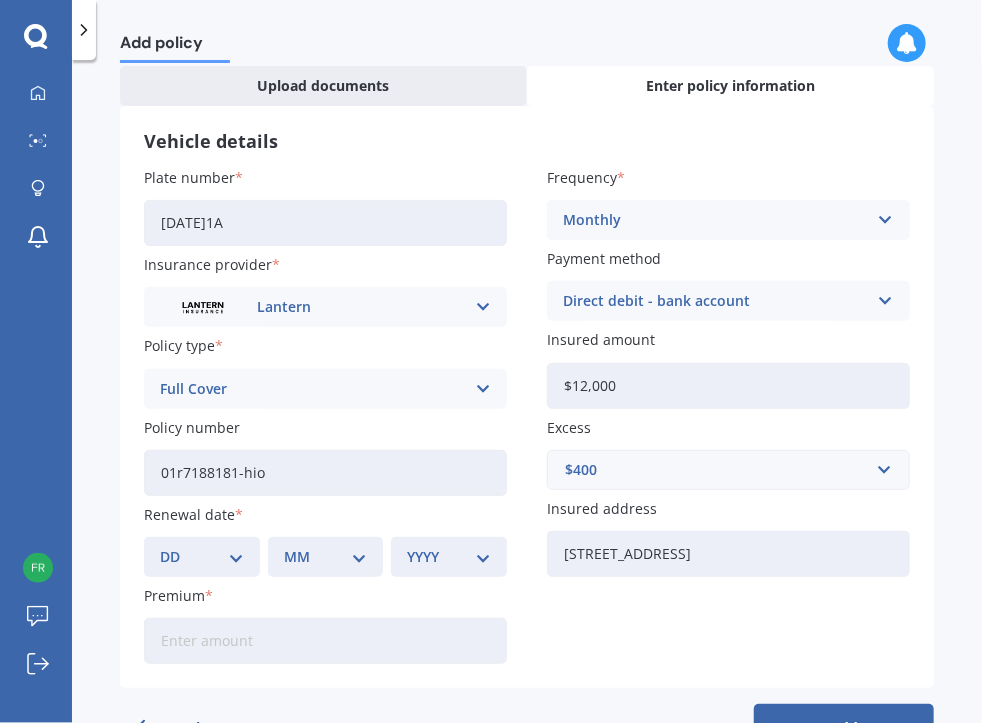 click on "Premium" at bounding box center (325, 641) 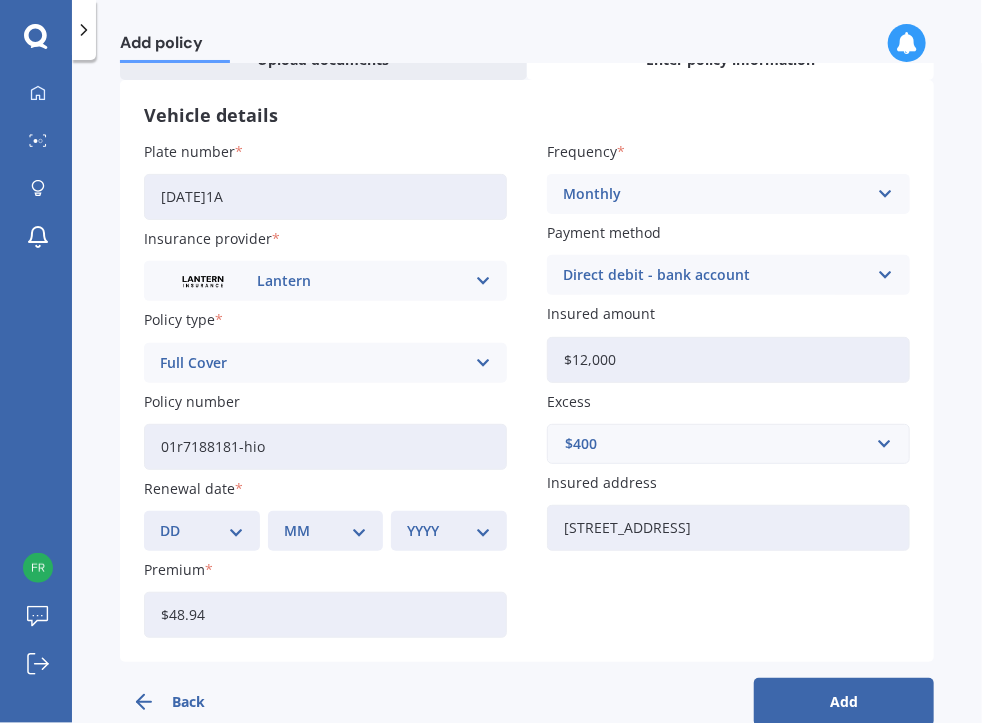 scroll, scrollTop: 164, scrollLeft: 0, axis: vertical 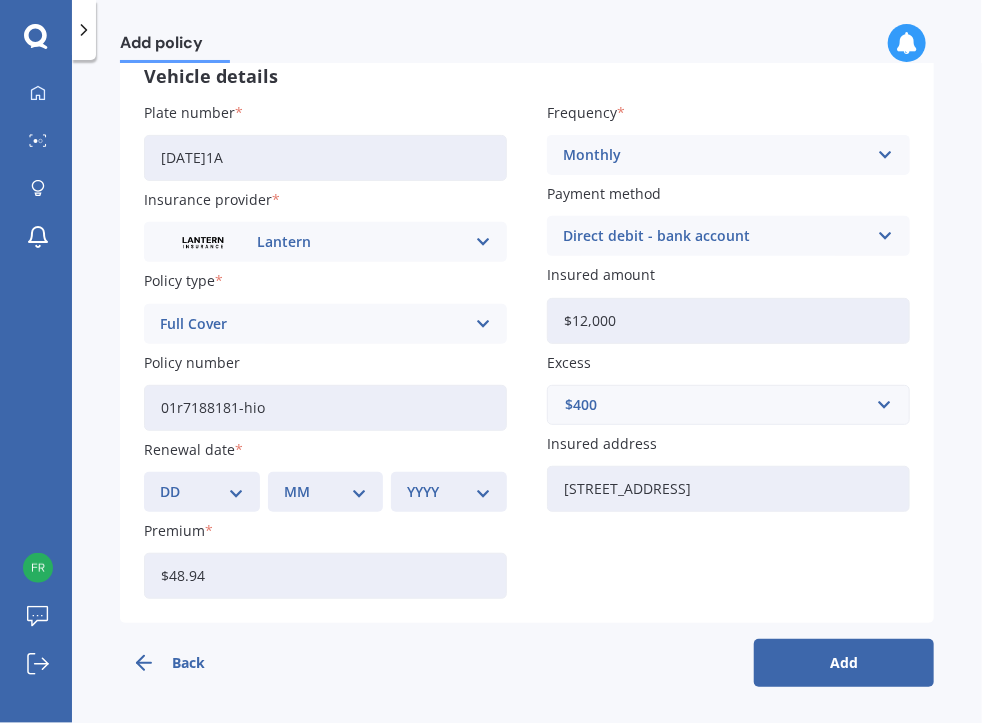 type on "$48.94" 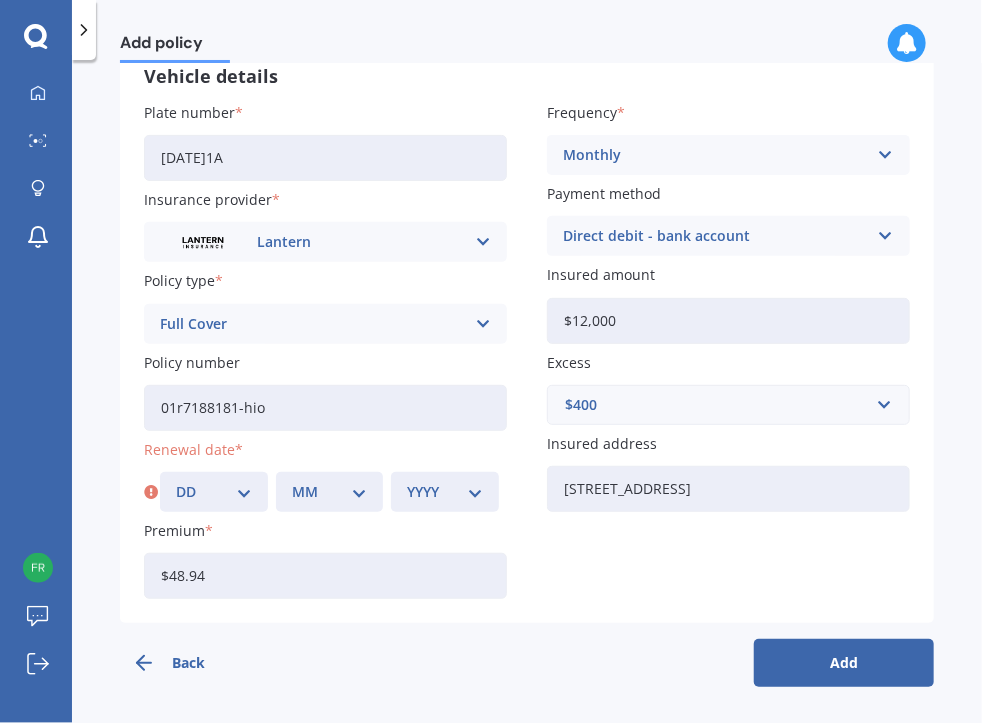 drag, startPoint x: 193, startPoint y: 585, endPoint x: 194, endPoint y: 574, distance: 11.045361 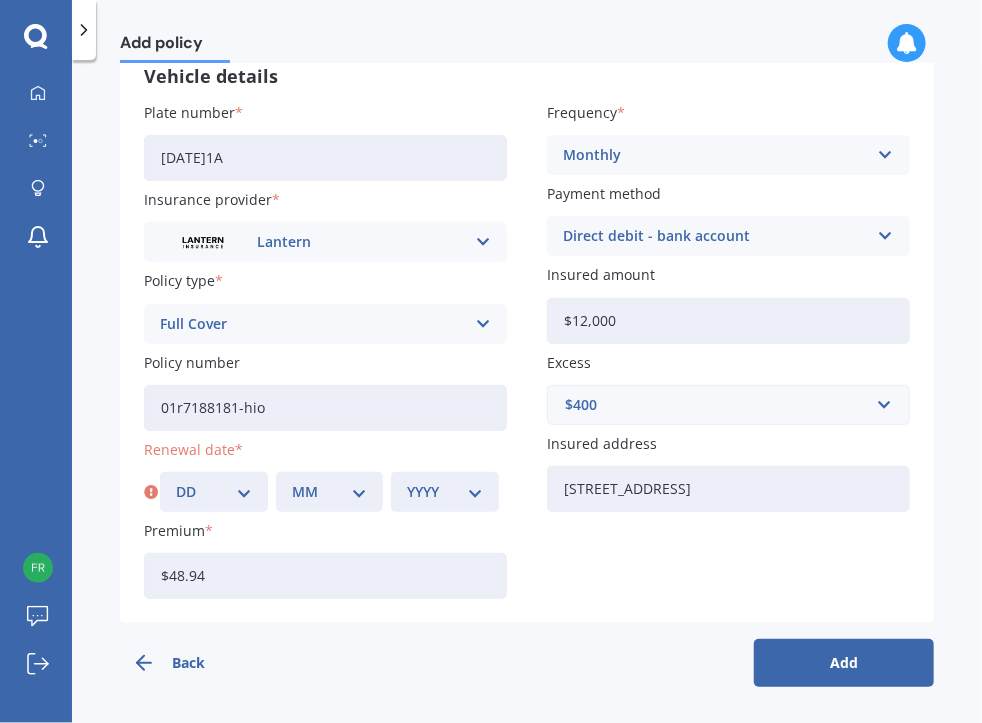 select on "10" 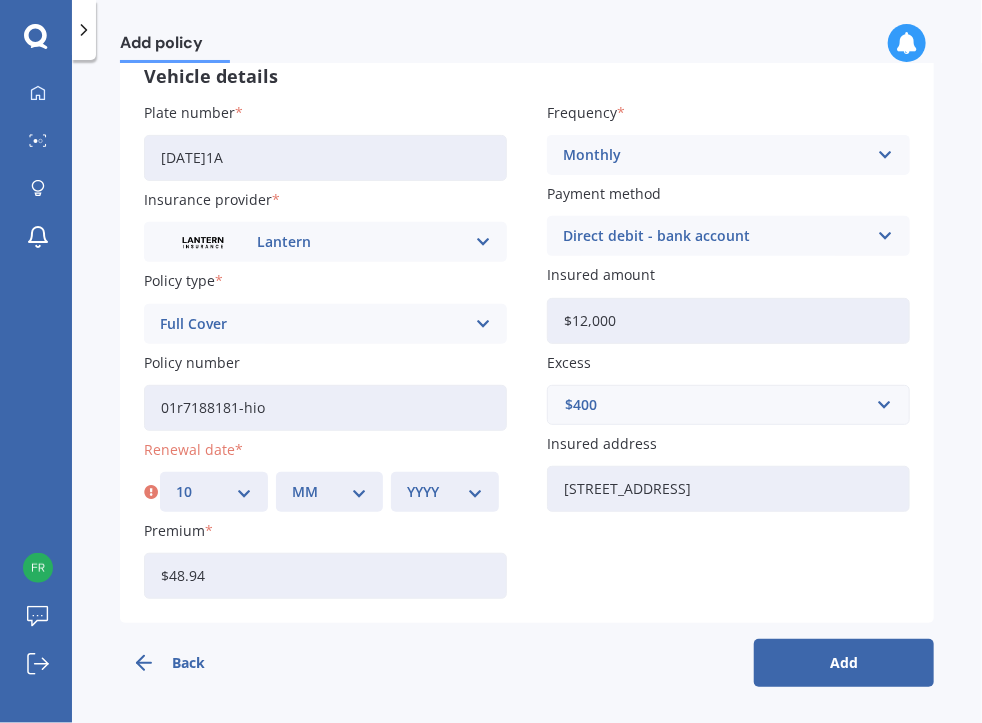 click on "MM 01 02 03 04 05 06 07 08 09 10 11 12" at bounding box center (330, 492) 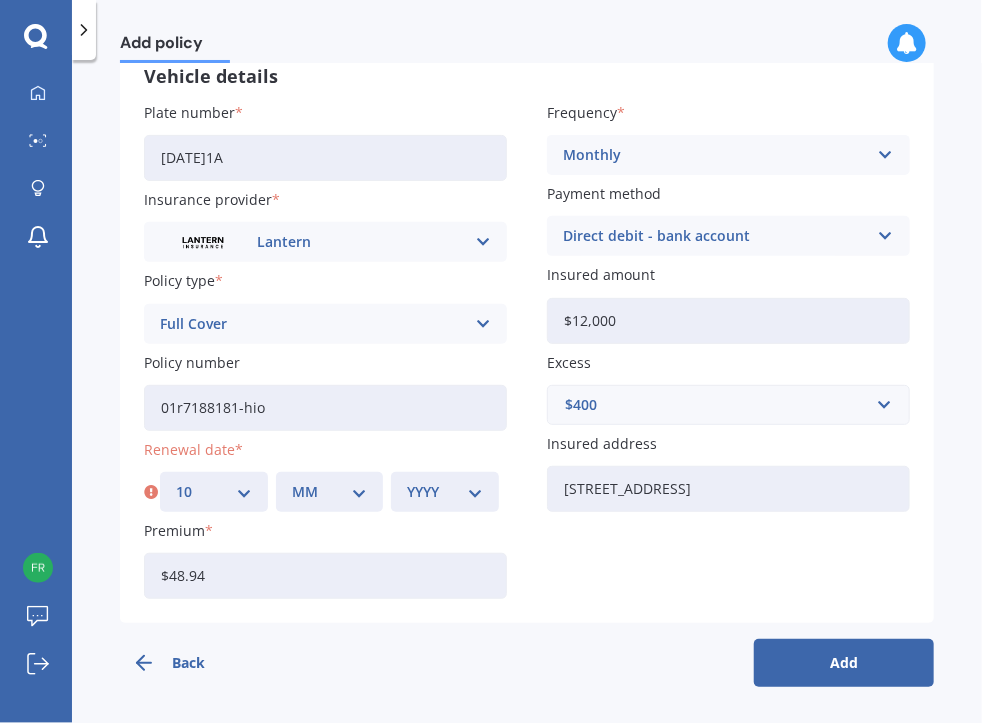 select on "10" 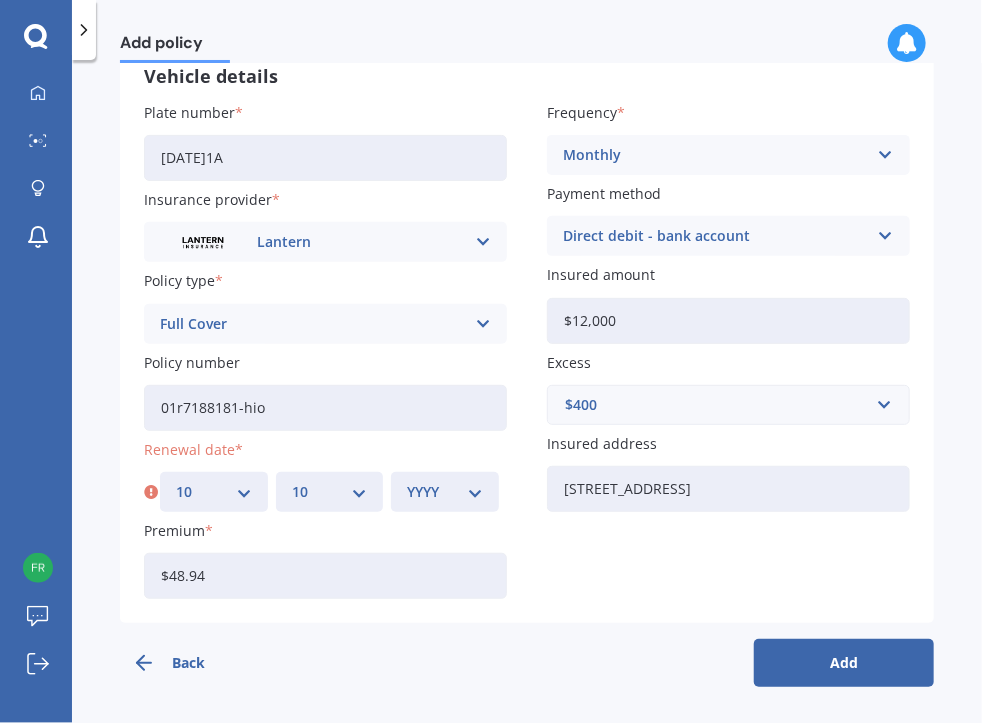 click on "MM 01 02 03 04 05 06 07 08 09 10 11 12" at bounding box center [330, 492] 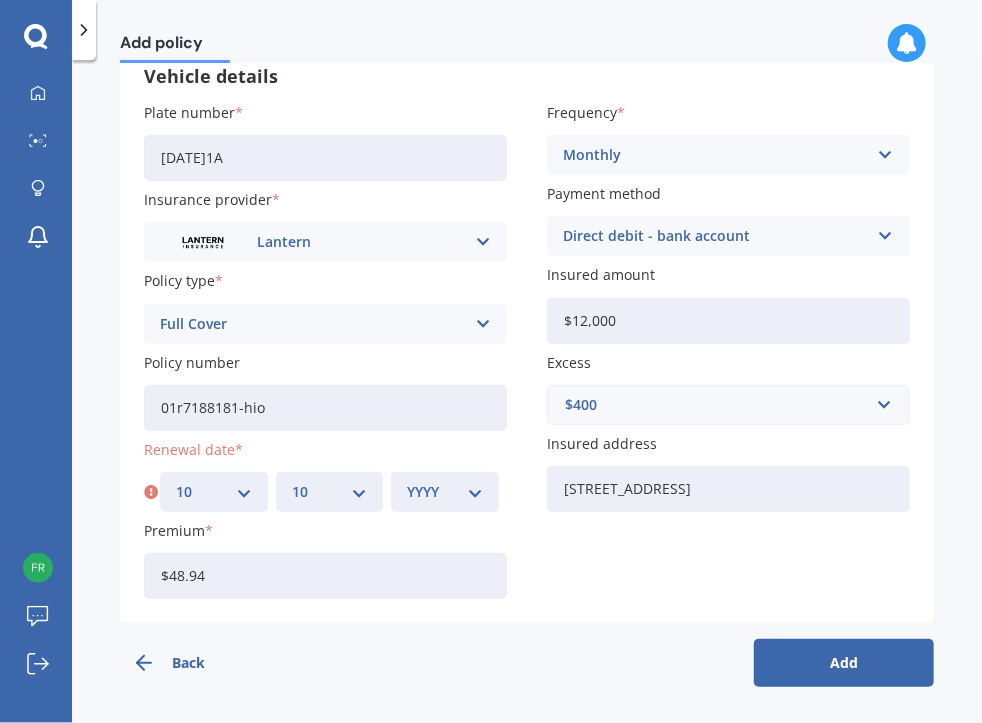 click on "YYYY 2027 2026 2025 2024 2023 2022 2021 2020 2019 2018 2017 2016 2015 2014 2013 2012 2011 2010 2009 2008 2007 2006 2005 2004 2003 2002 2001 2000 1999 1998 1997 1996 1995 1994 1993 1992 1991 1990 1989 1988 1987 1986 1985 1984 1983 1982 1981 1980 1979 1978 1977 1976 1975 1974 1973 1972 1971 1970 1969 1968 1967 1966 1965 1964 1963 1962 1961 1960 1959 1958 1957 1956 1955 1954 1953 1952 1951 1950 1949 1948 1947 1946 1945 1944 1943 1942 1941 1940 1939 1938 1937 1936 1935 1934 1933 1932 1931 1930 1929 1928" at bounding box center [445, 492] 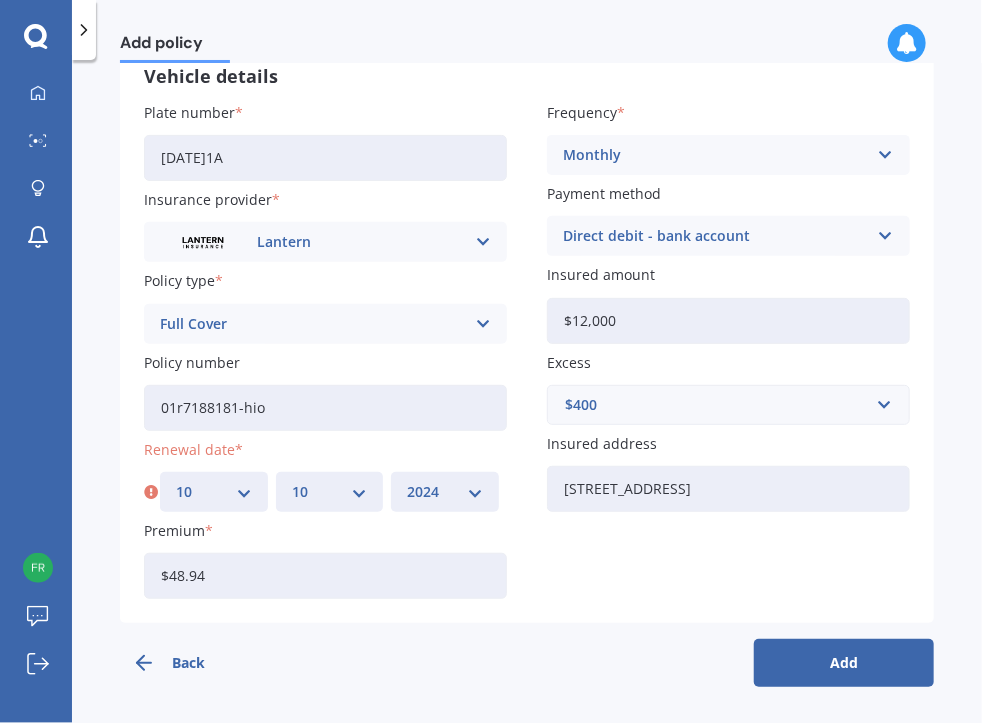 click on "YYYY 2027 2026 2025 2024 2023 2022 2021 2020 2019 2018 2017 2016 2015 2014 2013 2012 2011 2010 2009 2008 2007 2006 2005 2004 2003 2002 2001 2000 1999 1998 1997 1996 1995 1994 1993 1992 1991 1990 1989 1988 1987 1986 1985 1984 1983 1982 1981 1980 1979 1978 1977 1976 1975 1974 1973 1972 1971 1970 1969 1968 1967 1966 1965 1964 1963 1962 1961 1960 1959 1958 1957 1956 1955 1954 1953 1952 1951 1950 1949 1948 1947 1946 1945 1944 1943 1942 1941 1940 1939 1938 1937 1936 1935 1934 1933 1932 1931 1930 1929 1928" at bounding box center (445, 492) 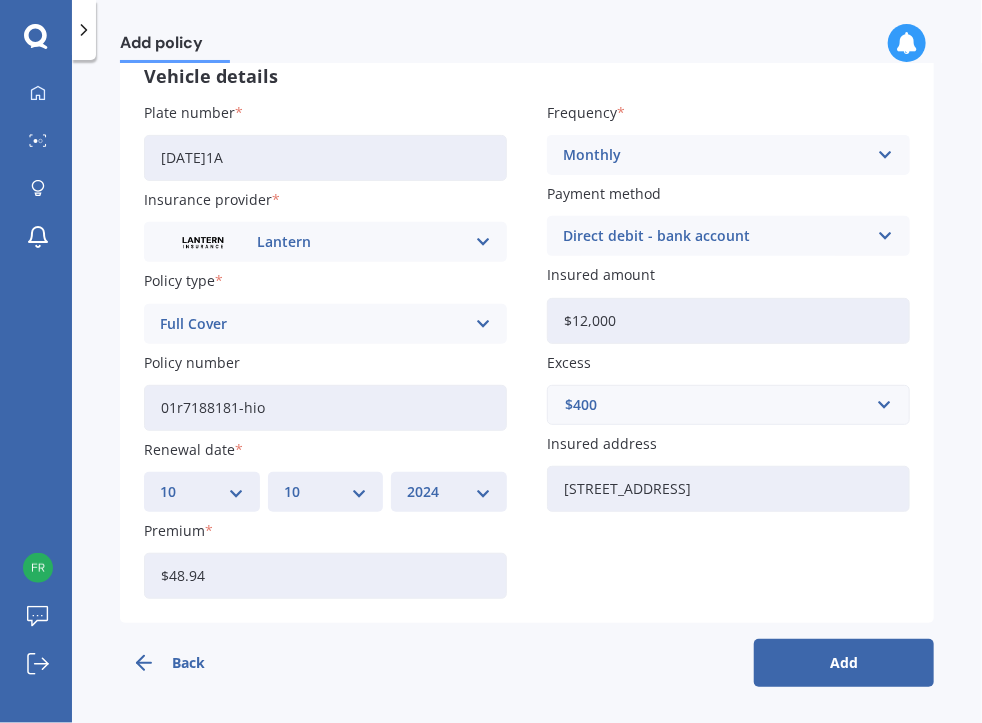 click on "Add" at bounding box center (844, 663) 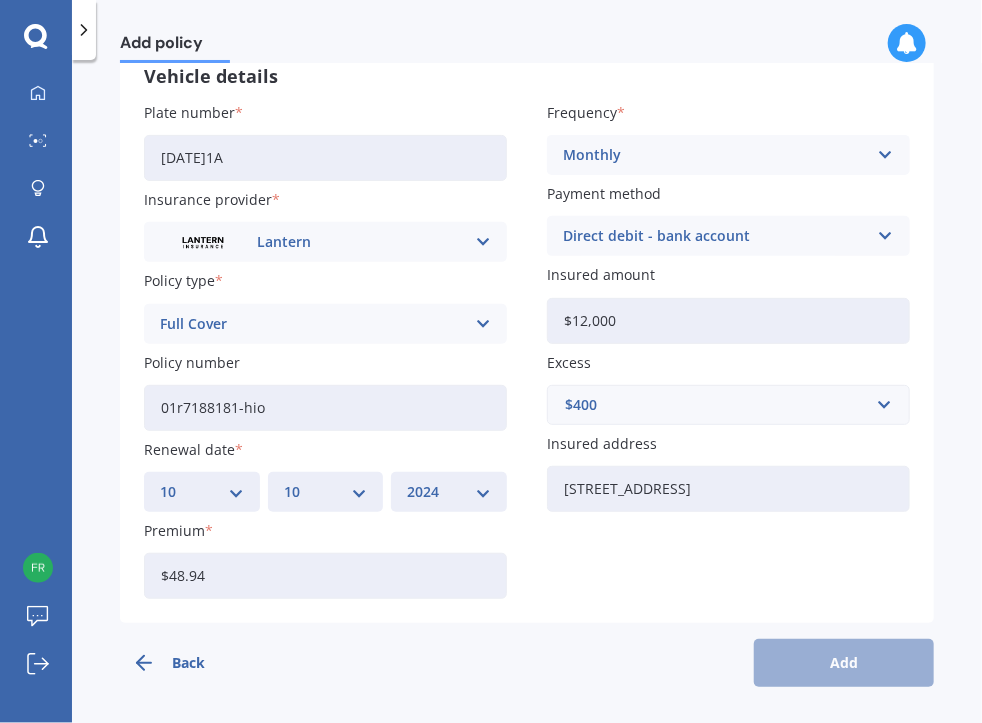 scroll, scrollTop: 0, scrollLeft: 0, axis: both 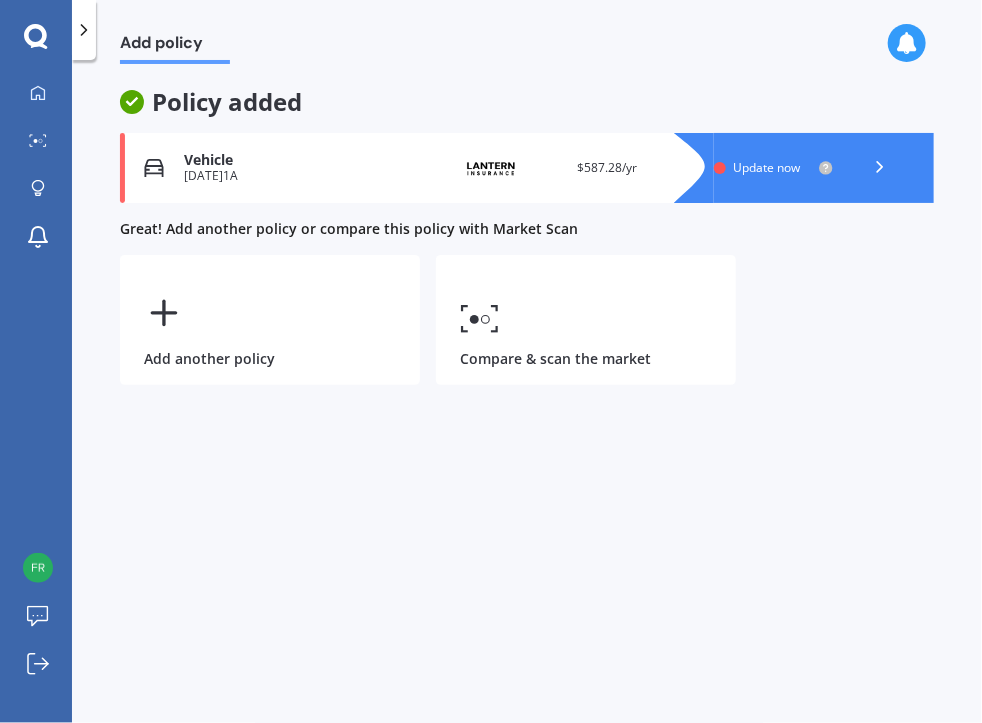 click on "Update now" at bounding box center (767, 167) 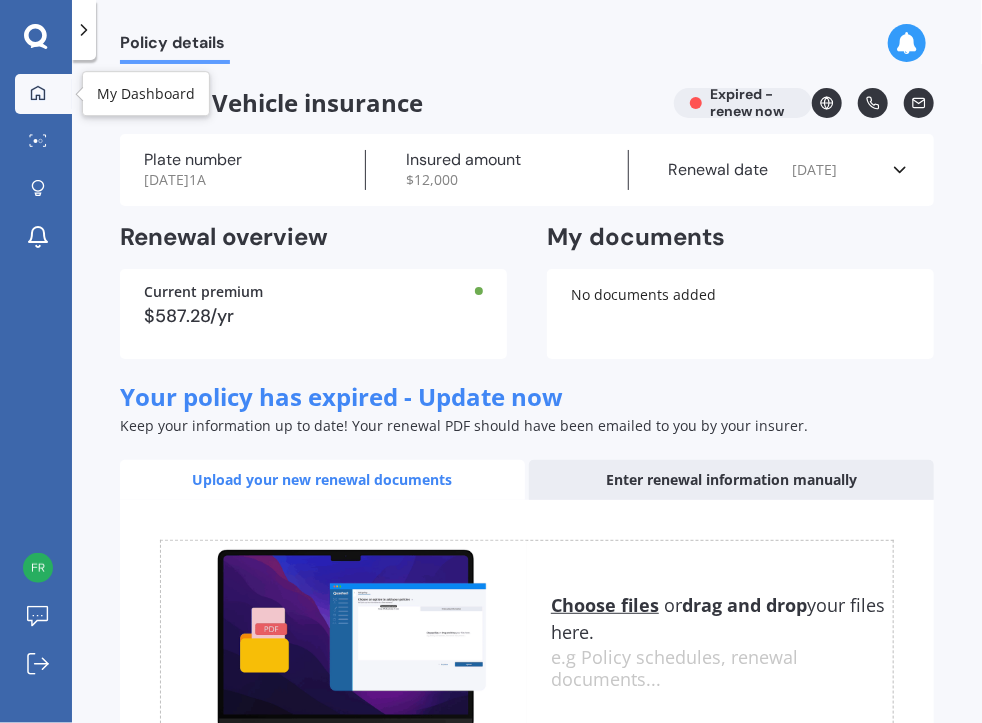 click on "My Dashboard" at bounding box center [43, 94] 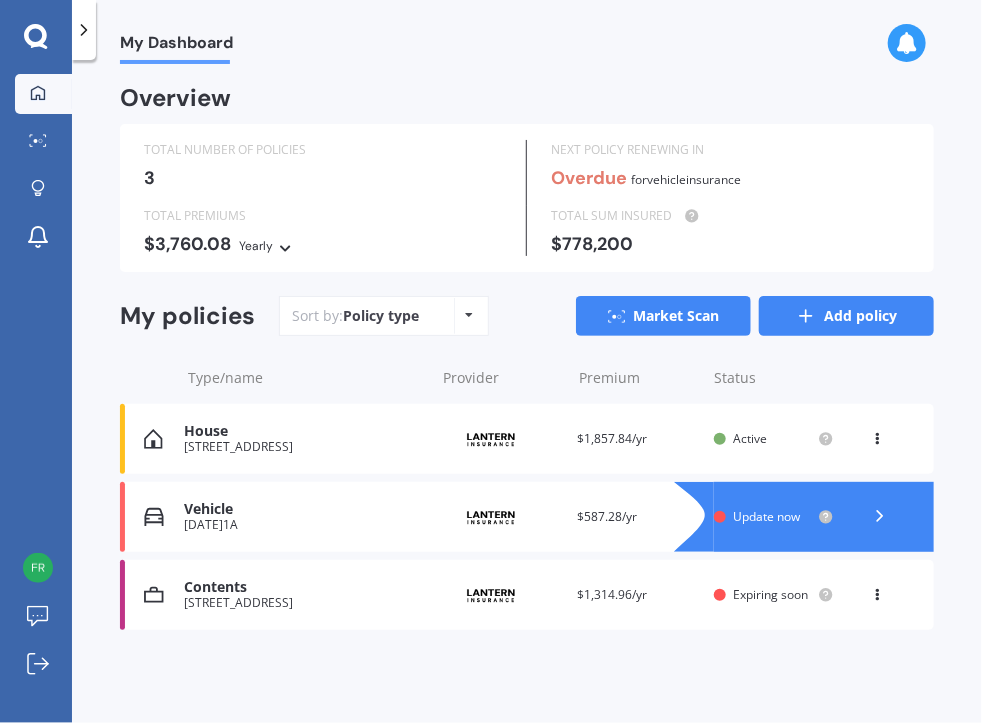 click 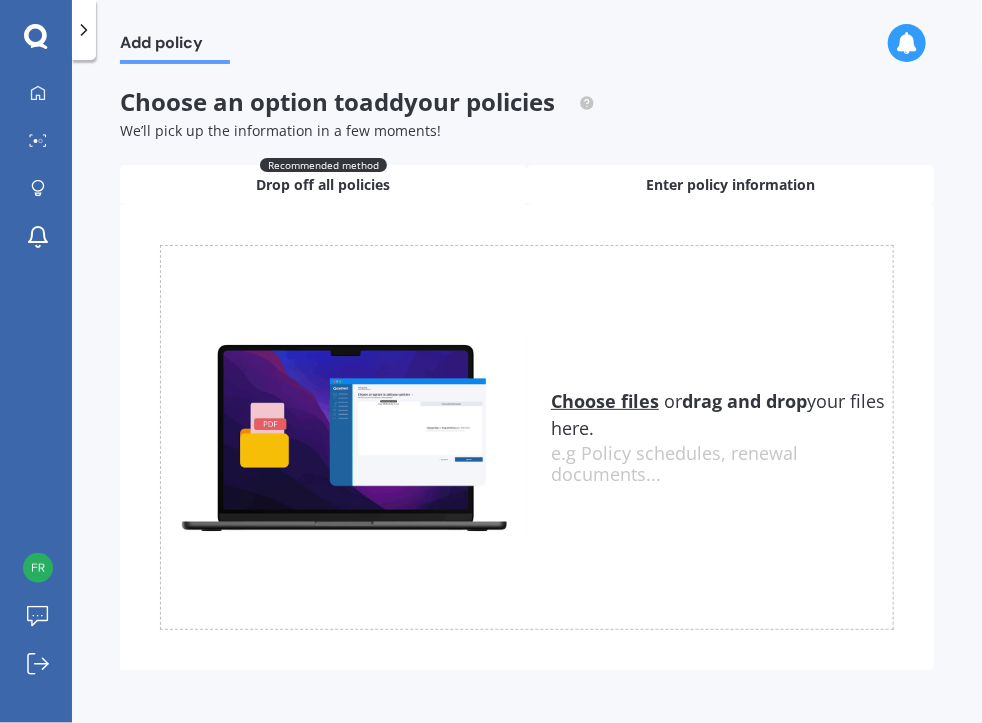 click on "Enter policy information" at bounding box center [730, 185] 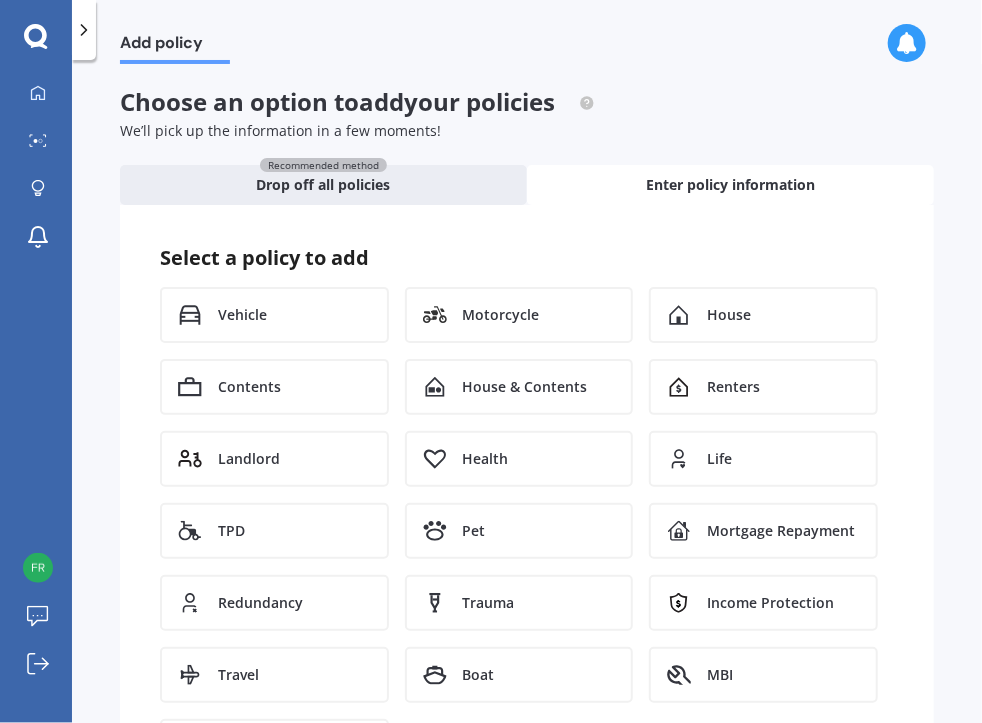 scroll, scrollTop: 0, scrollLeft: 0, axis: both 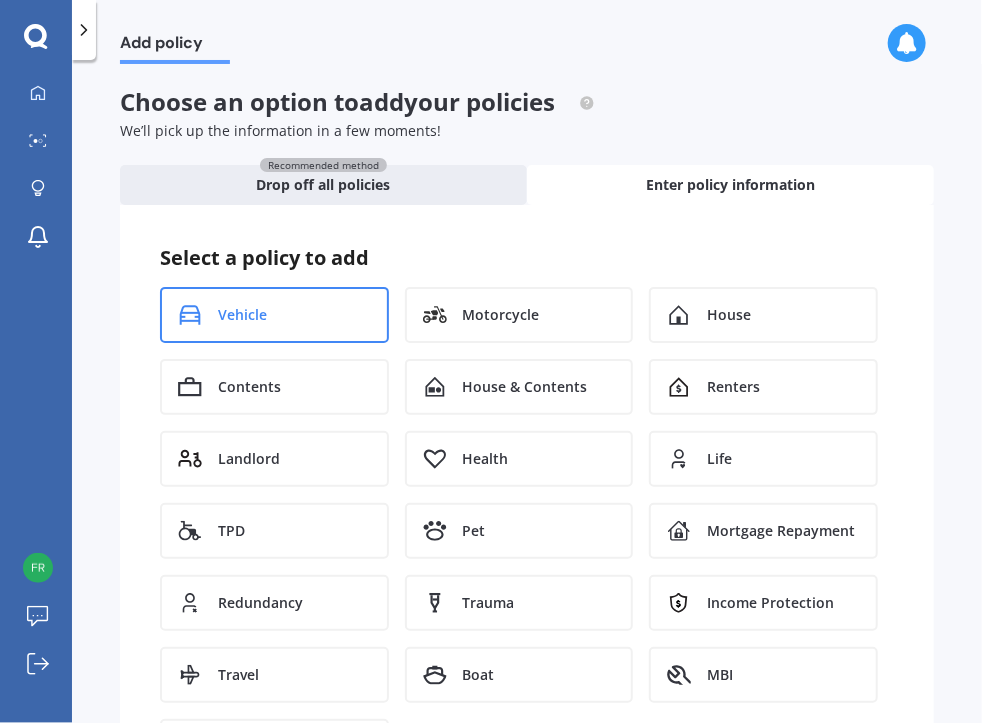 click on "Vehicle" at bounding box center (274, 315) 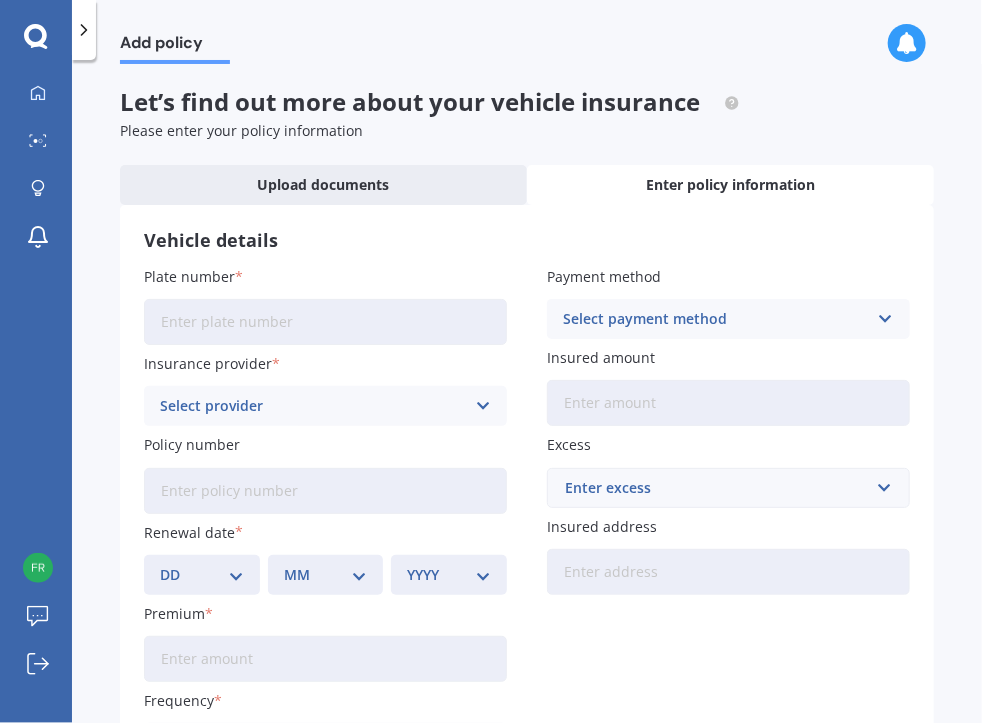click on "Plate number" at bounding box center (325, 322) 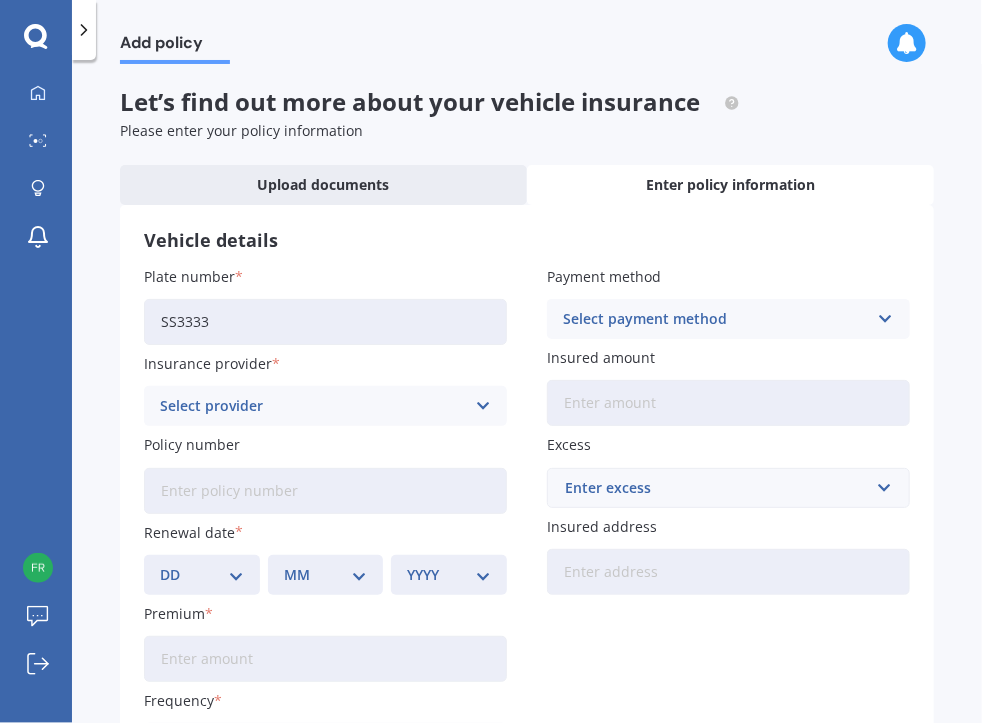 type on "SS3333" 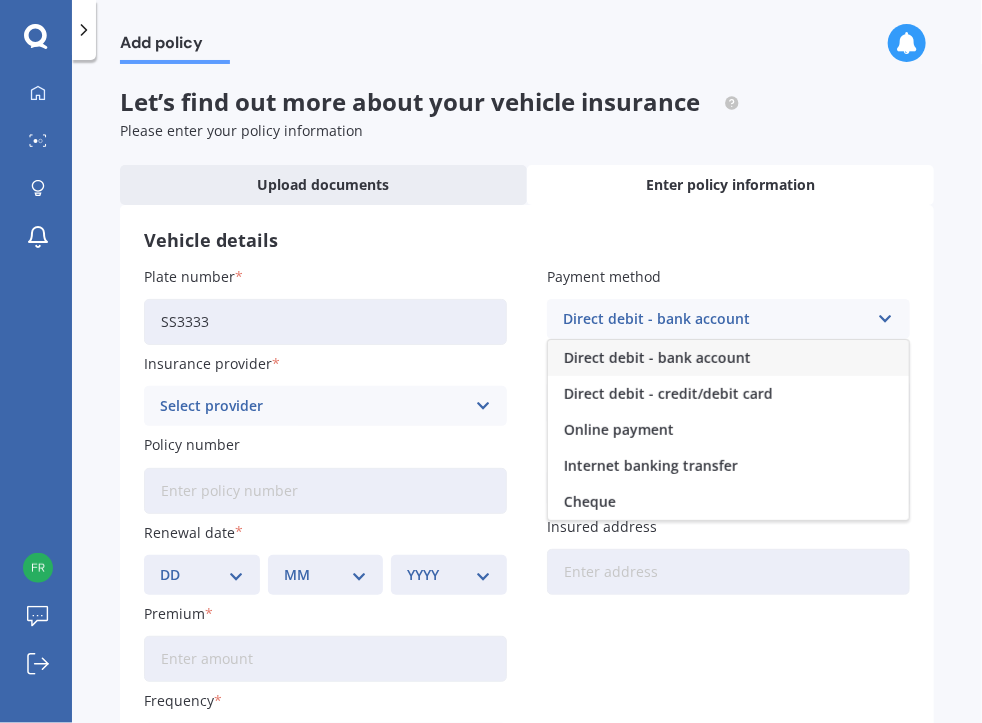 click on "Direct debit - bank account" at bounding box center [657, 358] 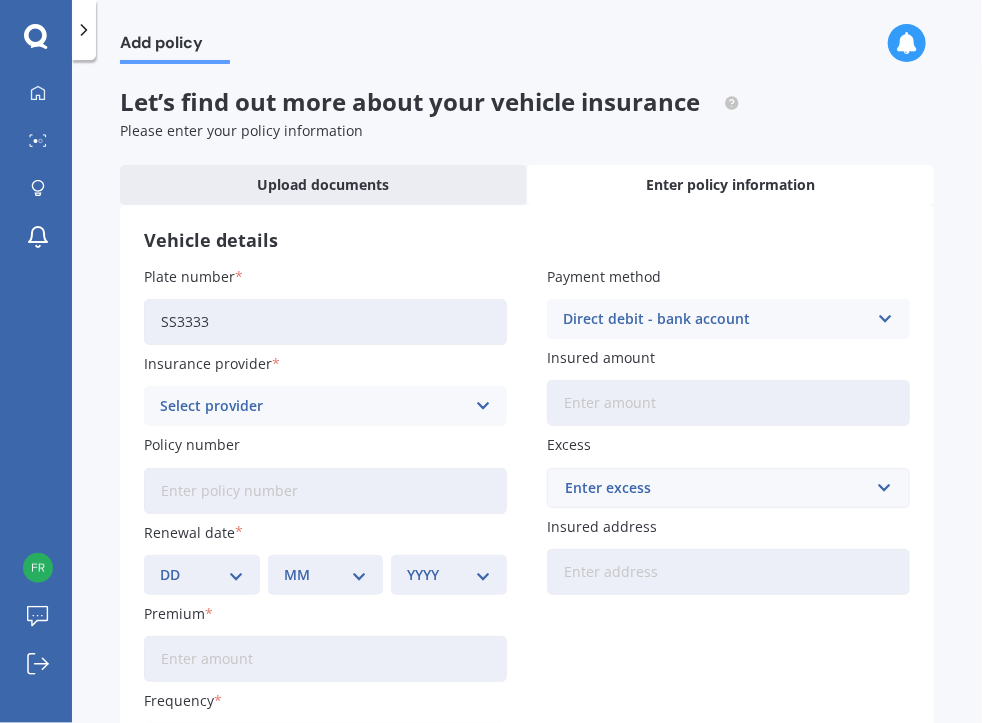 click at bounding box center [482, 406] 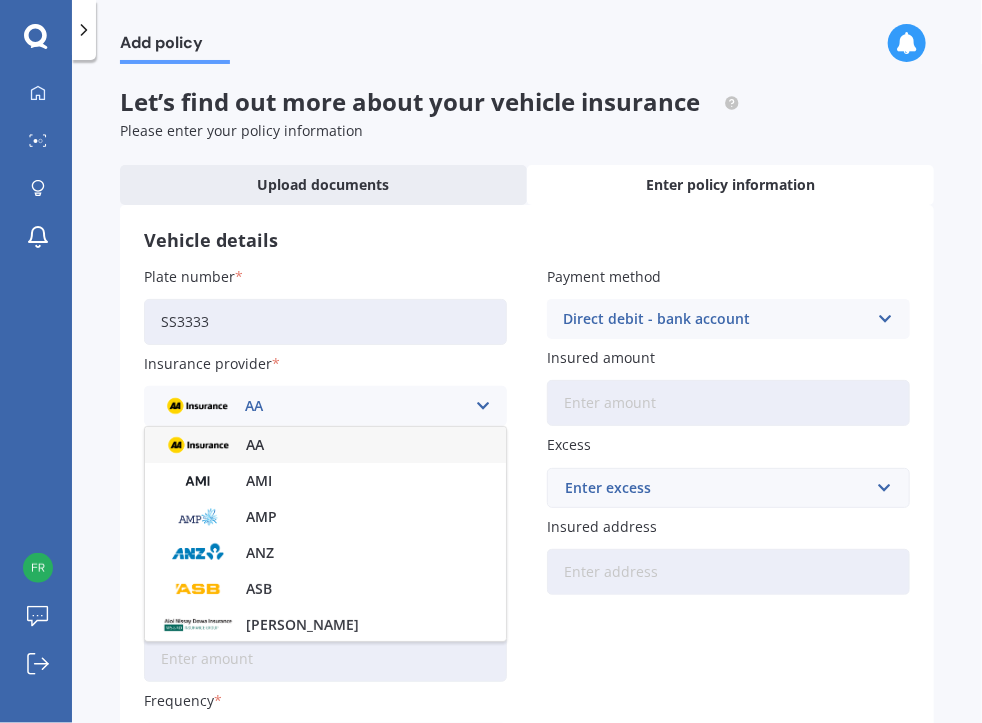 click on "AA" at bounding box center [325, 445] 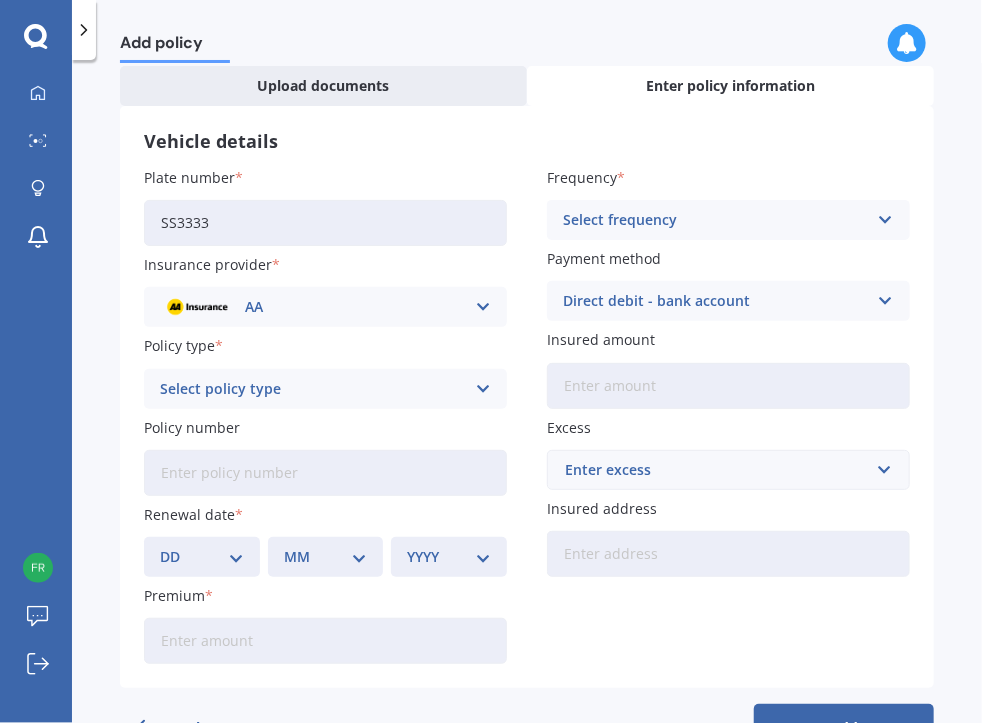scroll, scrollTop: 100, scrollLeft: 0, axis: vertical 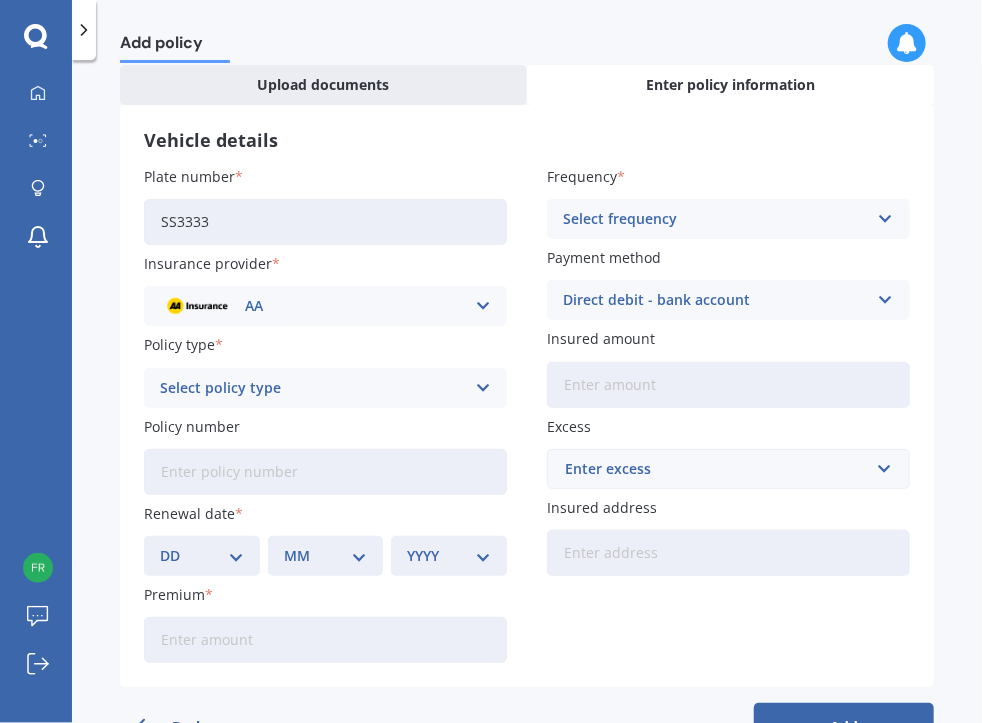 click at bounding box center [482, 388] 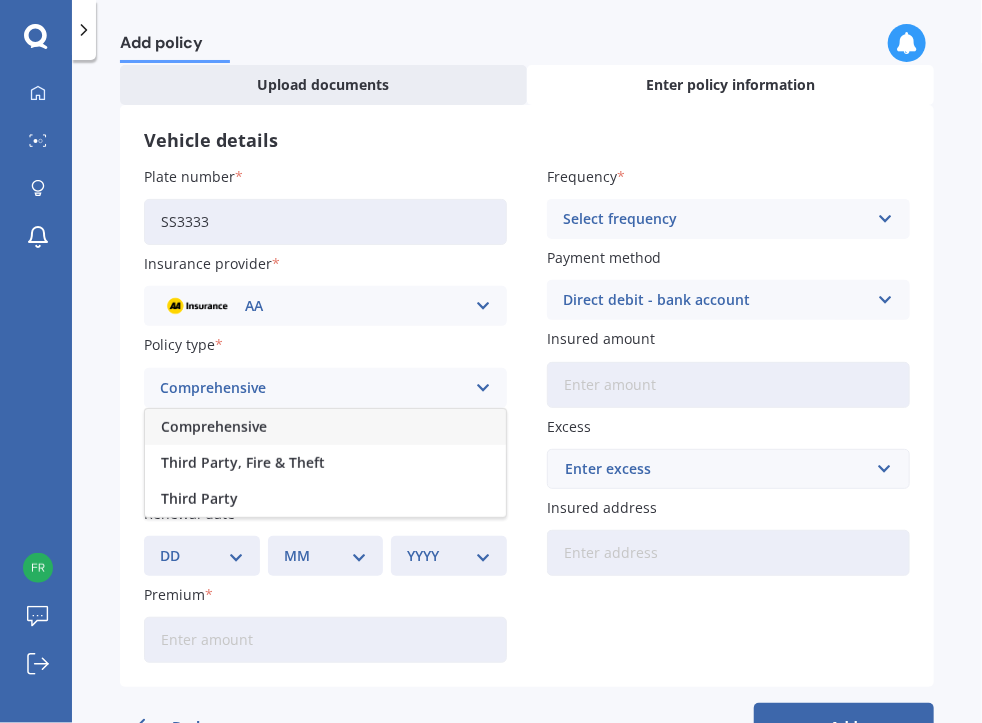 click on "Comprehensive" at bounding box center [325, 427] 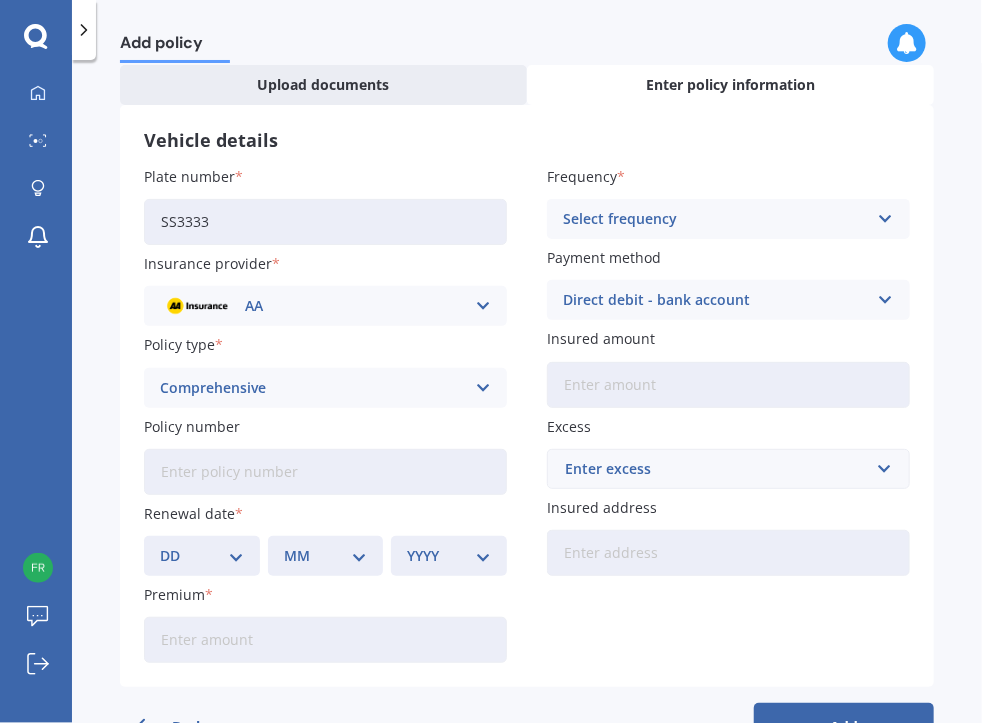 click on "Policy number" at bounding box center (325, 472) 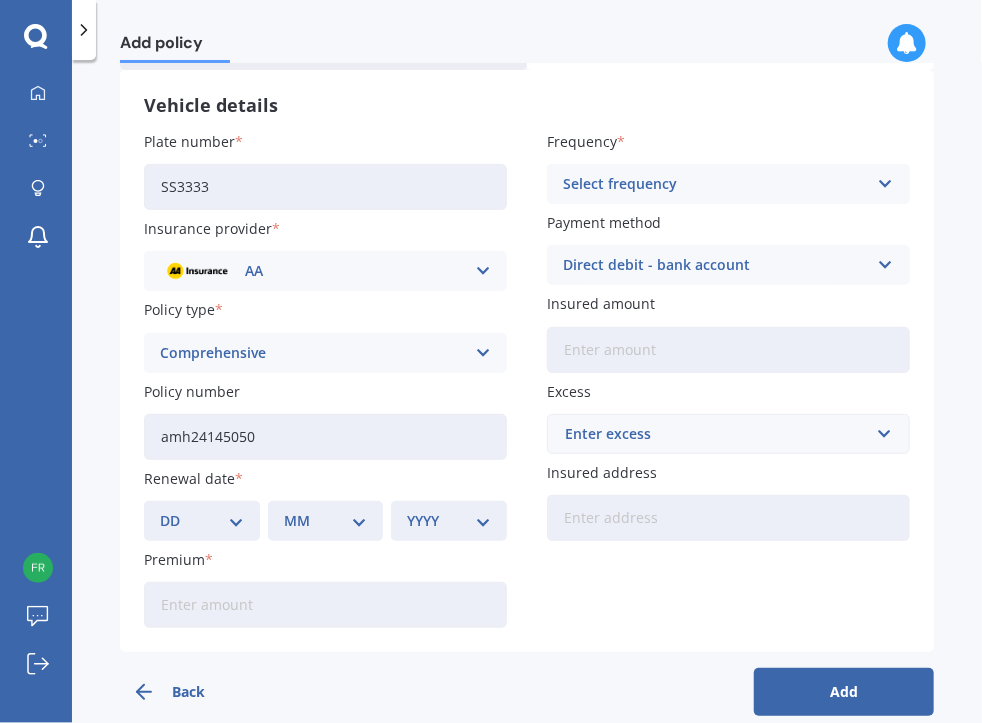 scroll, scrollTop: 164, scrollLeft: 0, axis: vertical 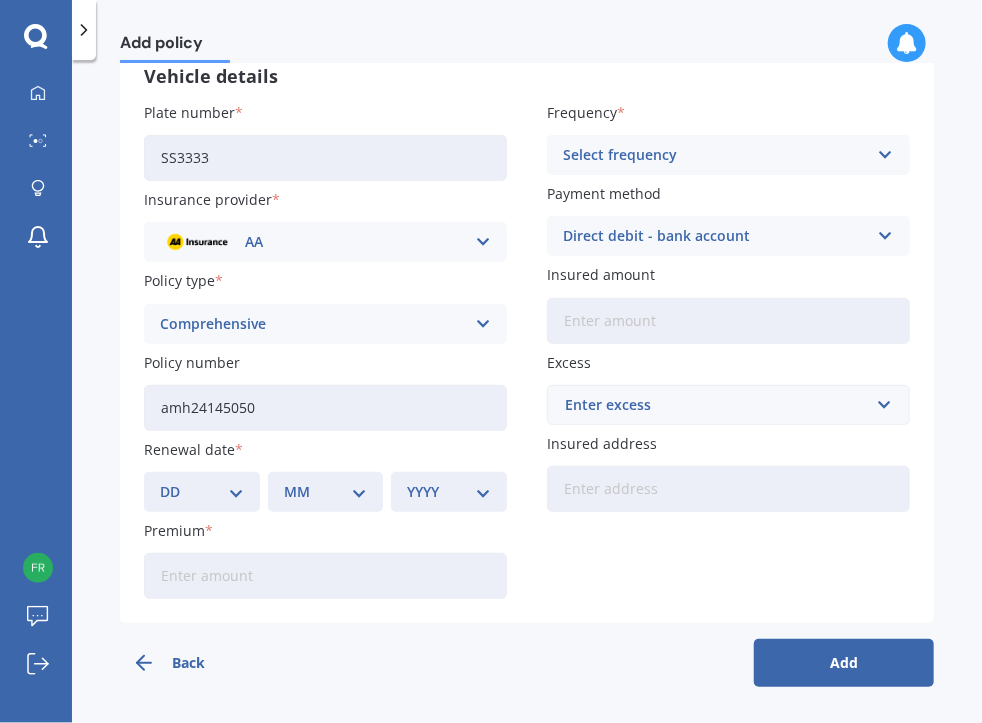 type on "amh24145050" 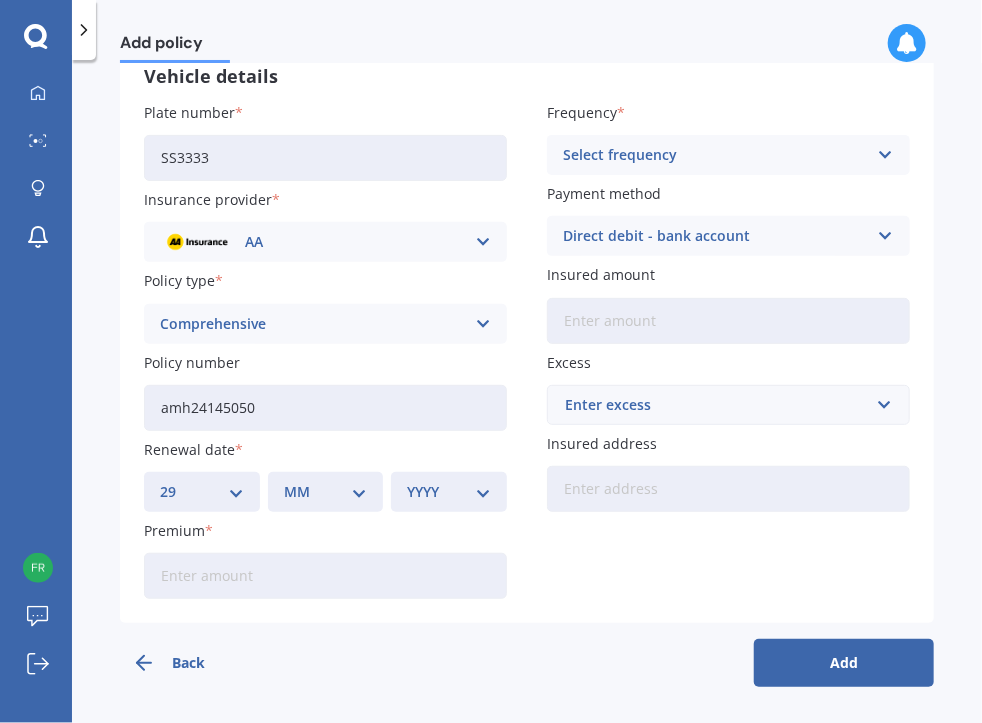 click on "DD 01 02 03 04 05 06 07 08 09 10 11 12 13 14 15 16 17 18 19 20 21 22 23 24 25 26 27 28 29 30 31" at bounding box center (202, 492) 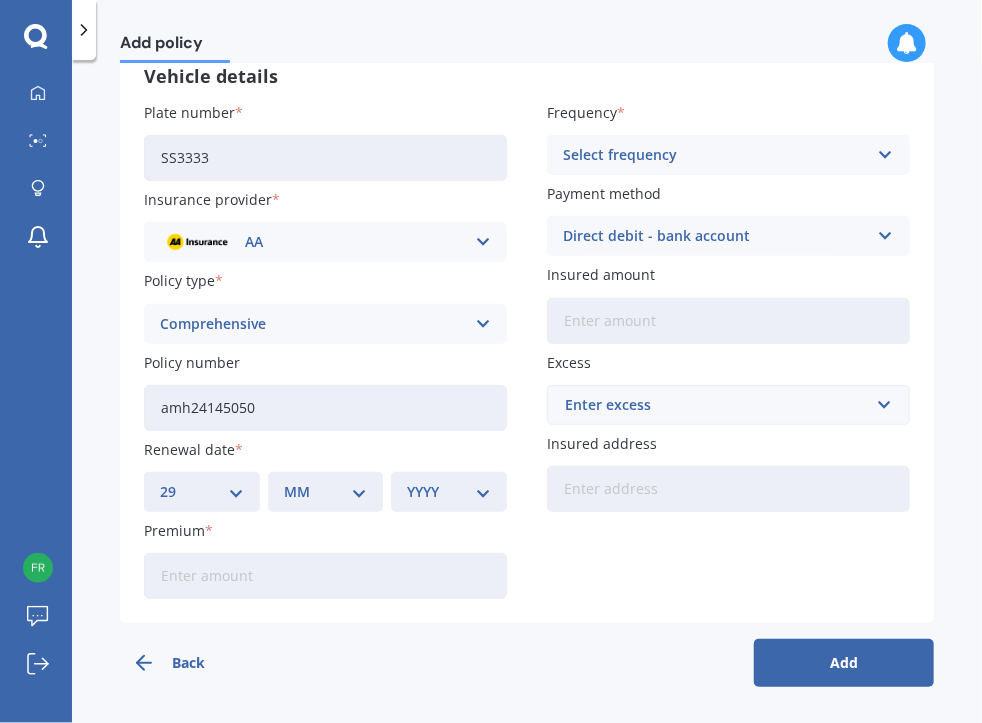 select on "07" 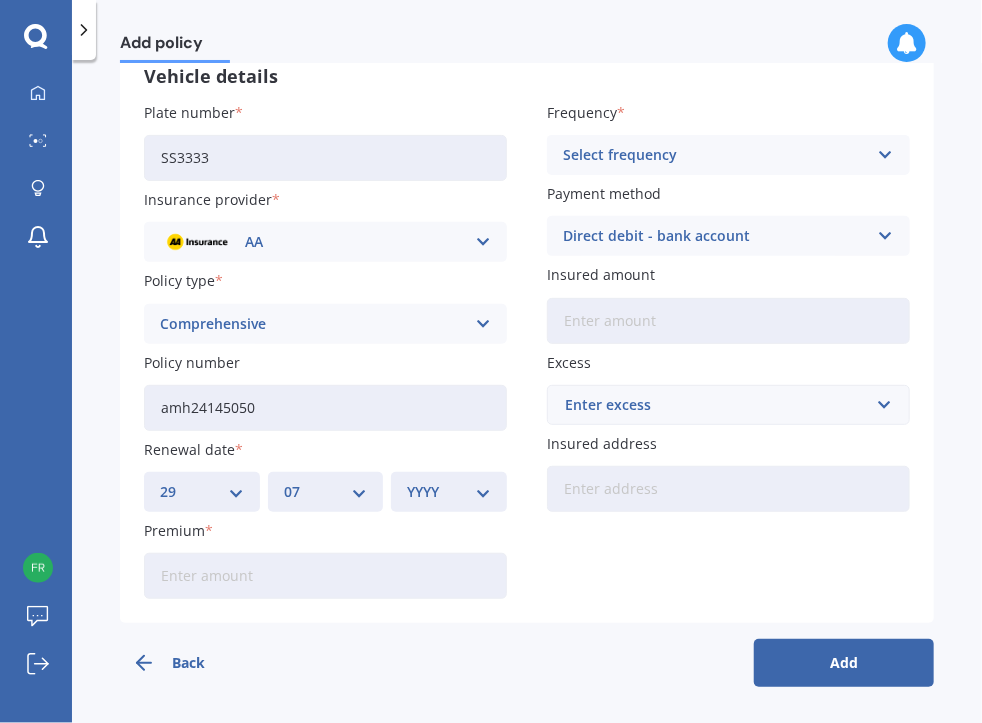 click on "MM 01 02 03 04 05 06 07 08 09 10 11 12" at bounding box center (326, 492) 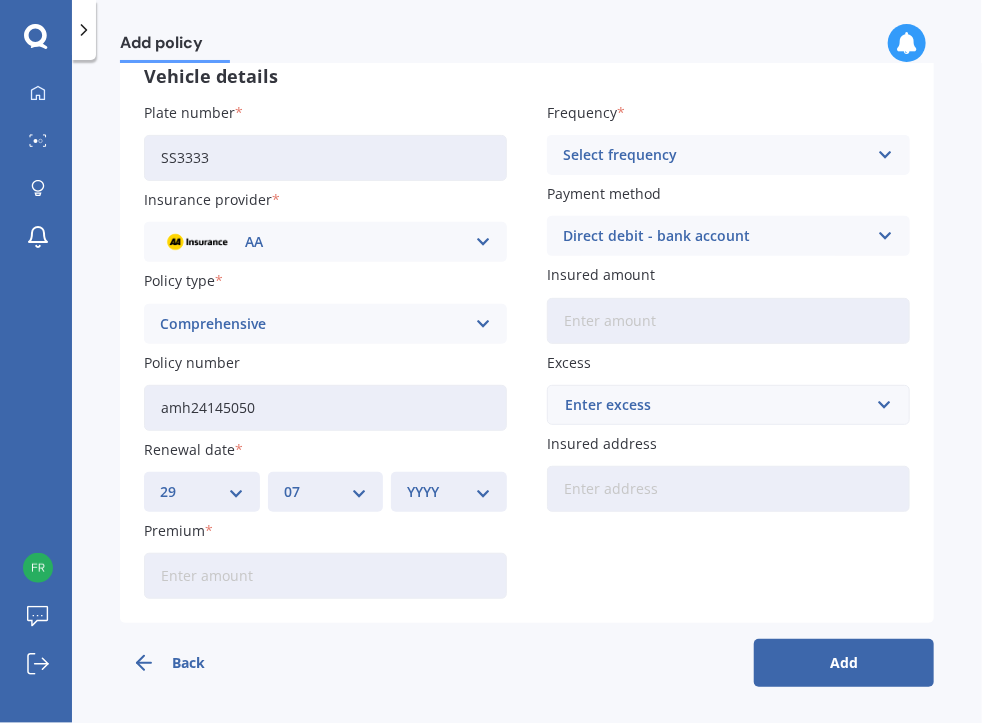 select on "2026" 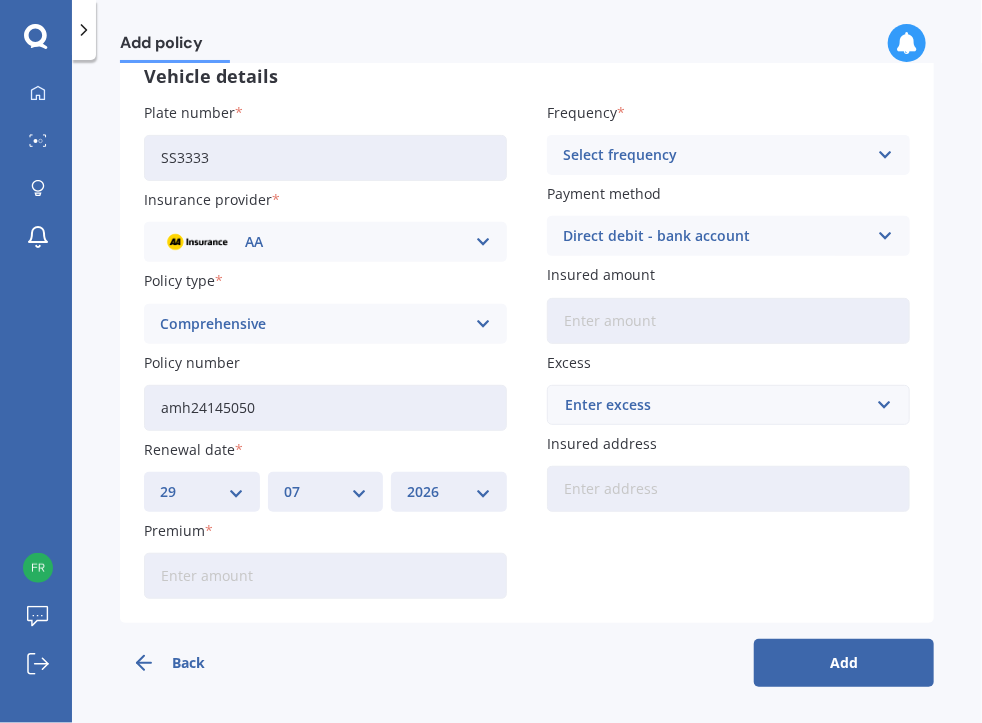 click on "YYYY 2027 2026 2025 2024 2023 2022 2021 2020 2019 2018 2017 2016 2015 2014 2013 2012 2011 2010 2009 2008 2007 2006 2005 2004 2003 2002 2001 2000 1999 1998 1997 1996 1995 1994 1993 1992 1991 1990 1989 1988 1987 1986 1985 1984 1983 1982 1981 1980 1979 1978 1977 1976 1975 1974 1973 1972 1971 1970 1969 1968 1967 1966 1965 1964 1963 1962 1961 1960 1959 1958 1957 1956 1955 1954 1953 1952 1951 1950 1949 1948 1947 1946 1945 1944 1943 1942 1941 1940 1939 1938 1937 1936 1935 1934 1933 1932 1931 1930 1929 1928" at bounding box center (449, 492) 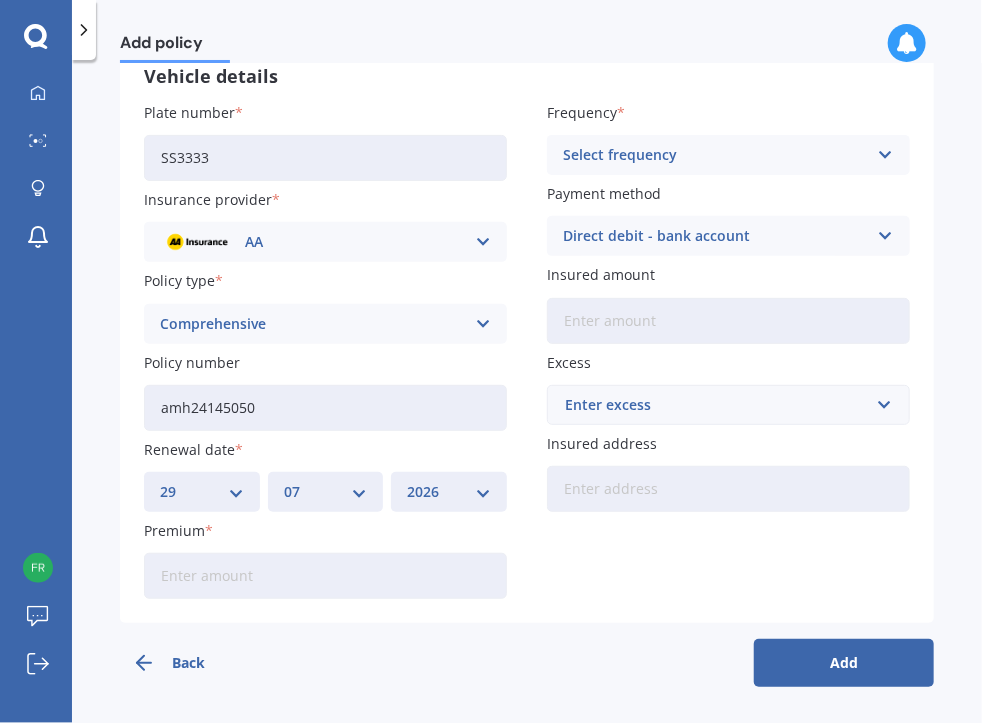 click on "Add policy Let’s find out more about your vehicle insurance Please enter your policy information Upload documents Enter policy information Vehicle details Plate number SS3333 Insurance provider AA AA AMI AMP ANZ ASB Aioi Nissay Dowa Ando Assurant Autosure BNZ Co-Operative Bank Cove FMG Initio Kiwibank Lantern [PERSON_NAME] MAS NAC NZI Other Provident SBS Star Insure State [PERSON_NAME] TSB Tower Trade Me Insurance Vero Westpac YOUI Policy type Comprehensive Comprehensive Third Party, Fire & Theft Third Party Policy number amh24145050 Renewal date DD 01 02 03 04 05 06 07 08 09 10 11 12 13 14 15 16 17 18 19 20 21 22 23 24 25 26 27 28 29 30 31 MM 01 02 03 04 05 06 07 08 09 10 11 12 YYYY 2027 2026 2025 2024 2023 2022 2021 2020 2019 2018 2017 2016 2015 2014 2013 2012 2011 2010 2009 2008 2007 2006 2005 2004 2003 2002 2001 2000 1999 1998 1997 1996 1995 1994 1993 1992 1991 1990 1989 1988 1987 1986 1985 1984 1983 1982 1981 1980 1979 1978 1977 1976 1975 1974 1973 1972 1971 1970 1969 1968 1967 1966 1965 1964 1963 1962 1961 1960 1959" at bounding box center [527, 395] 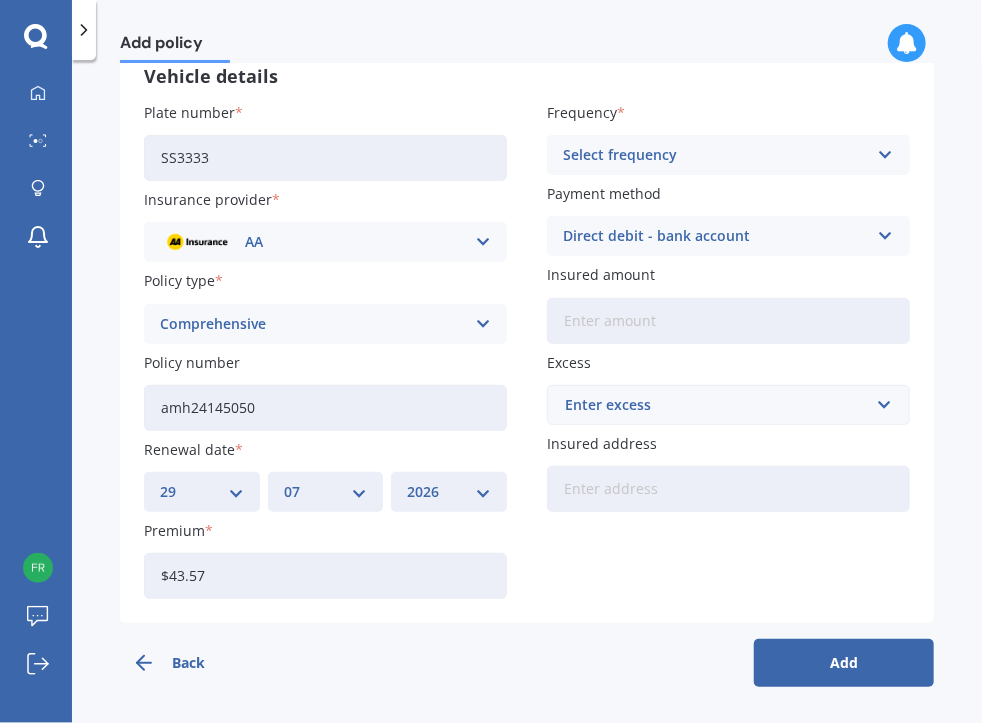 type on "$43.57" 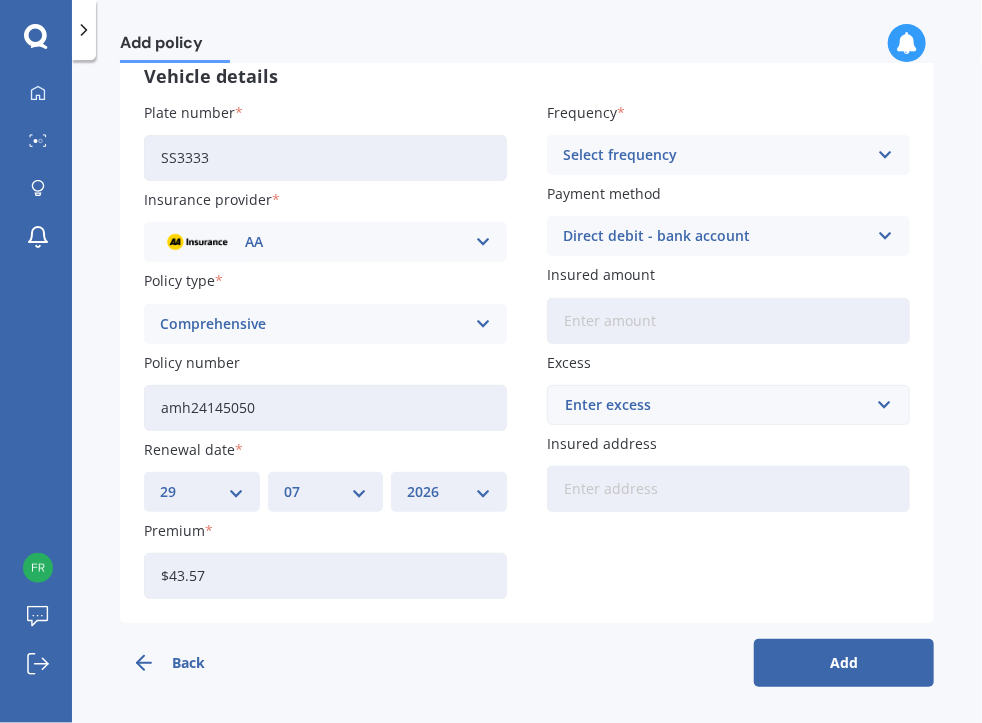 click on "Plate number SS3333 Insurance provider AA AA AMI AMP ANZ ASB Aioi Nissay Dowa Ando Assurant Autosure BNZ Co-Operative Bank Cove FMG Initio Kiwibank Lantern [PERSON_NAME] MAS NAC NZI Other Provident SBS Star Insure State [PERSON_NAME] TSB Tower Trade Me Insurance Vero Westpac YOUI Policy type Comprehensive Comprehensive Third Party, Fire & Theft Third Party Policy number amh24145050 Renewal date DD 01 02 03 04 05 06 07 08 09 10 11 12 13 14 15 16 17 18 19 20 21 22 23 24 25 26 27 28 29 30 31 MM 01 02 03 04 05 06 07 08 09 10 11 12 YYYY 2027 2026 2025 2024 2023 2022 2021 2020 2019 2018 2017 2016 2015 2014 2013 2012 2011 2010 2009 2008 2007 2006 2005 2004 2003 2002 2001 2000 1999 1998 1997 1996 1995 1994 1993 1992 1991 1990 1989 1988 1987 1986 1985 1984 1983 1982 1981 1980 1979 1978 1977 1976 1975 1974 1973 1972 1971 1970 1969 1968 1967 1966 1965 1964 1963 1962 1961 1960 1959 1958 1957 1956 1955 1954 1953 1952 1951 1950 1949 1948 1947 1946 1945 1944 1943 1942 1941 1940 1939 1938 1937 1936 1935 1934 1933 1932 1931 1930 1929 1928" at bounding box center [527, 351] 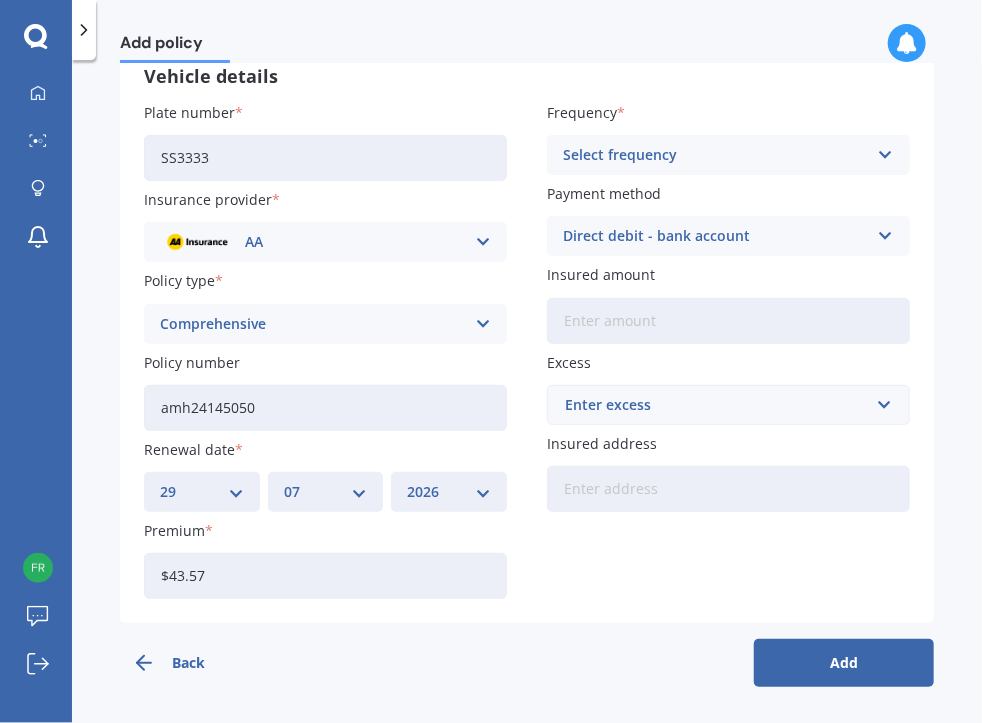 click on "Premium" at bounding box center [321, 530] 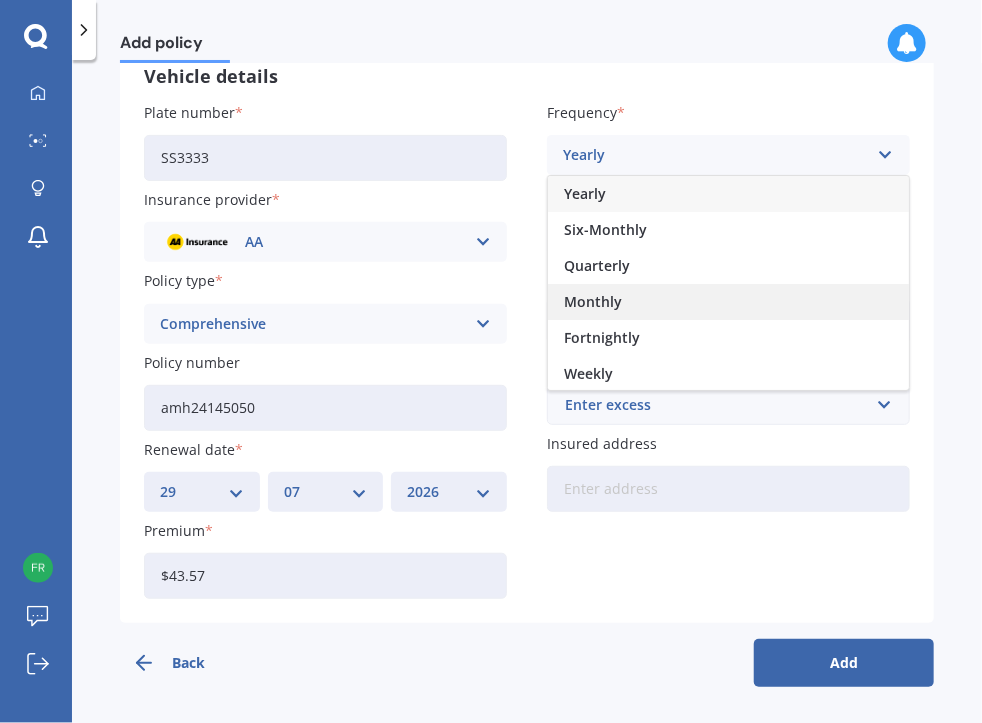 click on "Monthly" at bounding box center (728, 302) 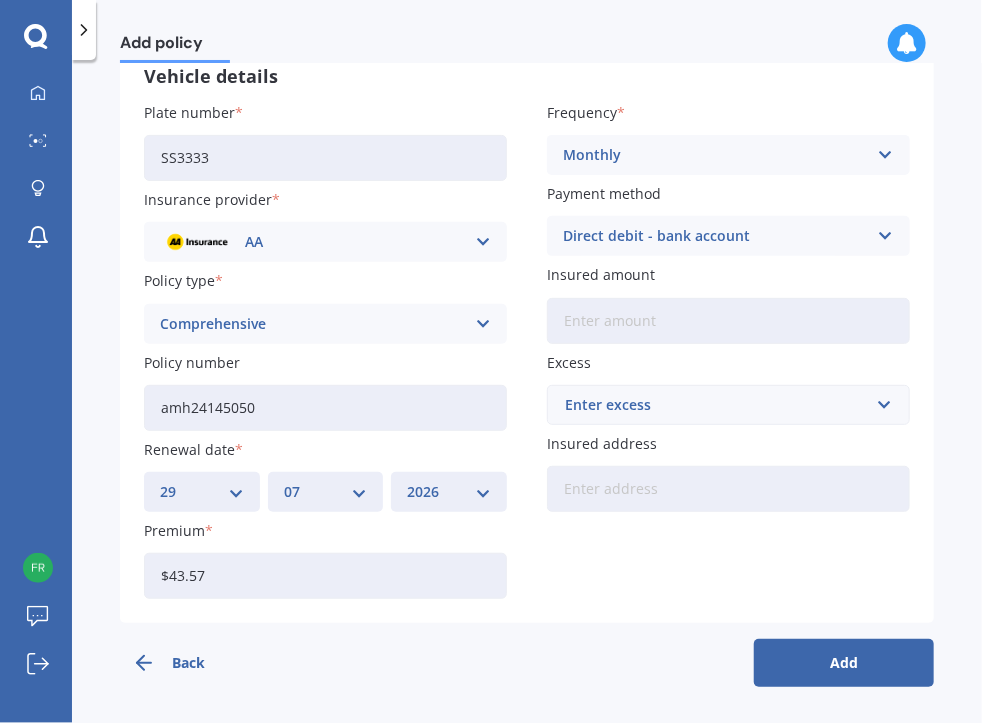 click on "Insured amount" at bounding box center [728, 321] 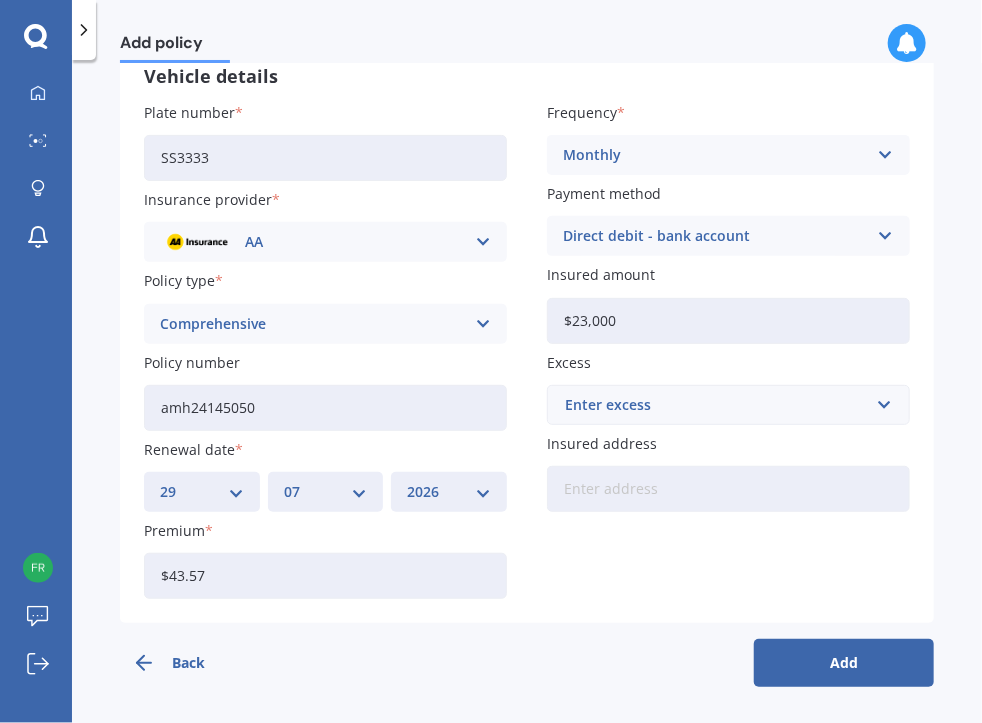 type on "$23,000" 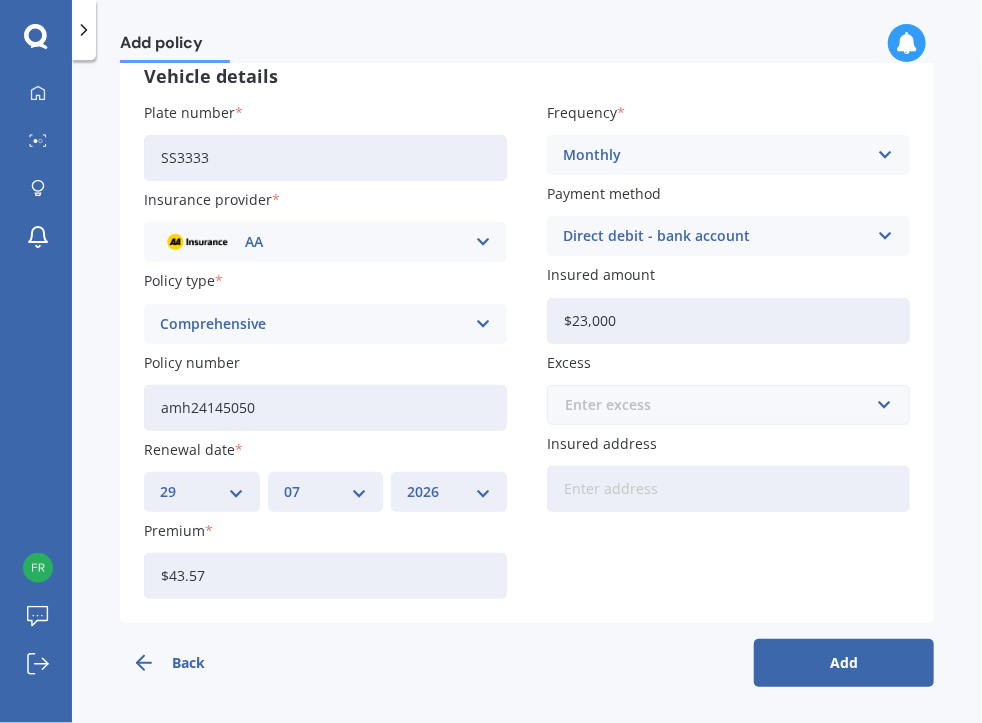 click at bounding box center (721, 405) 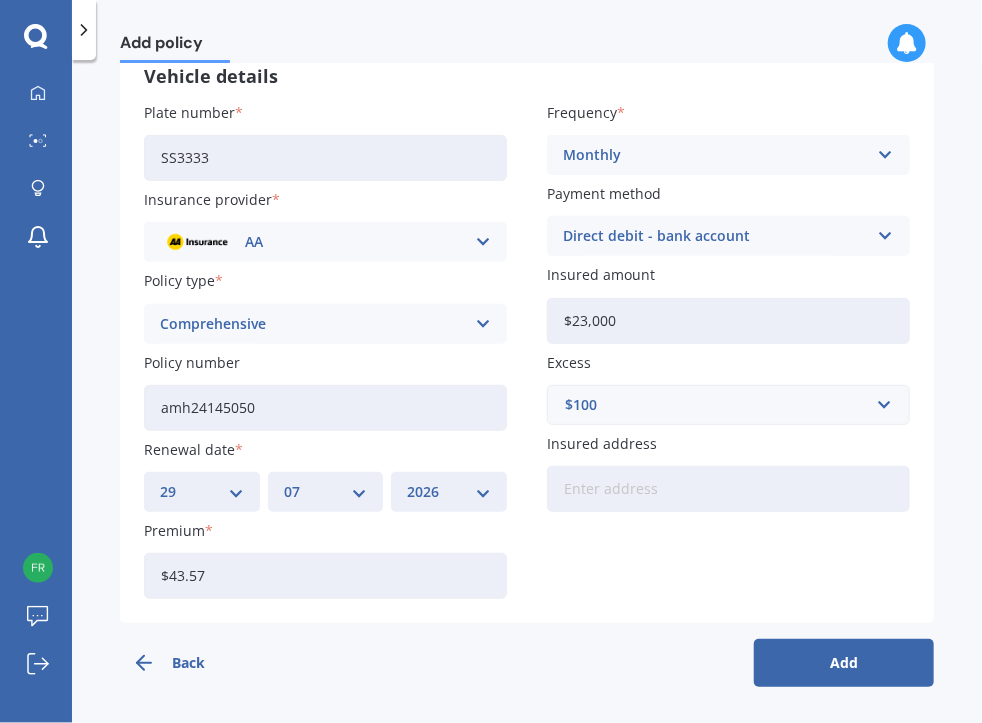 click on "Back Add" at bounding box center (527, 655) 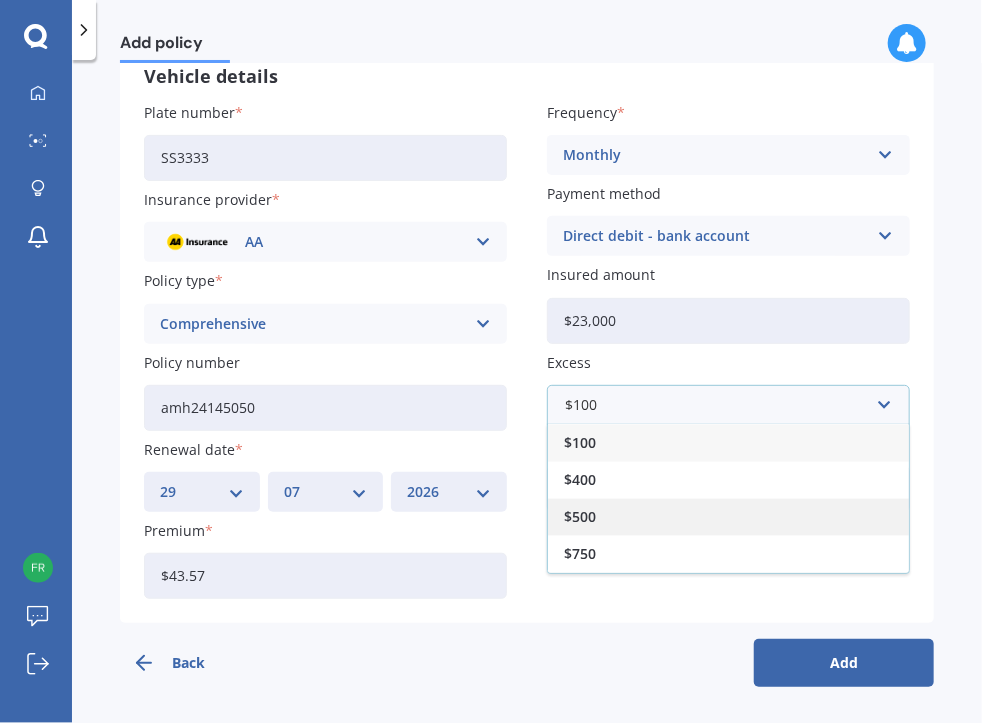 click on "$500" at bounding box center [728, 516] 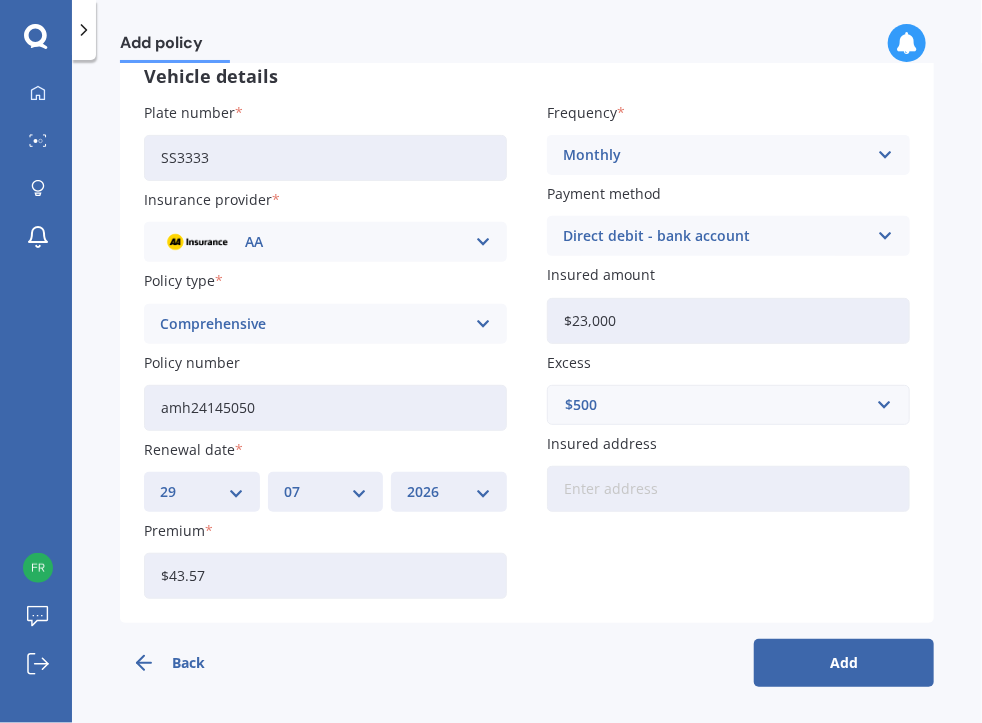 click on "Insured address" at bounding box center (728, 489) 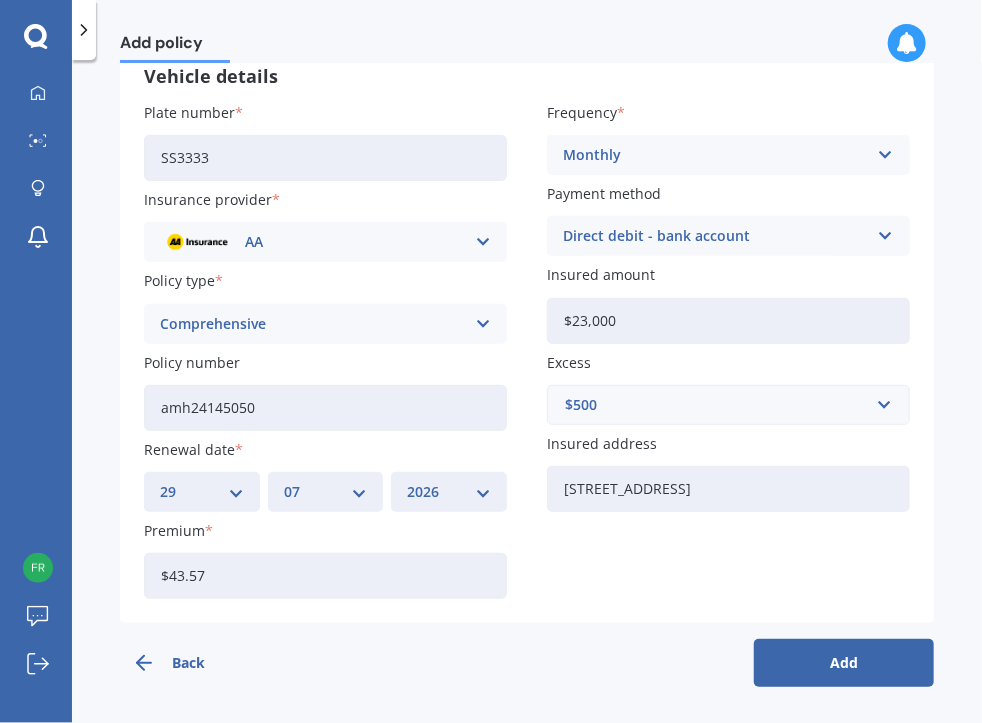 type on "[STREET_ADDRESS]" 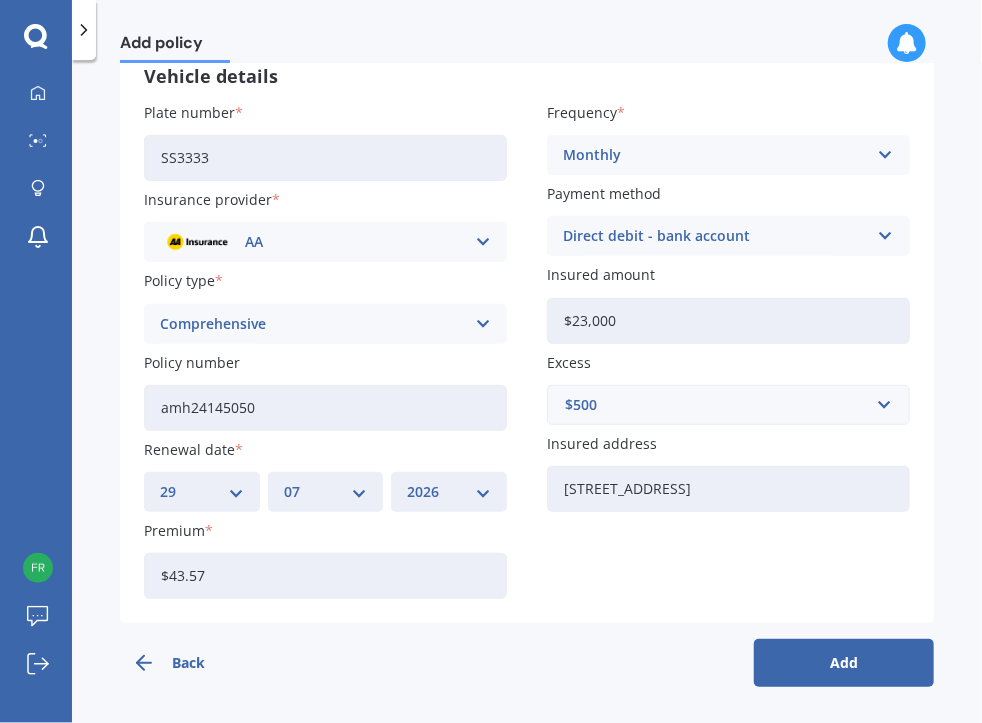 click on "Add" at bounding box center [844, 663] 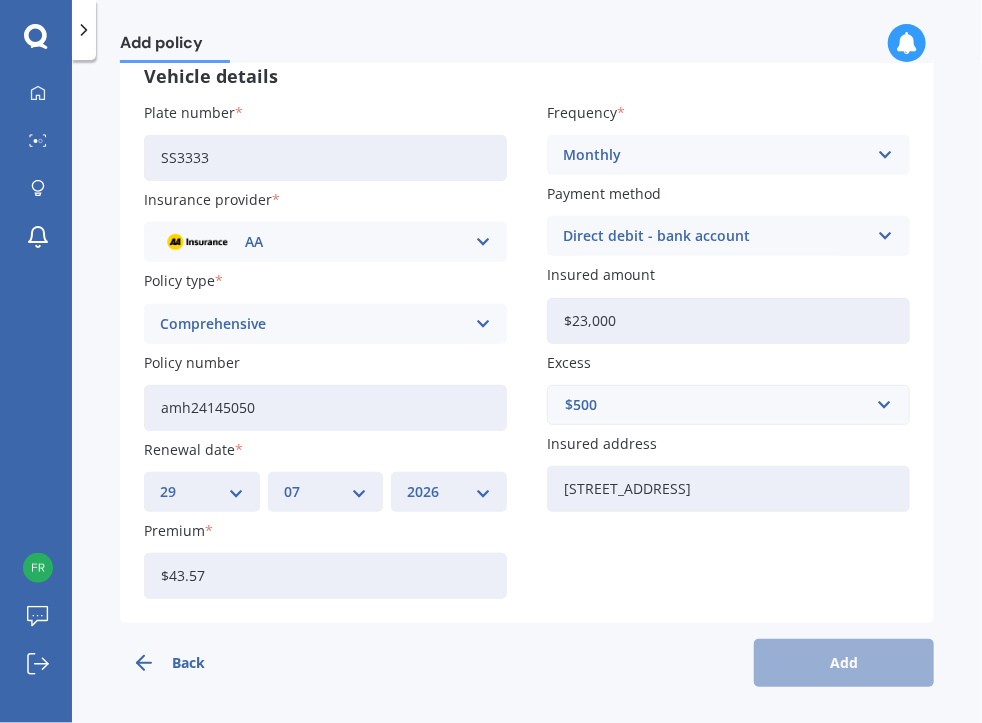 scroll, scrollTop: 0, scrollLeft: 0, axis: both 